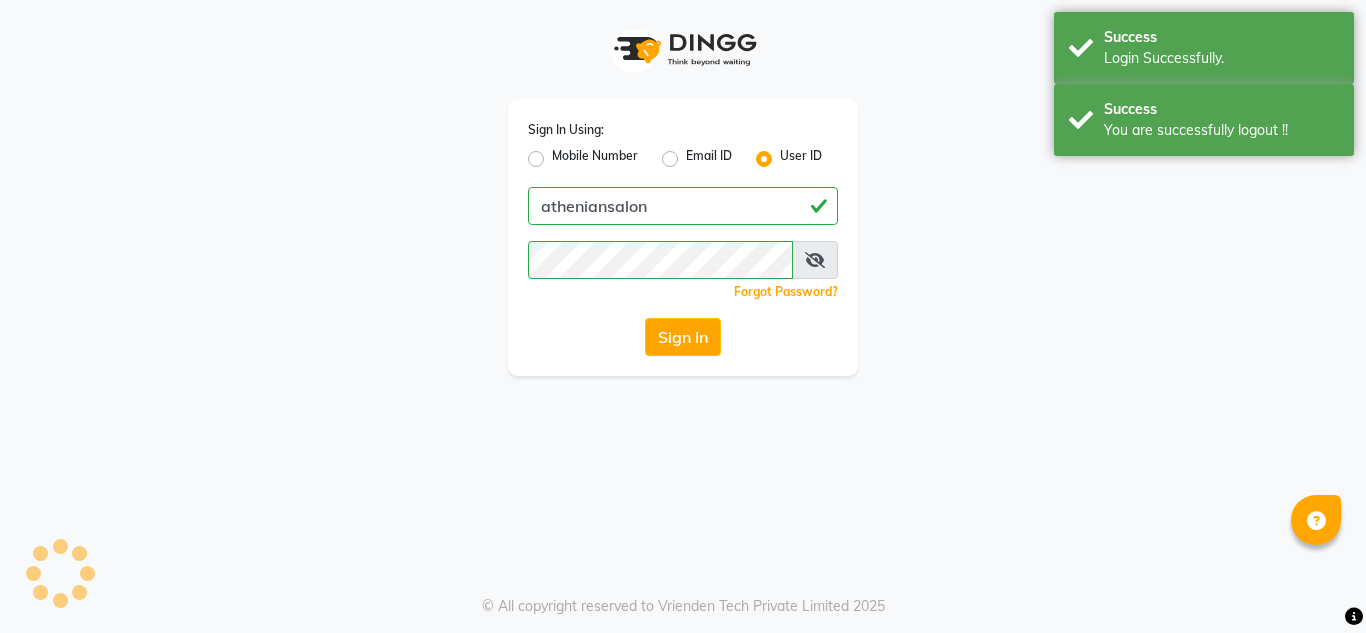 scroll, scrollTop: 0, scrollLeft: 0, axis: both 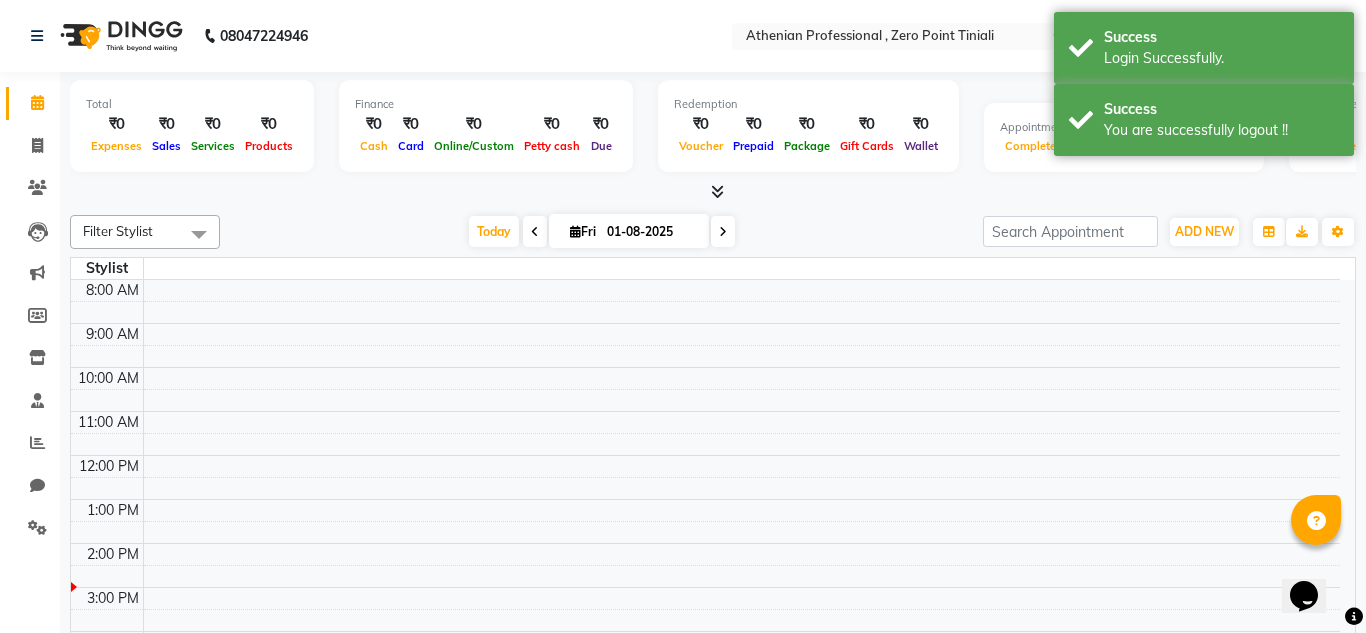 select on "en" 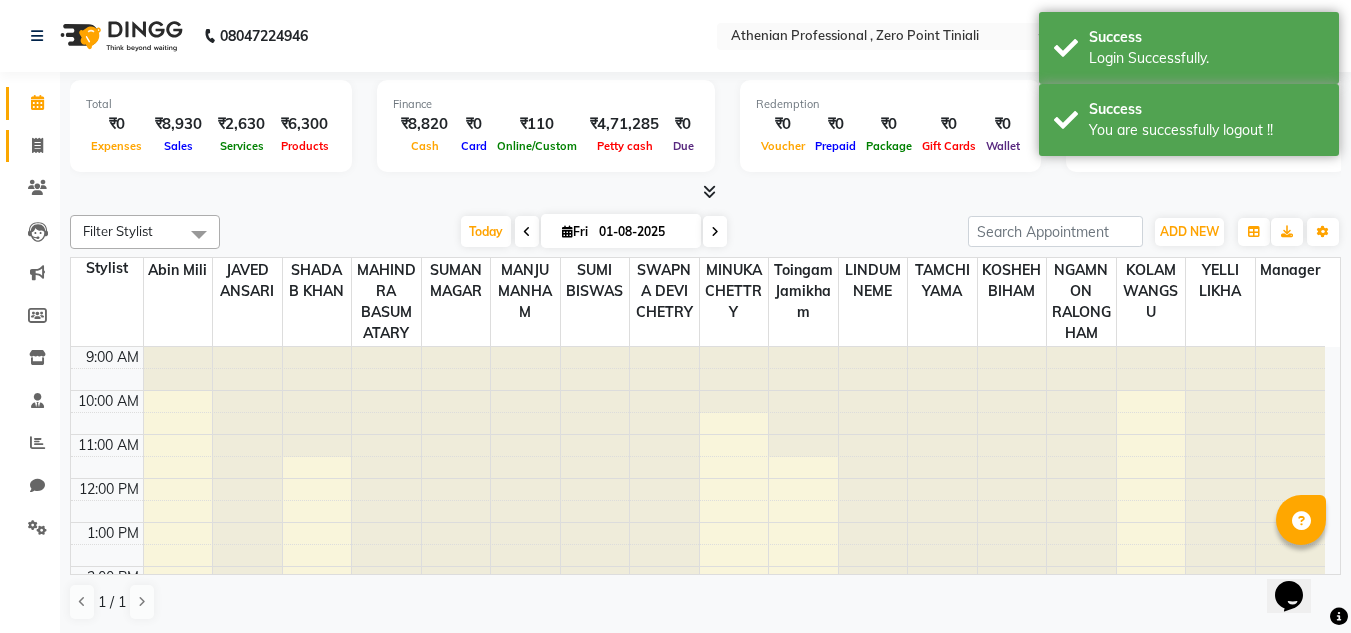 scroll, scrollTop: 0, scrollLeft: 0, axis: both 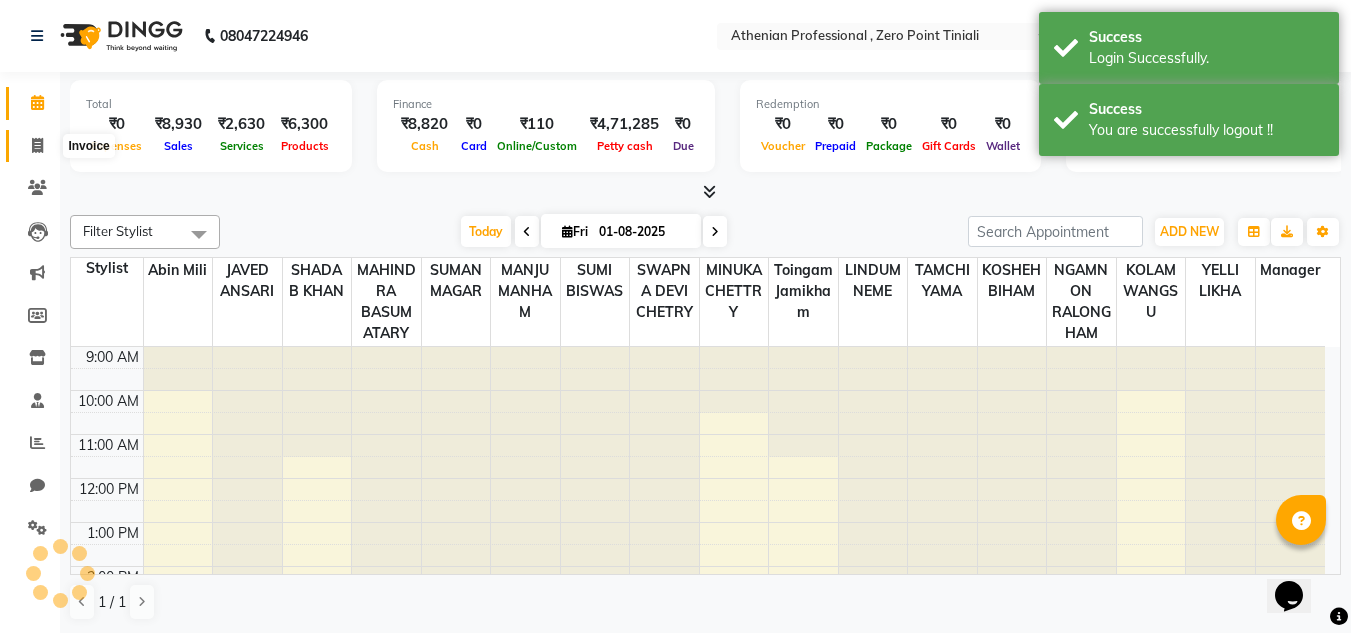 click 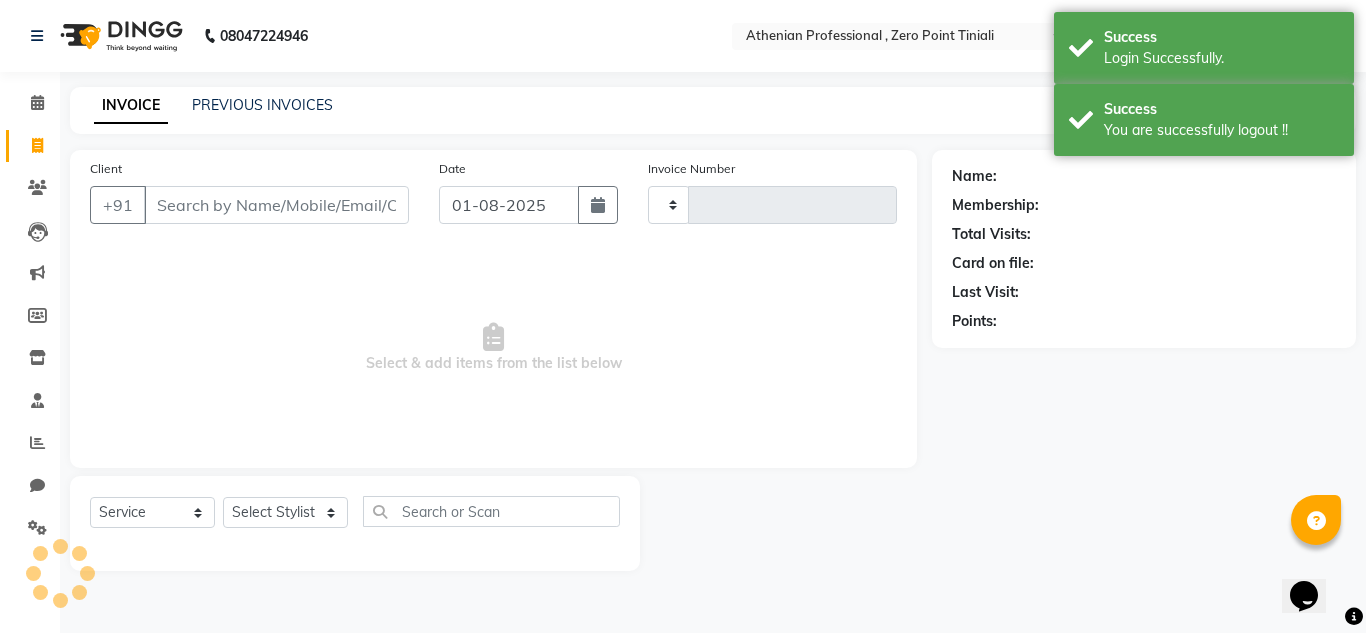 type on "1817" 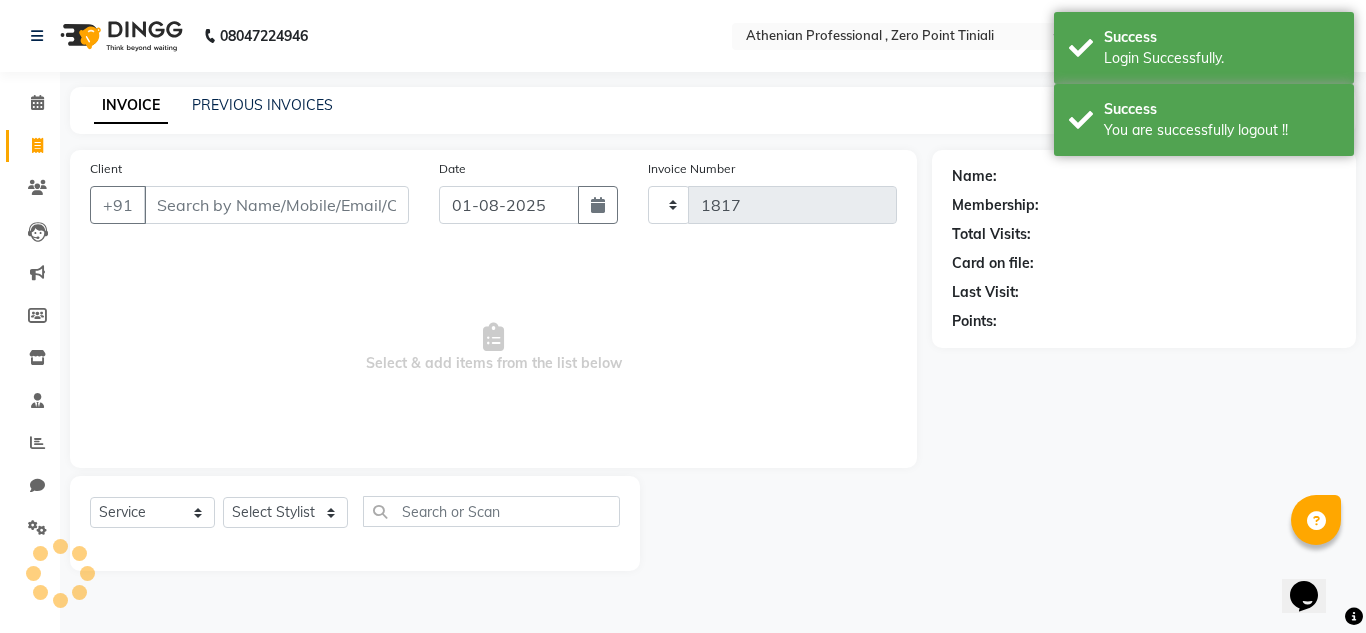 select on "8300" 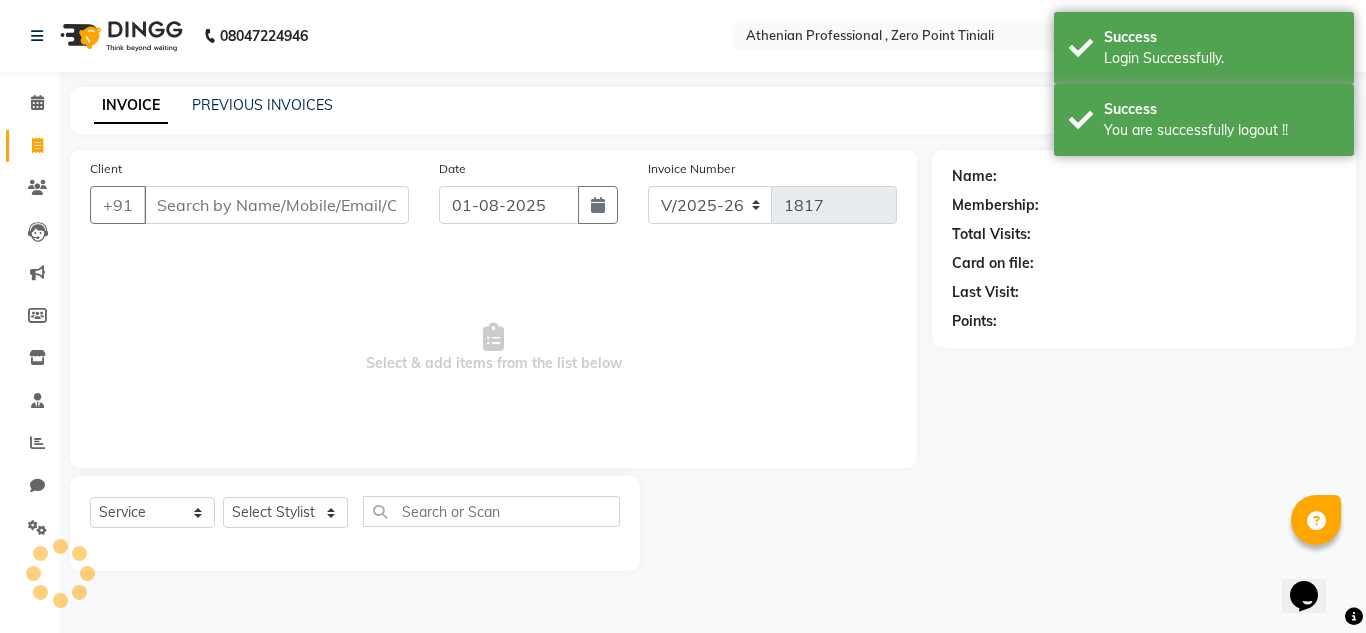 click on "Client" at bounding box center (276, 205) 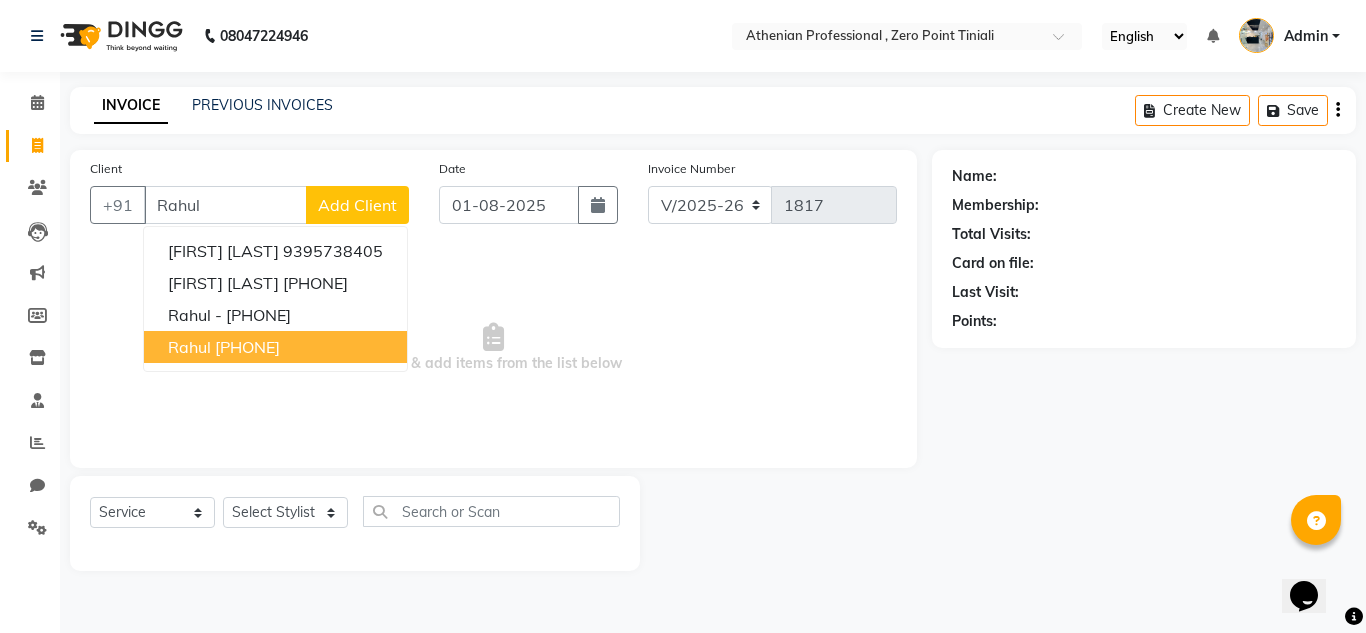 click on "[PHONE]" at bounding box center [247, 347] 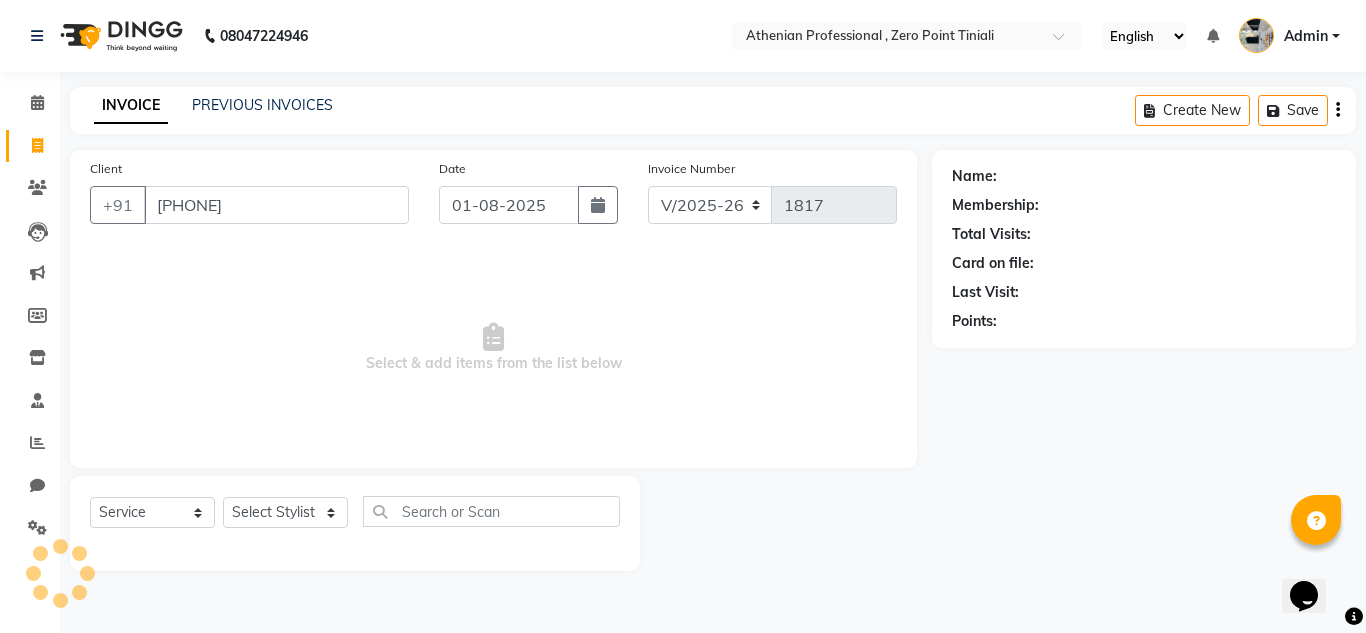 type on "[PHONE]" 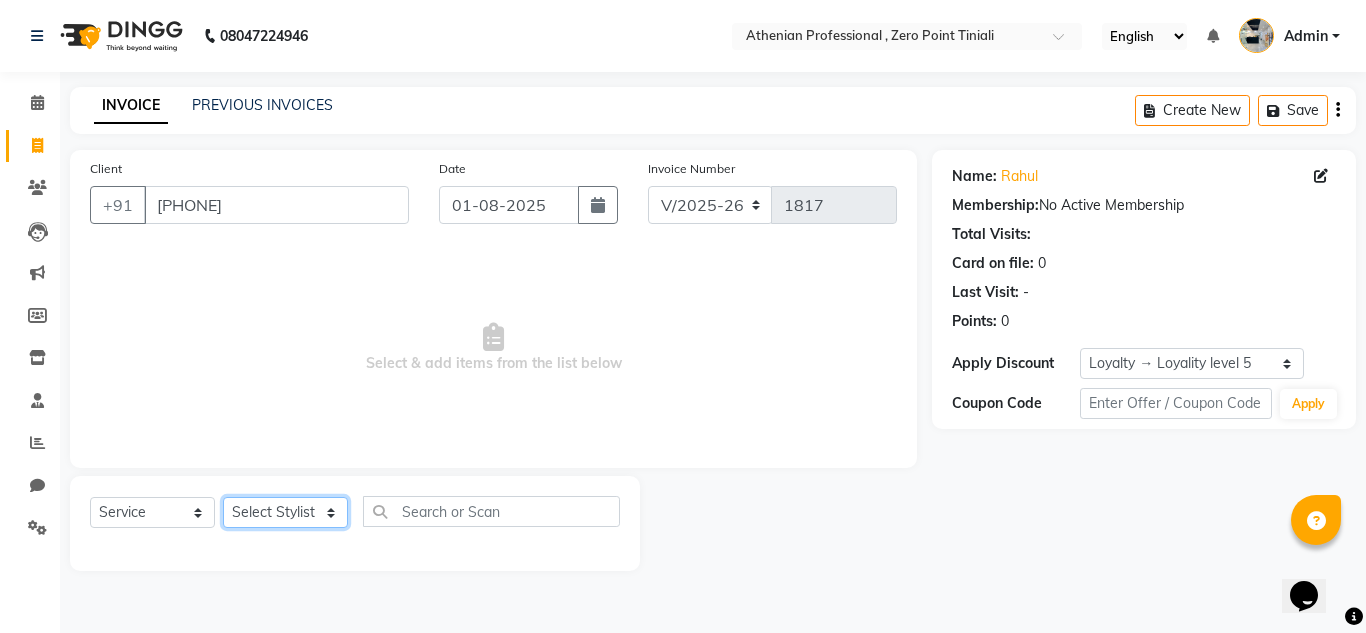 click on "Select Stylist [FIRST] [LAST] [FIRST] [LAST] [FIRST] [LAST] [FIRST] [LAST] [FIRST] [LAST] Manager [FIRST] [LAST] [FIRST] [LAST] [FIRST] [LAST] [FIRST] [LAST] [FIRST] [LAST] [FIRST] [LAST] [FIRST] [LAST] [FIRST] [LAST] [FIRST] [LAST] [FIRST] [LAST] [FIRST] [LAST]" 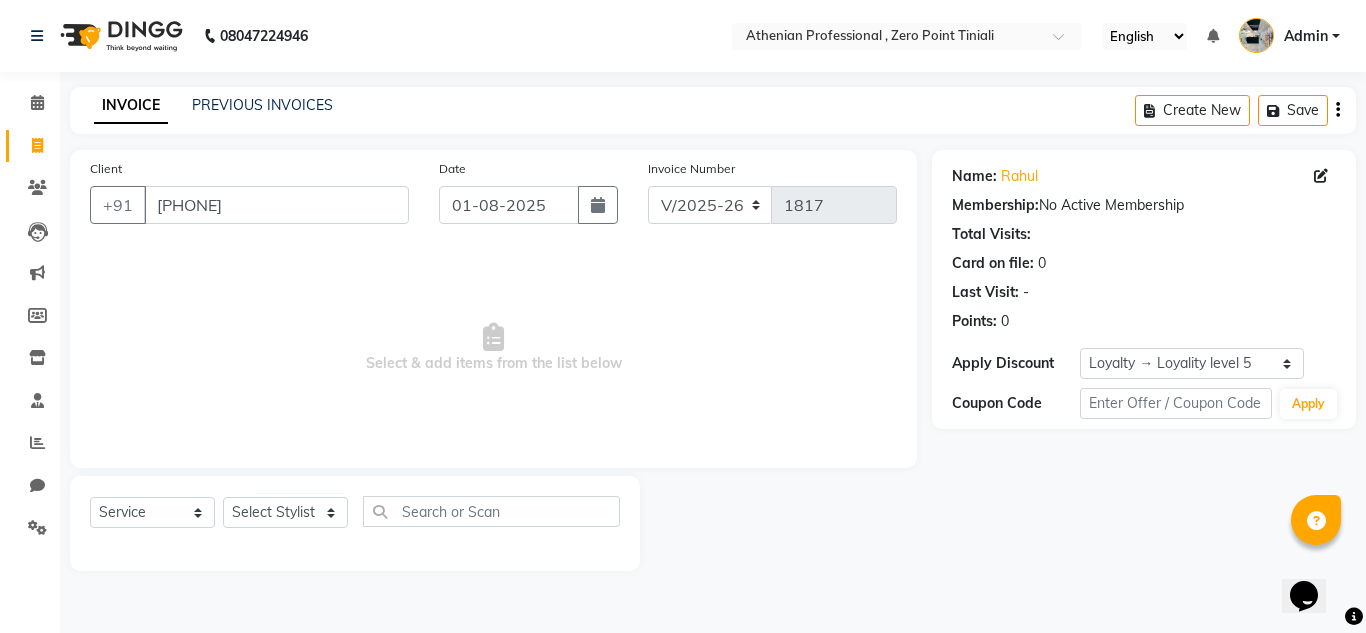 click on "Select & add items from the list below" at bounding box center (493, 348) 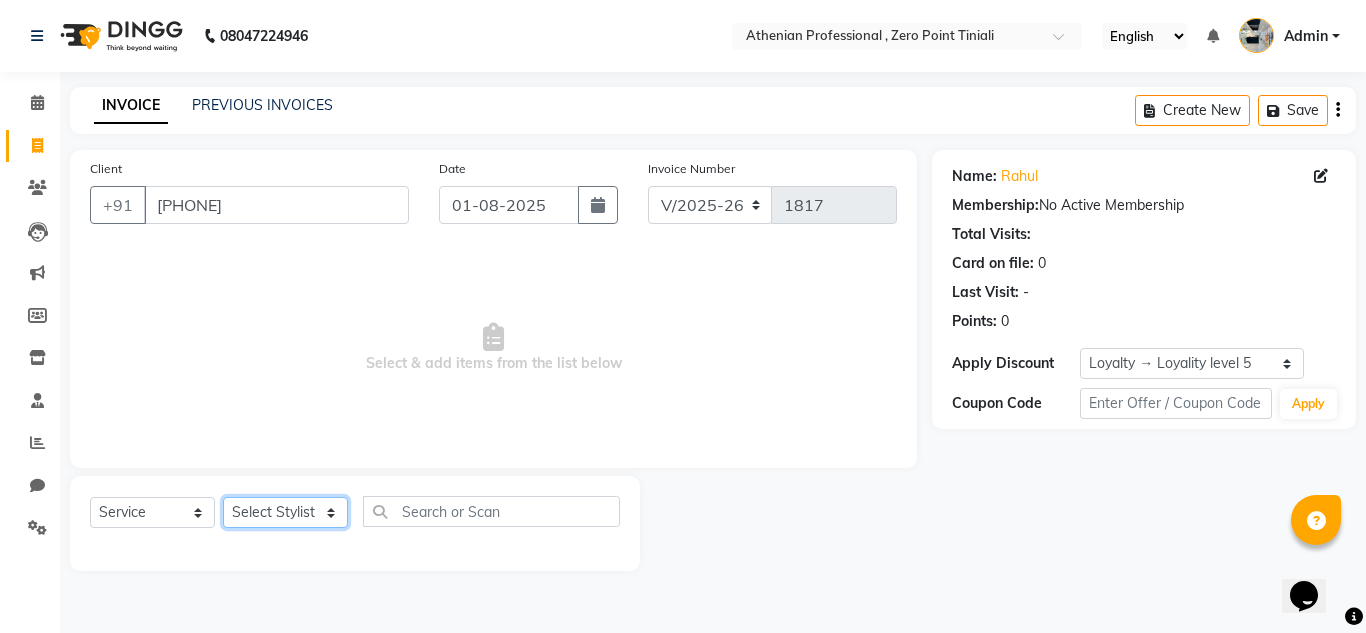 click on "Select Stylist [FIRST] [LAST] [FIRST] [LAST] [FIRST] [LAST] [FIRST] [LAST] [FIRST] [LAST] Manager [FIRST] [LAST] [FIRST] [LAST] [FIRST] [LAST] [FIRST] [LAST] [FIRST] [LAST] [FIRST] [LAST] [FIRST] [LAST] [FIRST] [LAST] [FIRST] [LAST] [FIRST] [LAST] [FIRST] [LAST]" 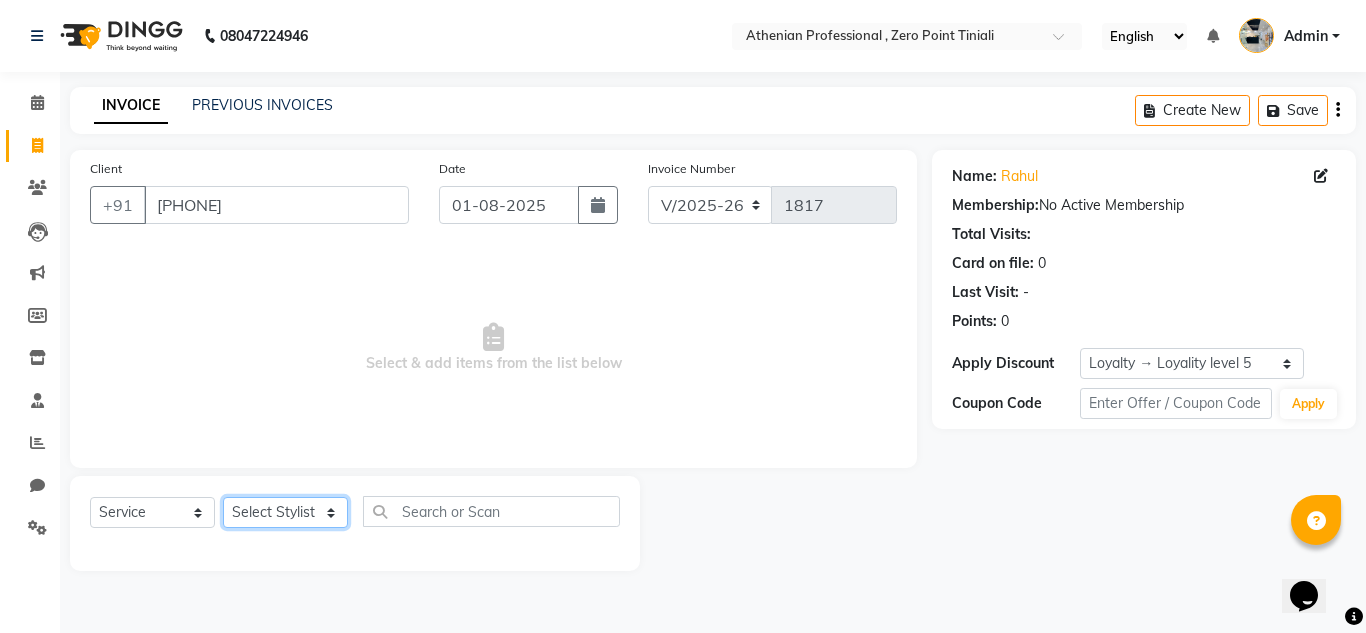 select on "80206" 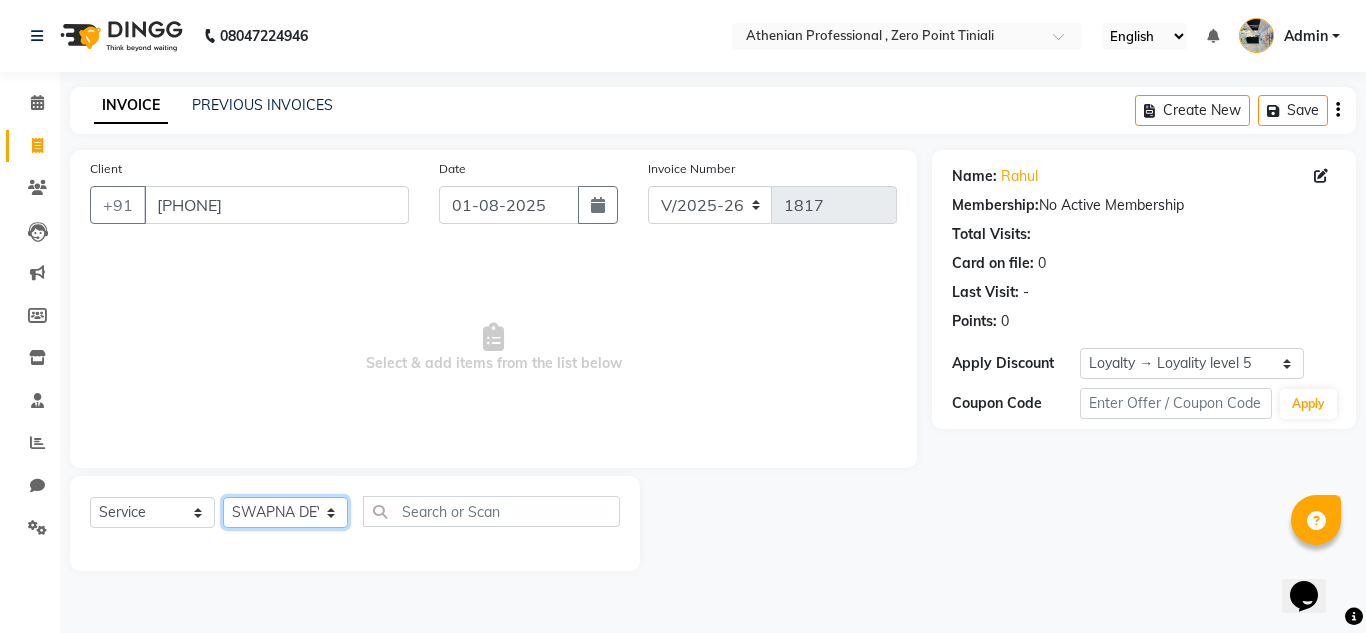 click on "Select Stylist [FIRST] [LAST] [FIRST] [LAST] [FIRST] [LAST] [FIRST] [LAST] [FIRST] [LAST] Manager [FIRST] [LAST] [FIRST] [LAST] [FIRST] [LAST] [FIRST] [LAST] [FIRST] [LAST] [FIRST] [LAST] [FIRST] [LAST] [FIRST] [LAST] [FIRST] [LAST] [FIRST] [LAST] [FIRST] [LAST]" 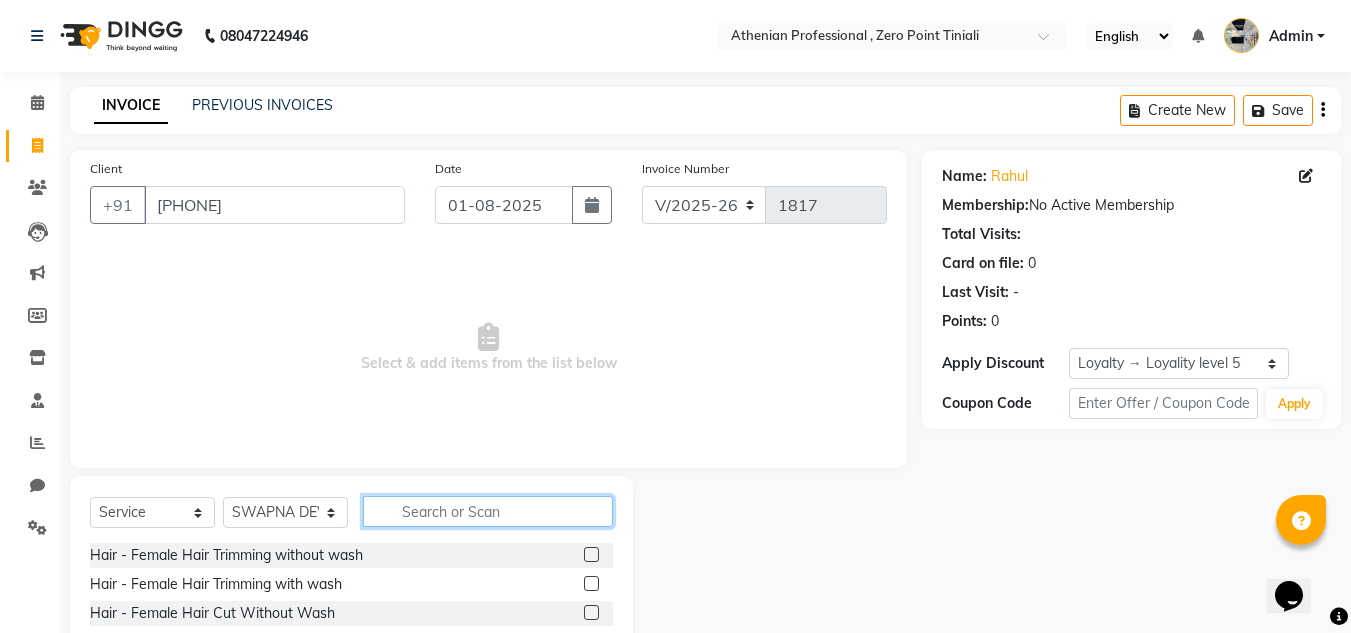 click 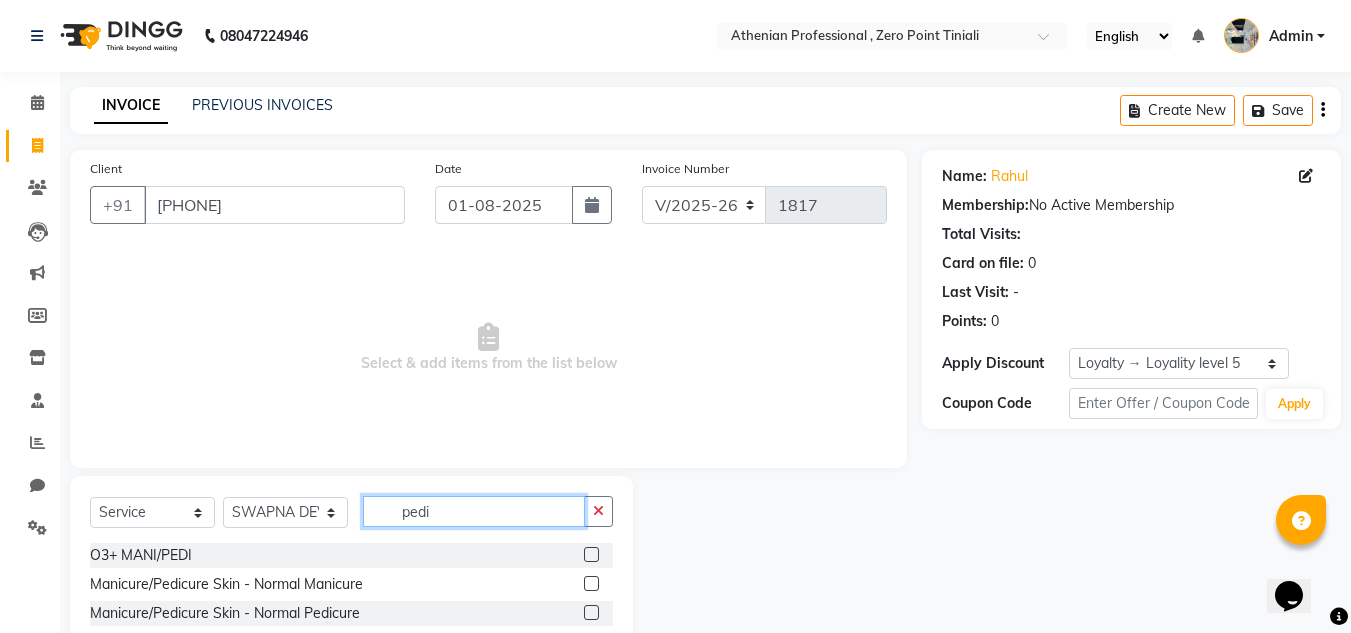 scroll, scrollTop: 83, scrollLeft: 0, axis: vertical 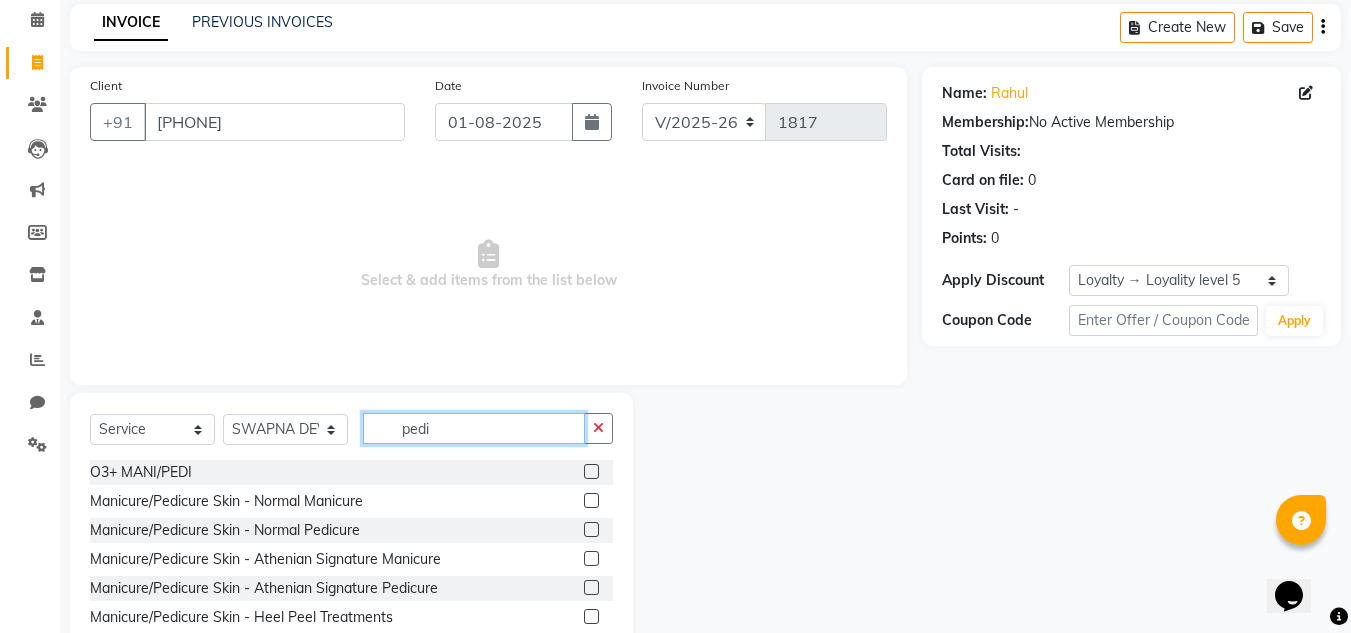 type on "pedi" 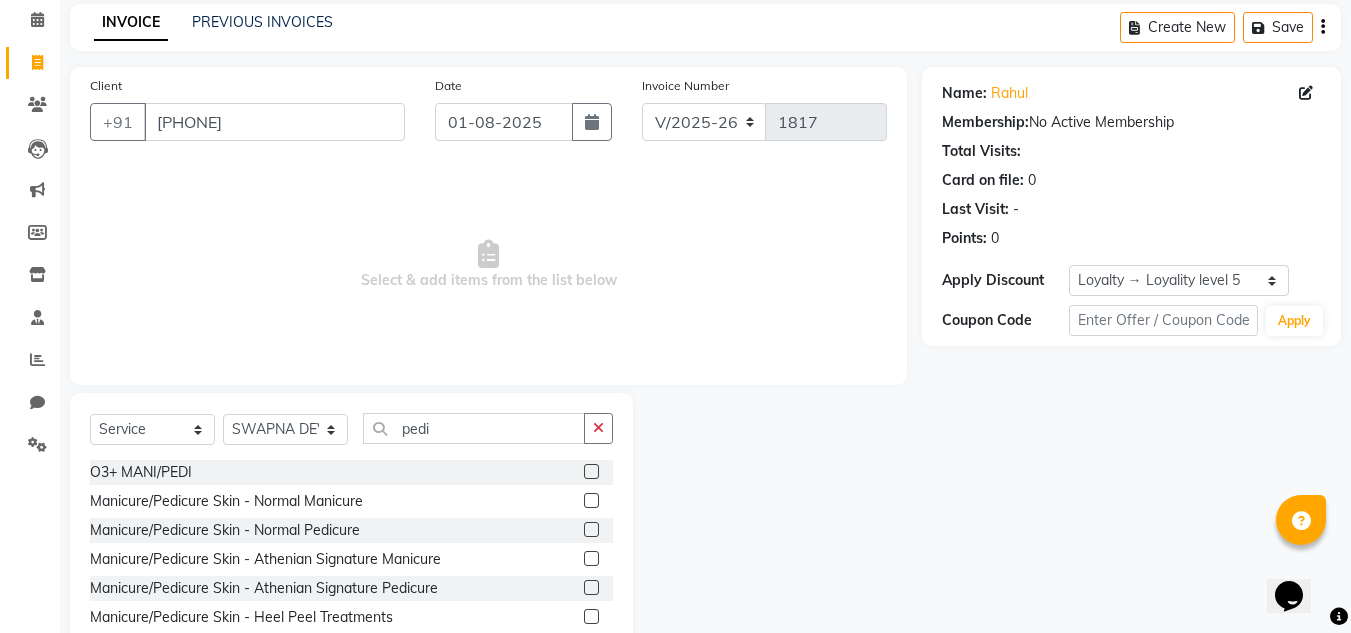 click 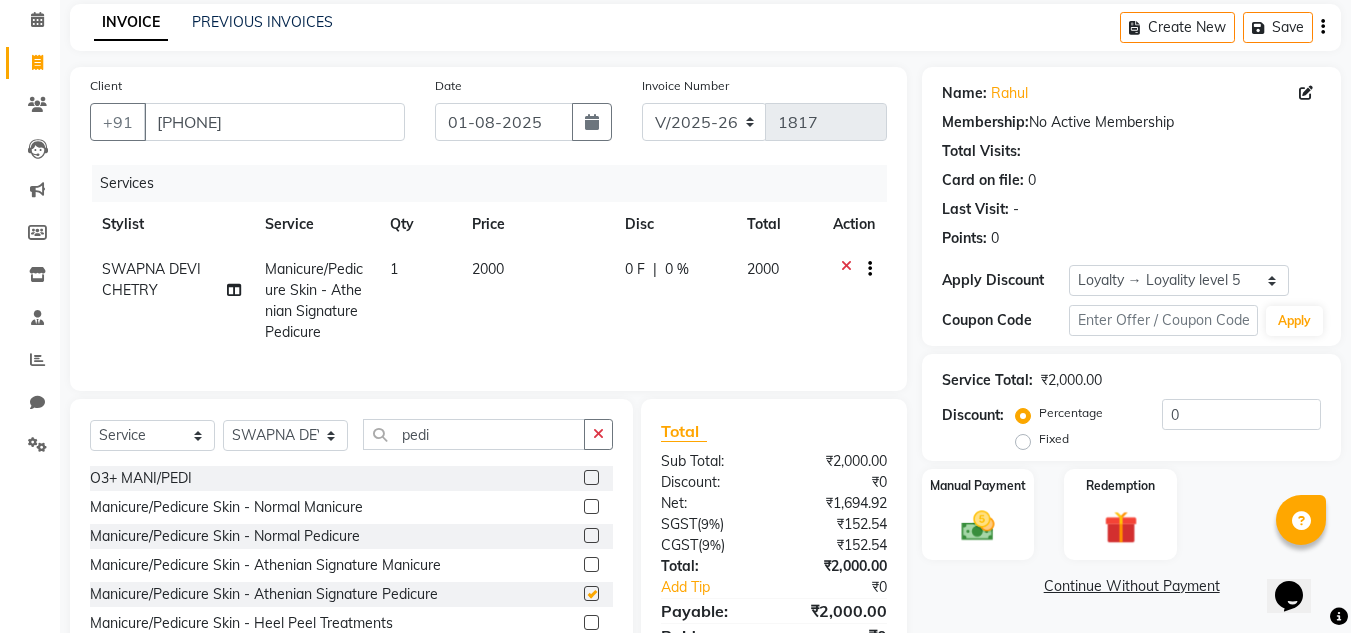 checkbox on "false" 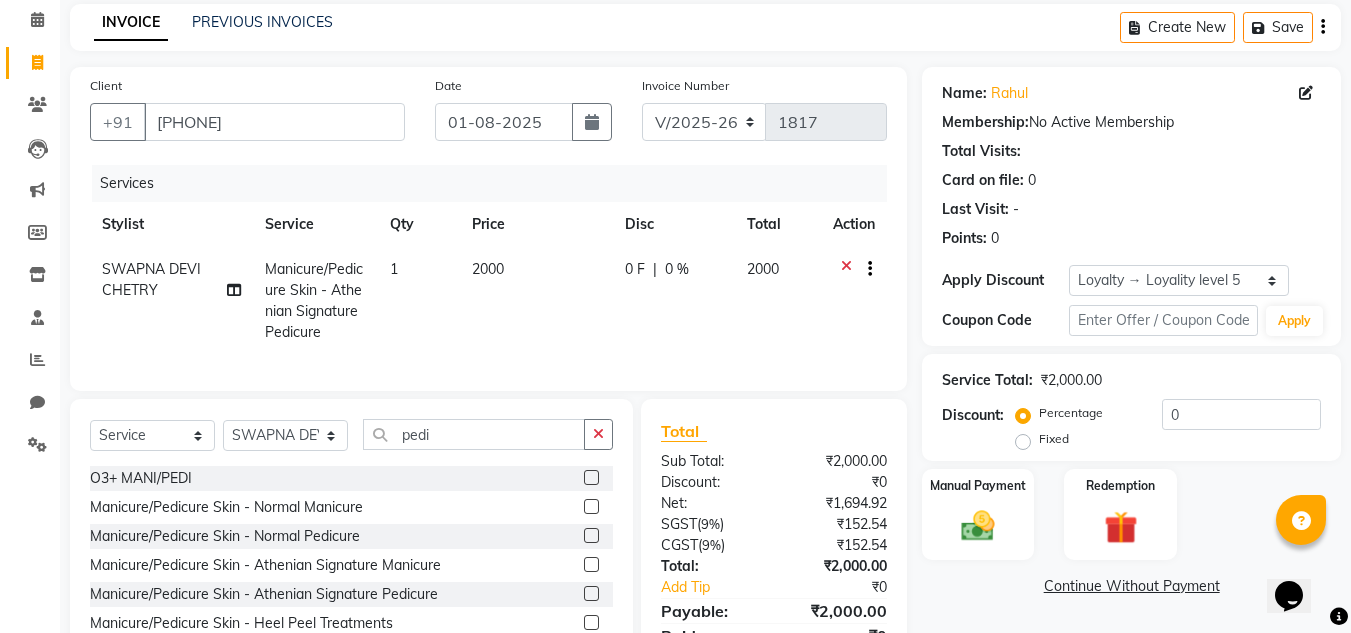 scroll, scrollTop: 164, scrollLeft: 0, axis: vertical 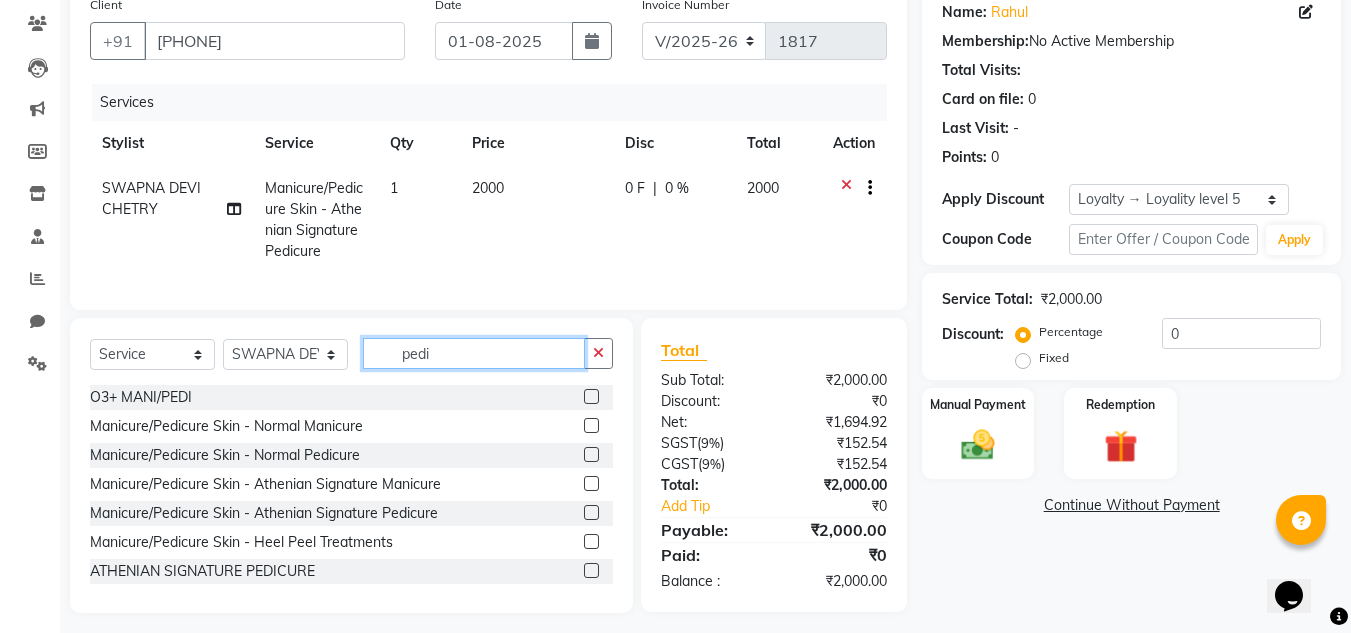 click on "pedi" 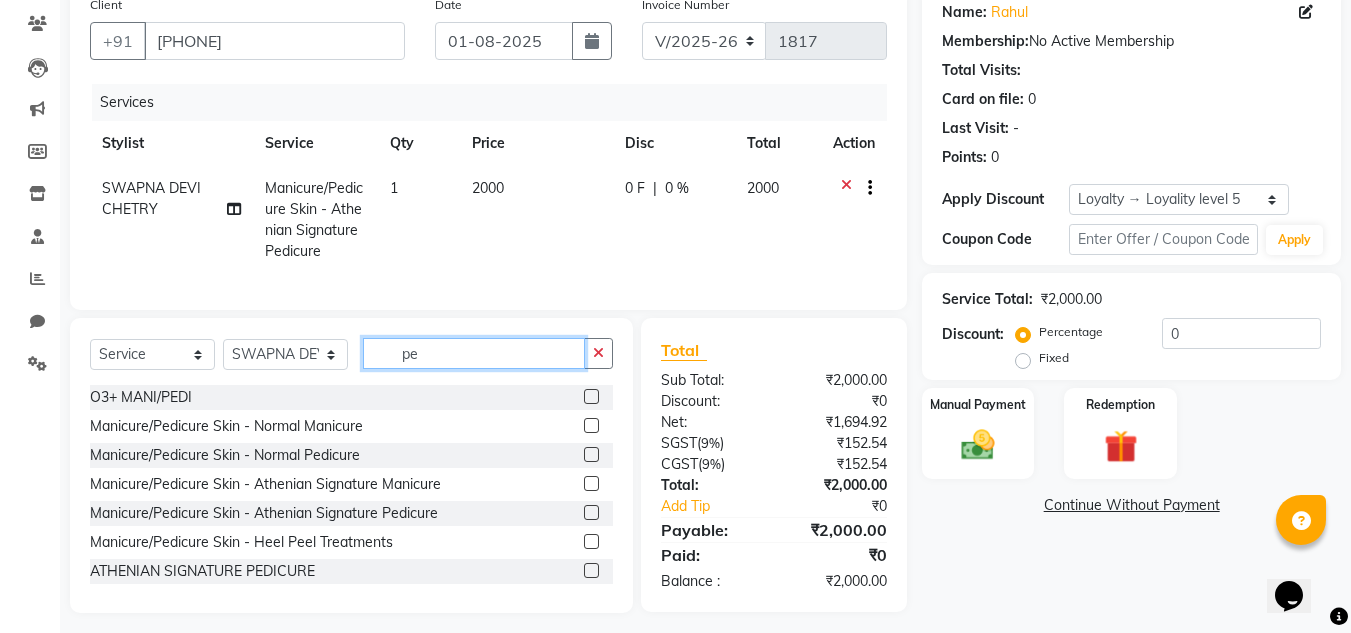 type on "p" 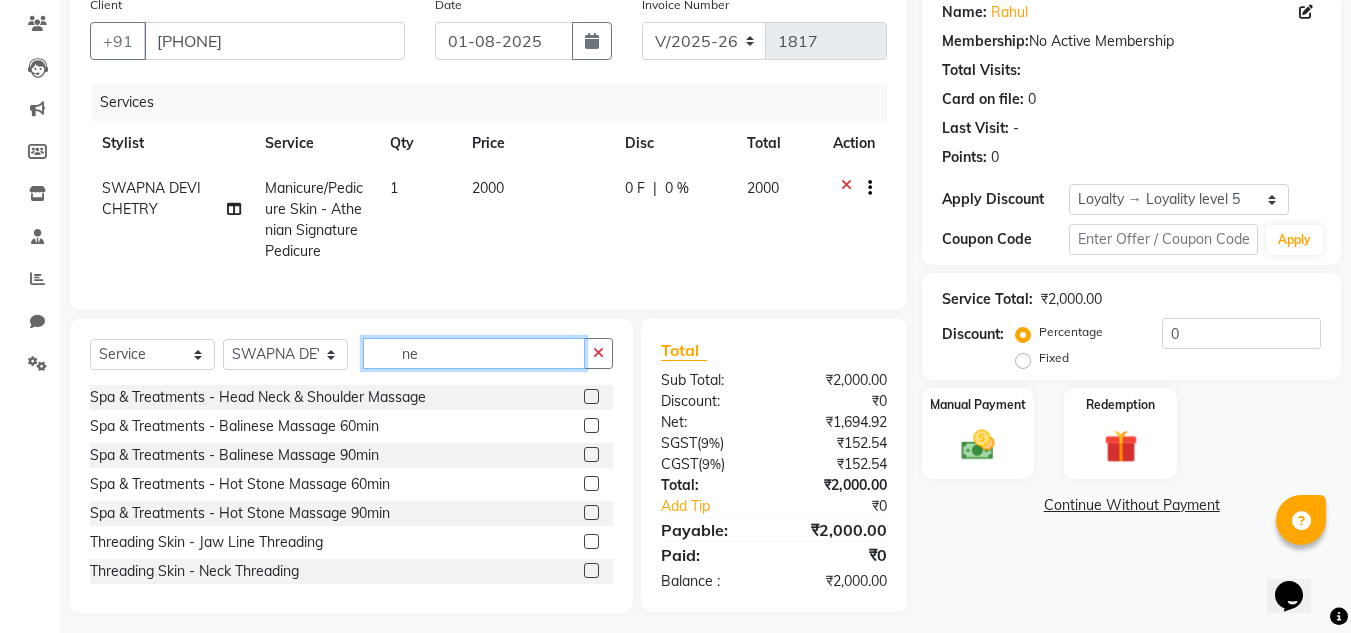 type on "n" 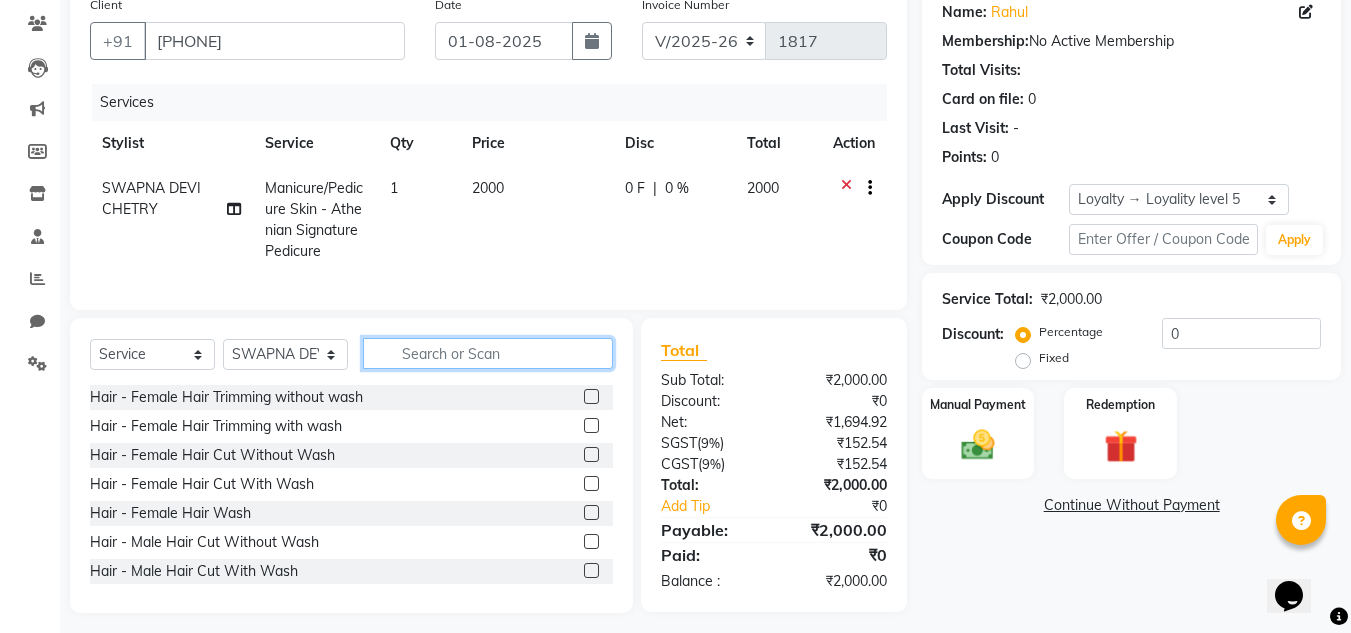 type 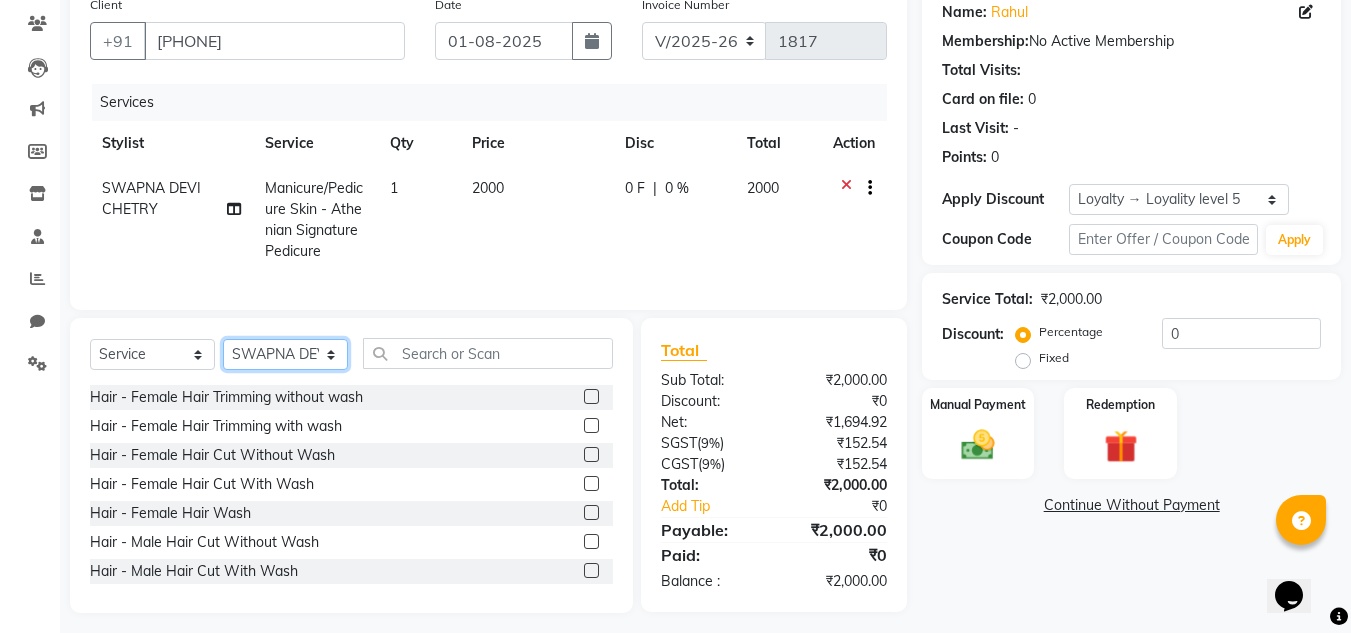 click on "Select Stylist [FIRST] [LAST] [FIRST] [LAST] [FIRST] [LAST] [FIRST] [LAST] [FIRST] [LAST] Manager [FIRST] [LAST] [FIRST] [LAST] [FIRST] [LAST] [FIRST] [LAST] [FIRST] [LAST] [FIRST] [LAST] [FIRST] [LAST] [FIRST] [LAST] [FIRST] [LAST] [FIRST] [LAST] [FIRST] [LAST]" 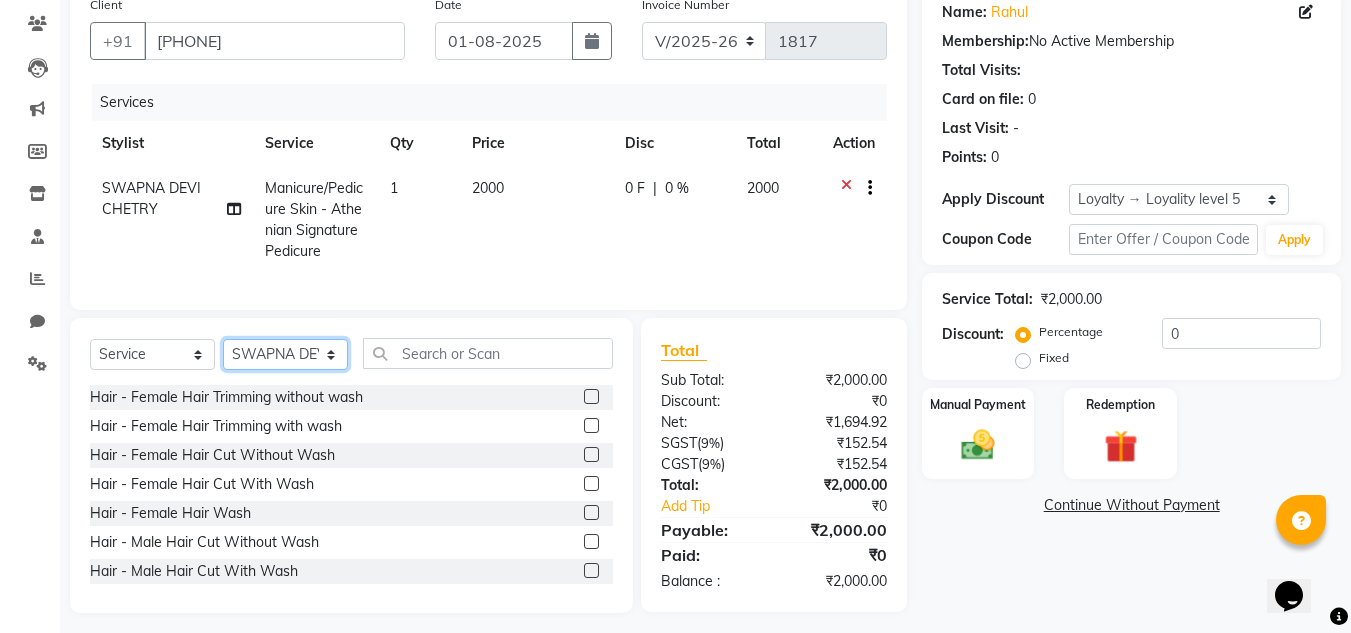 select on "80210" 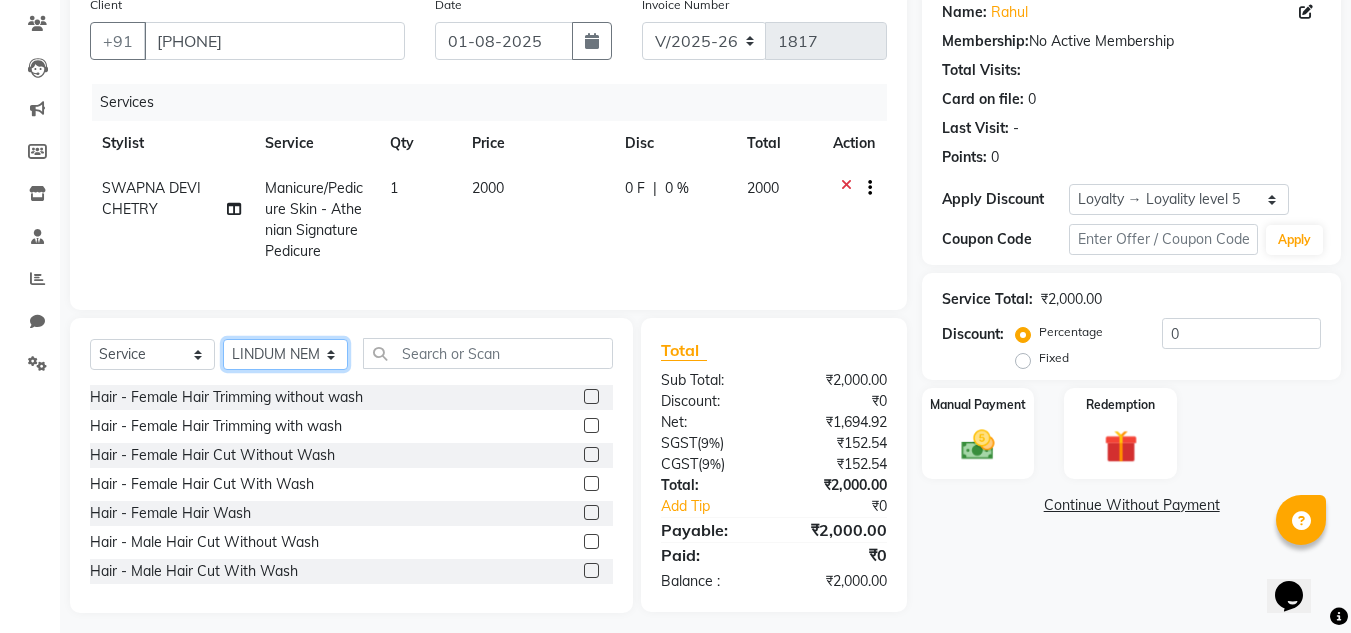 click on "Select Stylist [FIRST] [LAST] [FIRST] [LAST] [FIRST] [LAST] [FIRST] [LAST] [FIRST] [LAST] Manager [FIRST] [LAST] [FIRST] [LAST] [FIRST] [LAST] [FIRST] [LAST] [FIRST] [LAST] [FIRST] [LAST] [FIRST] [LAST] [FIRST] [LAST] [FIRST] [LAST] [FIRST] [LAST] [FIRST] [LAST]" 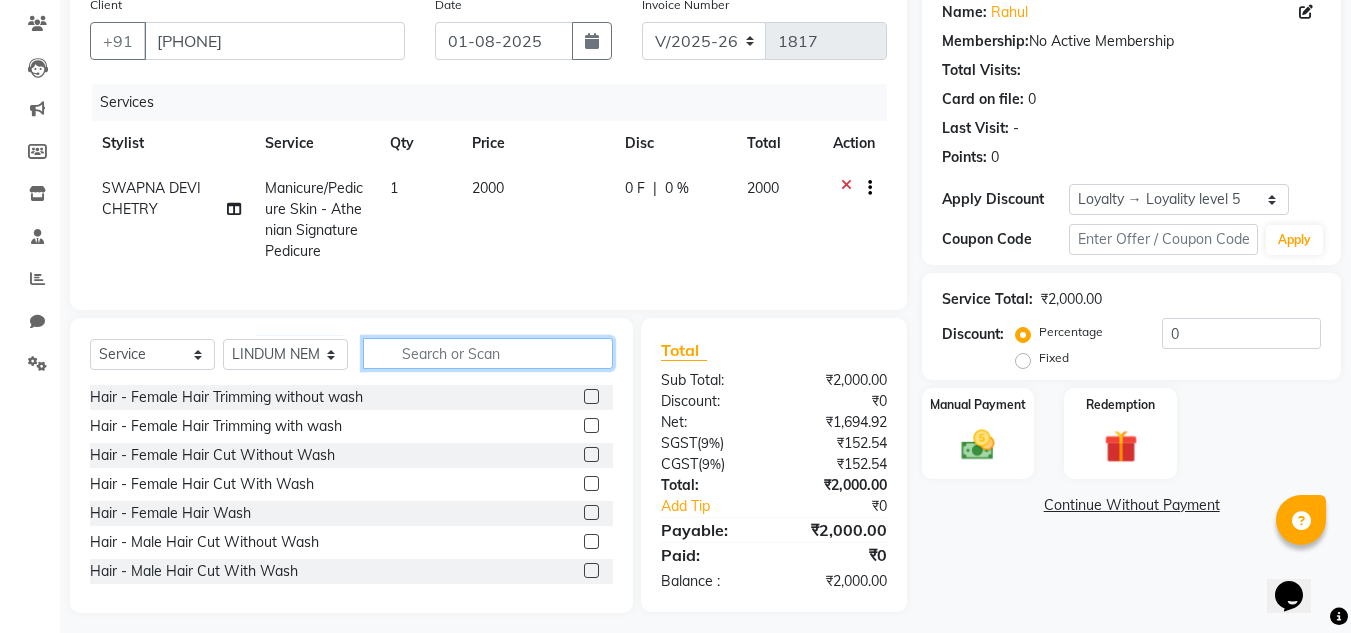 click 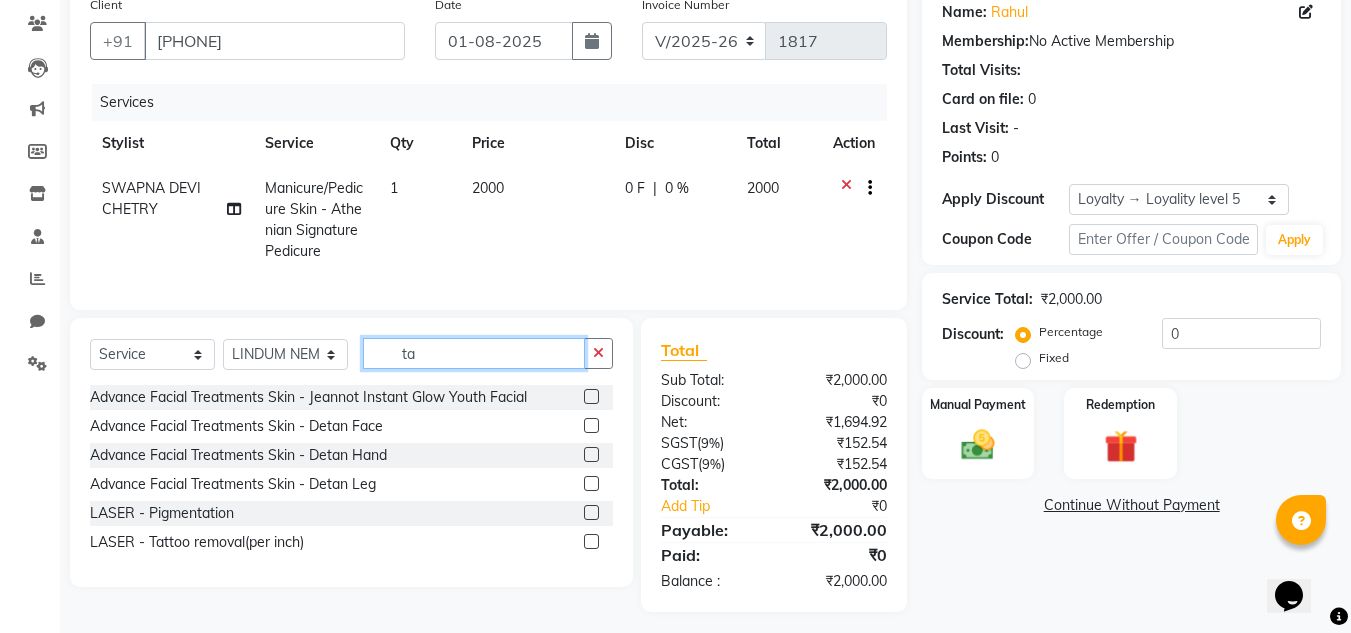 type on "t" 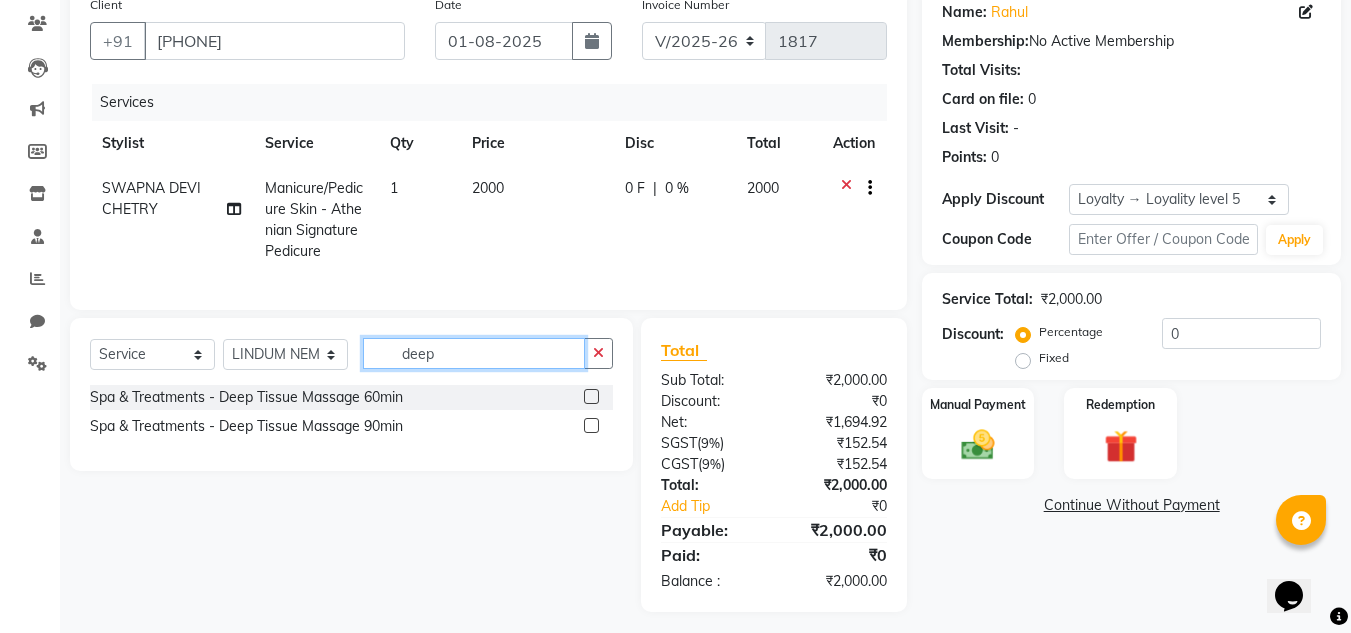 type on "deep" 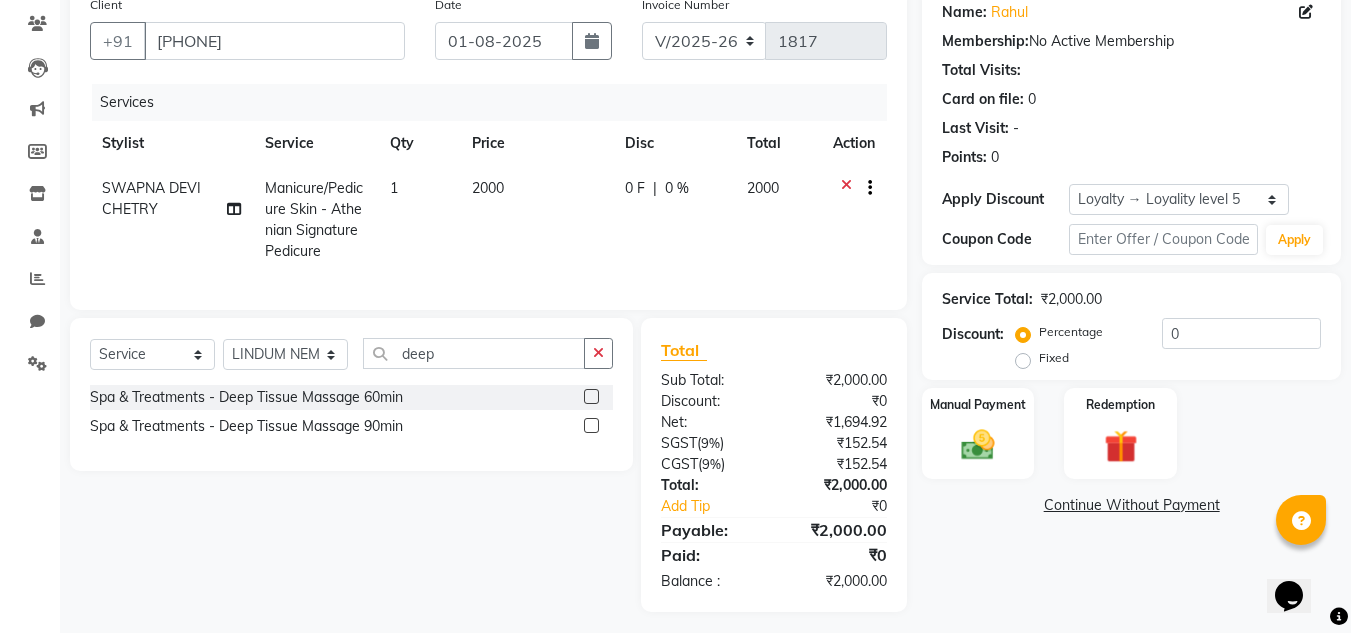 click 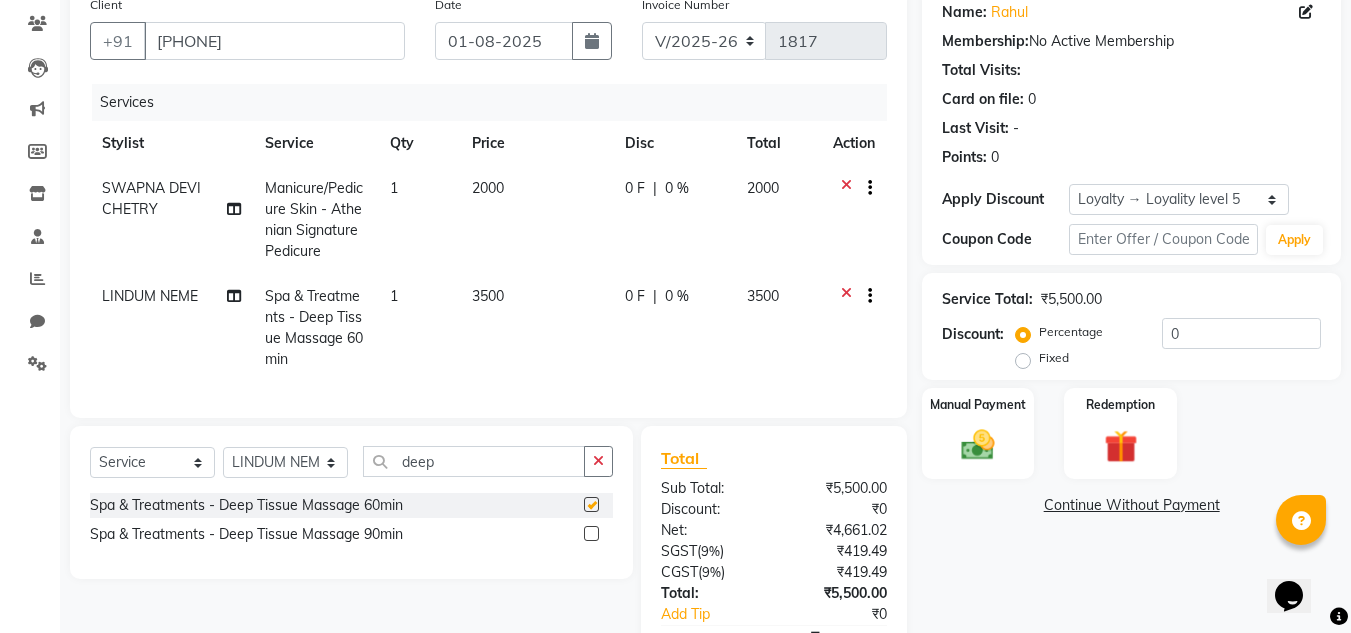 checkbox on "false" 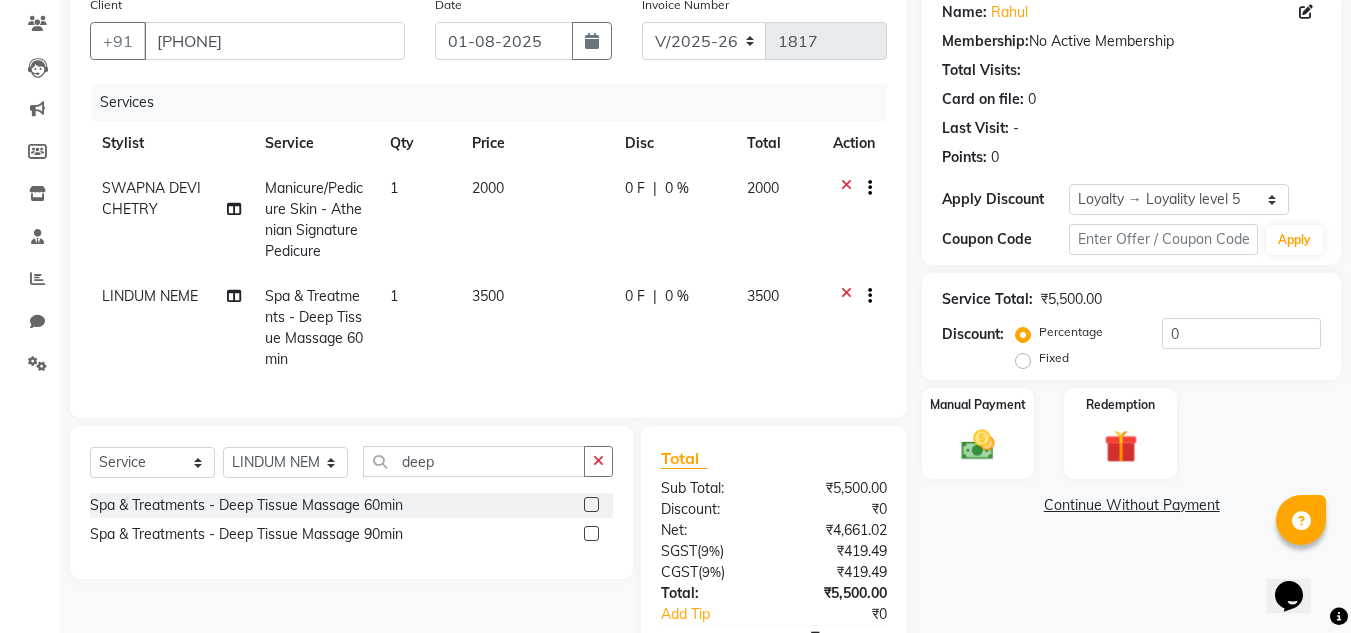 scroll, scrollTop: 296, scrollLeft: 0, axis: vertical 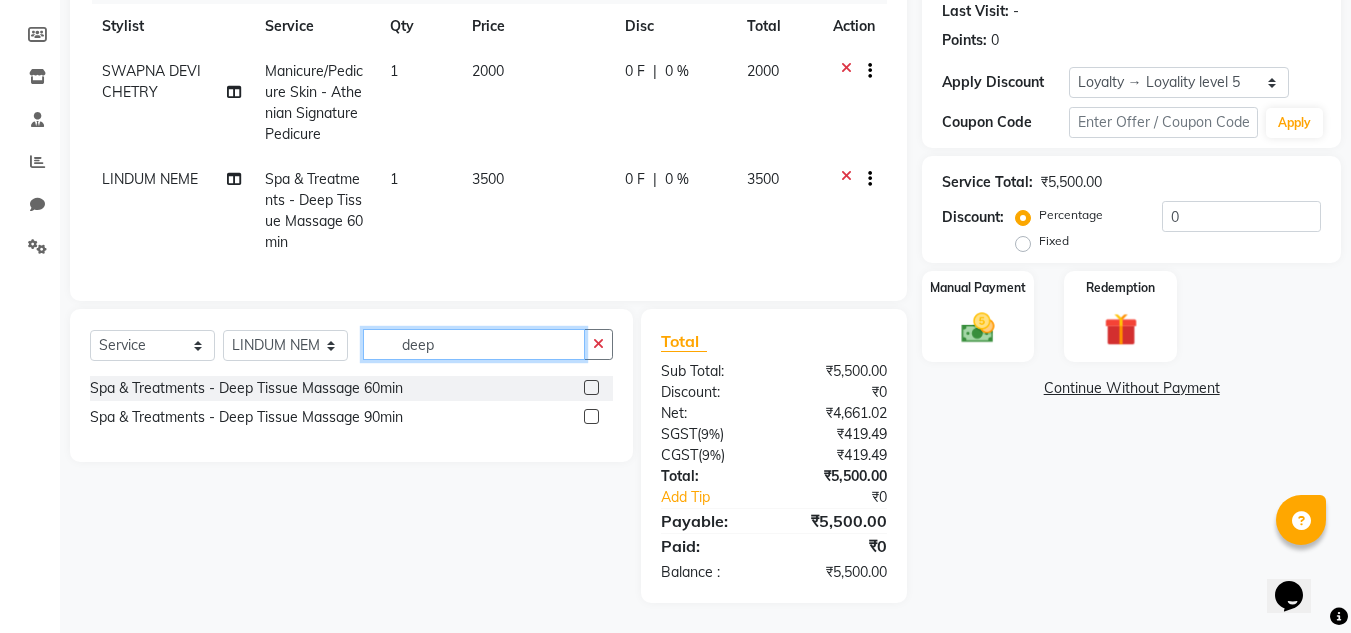 click on "deep" 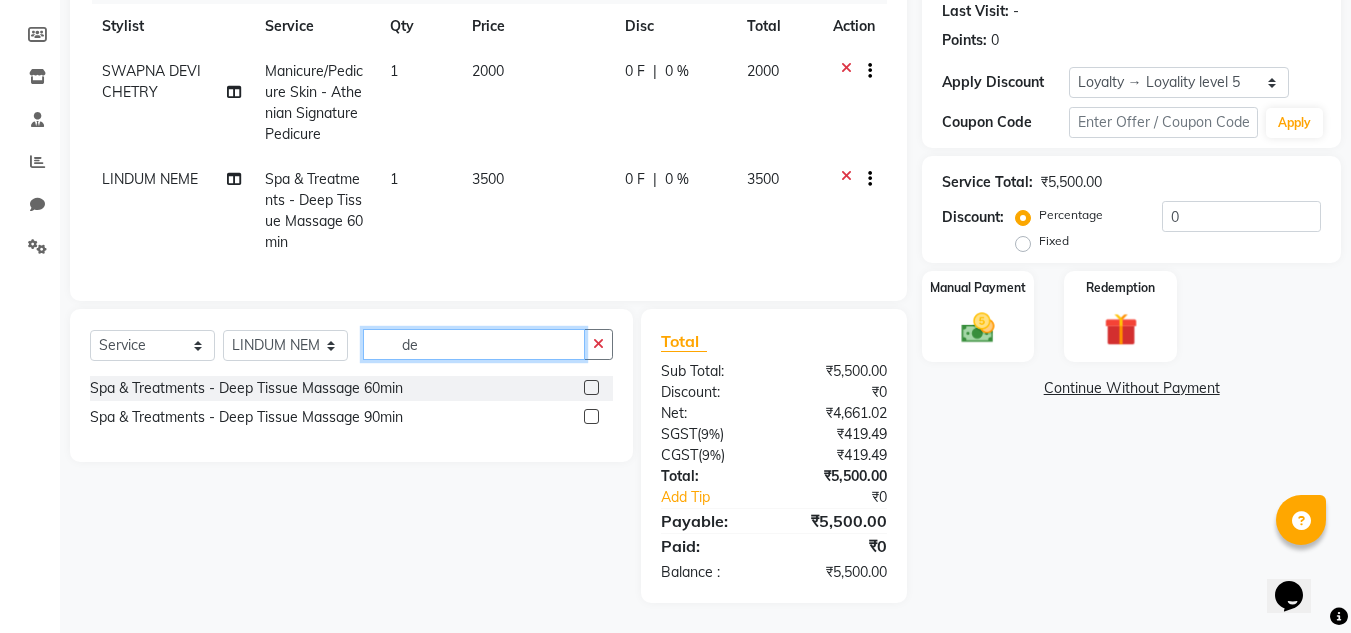 type on "d" 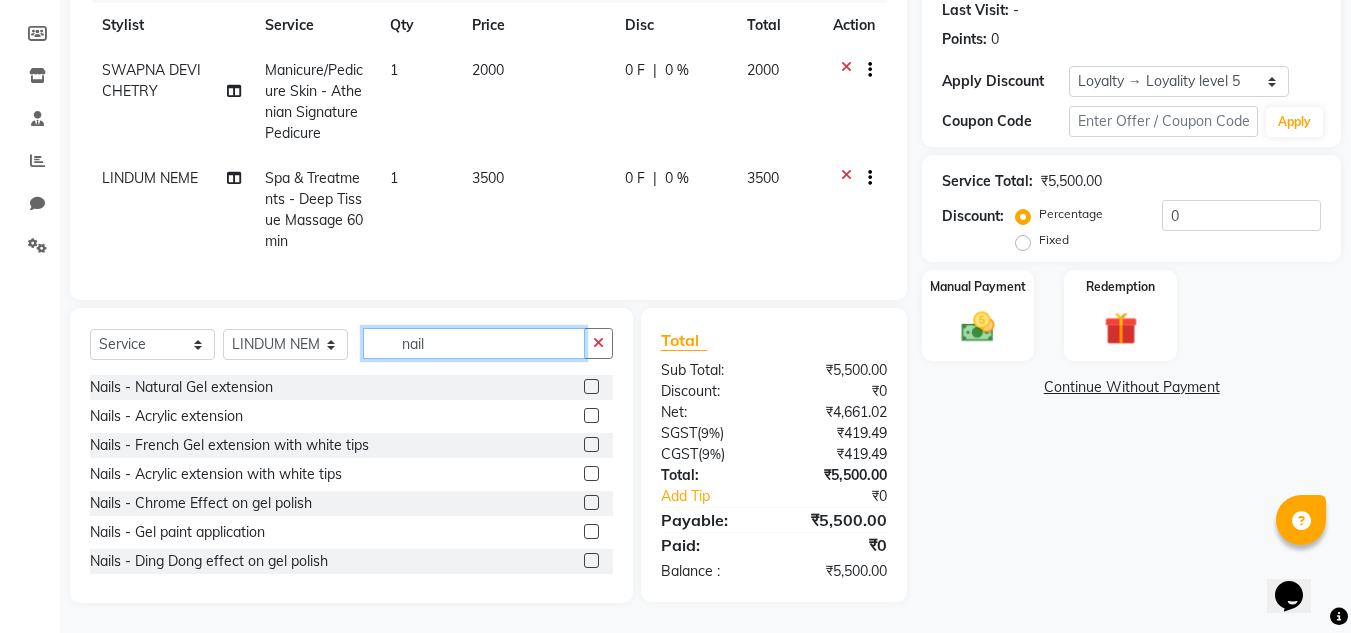 scroll, scrollTop: 297, scrollLeft: 0, axis: vertical 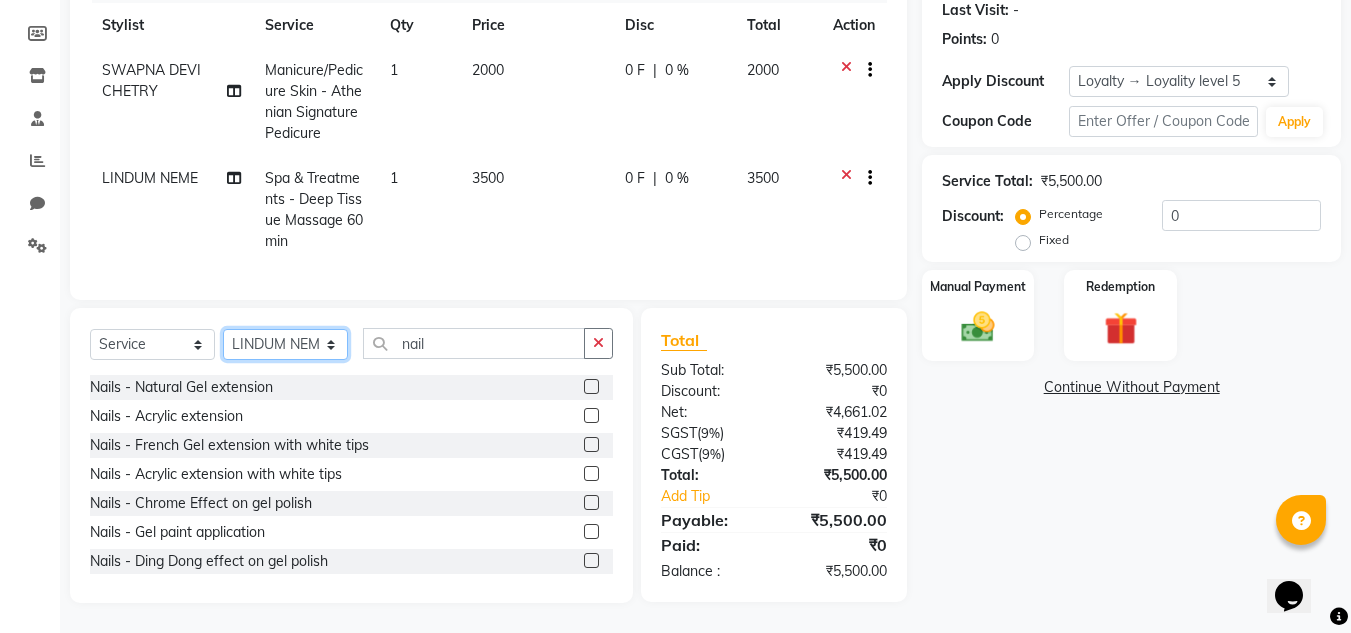 click on "Select Stylist [FIRST] [LAST] [FIRST] [LAST] [FIRST] [LAST] [FIRST] [LAST] [FIRST] [LAST] Manager [FIRST] [LAST] [FIRST] [LAST] [FIRST] [LAST] [FIRST] [LAST] [FIRST] [LAST] [FIRST] [LAST] [FIRST] [LAST] [FIRST] [LAST] [FIRST] [LAST] [FIRST] [LAST] [FIRST] [LAST]" 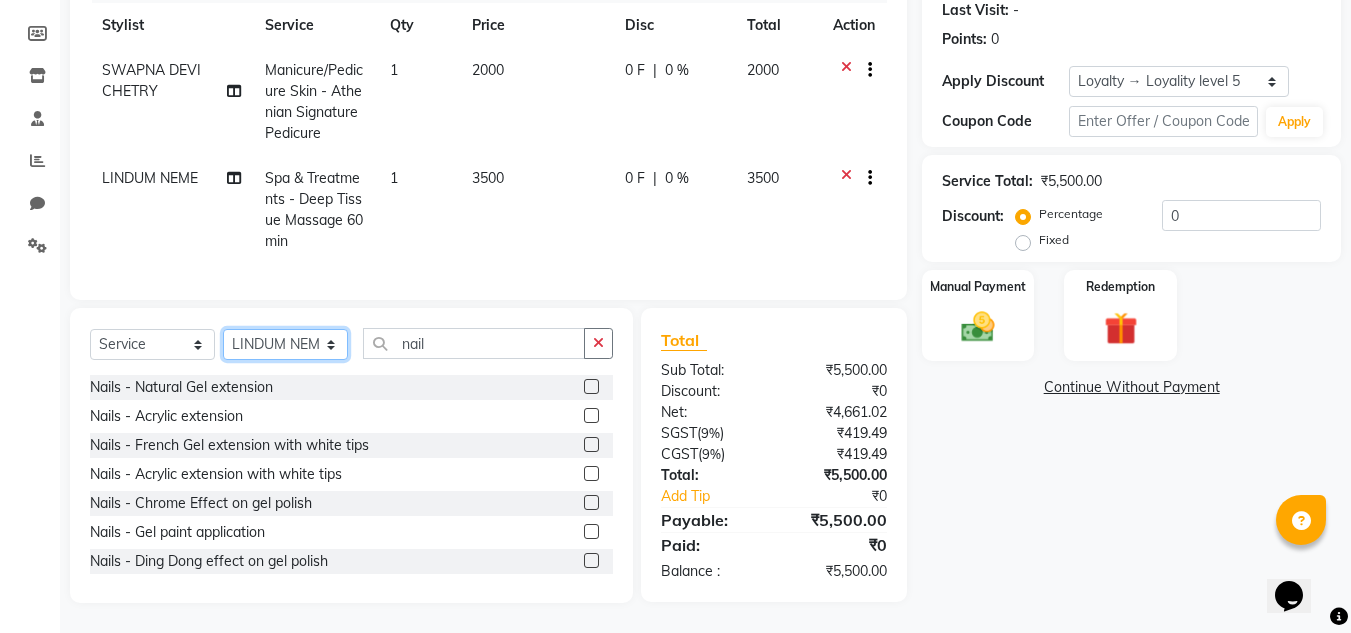 select on "80206" 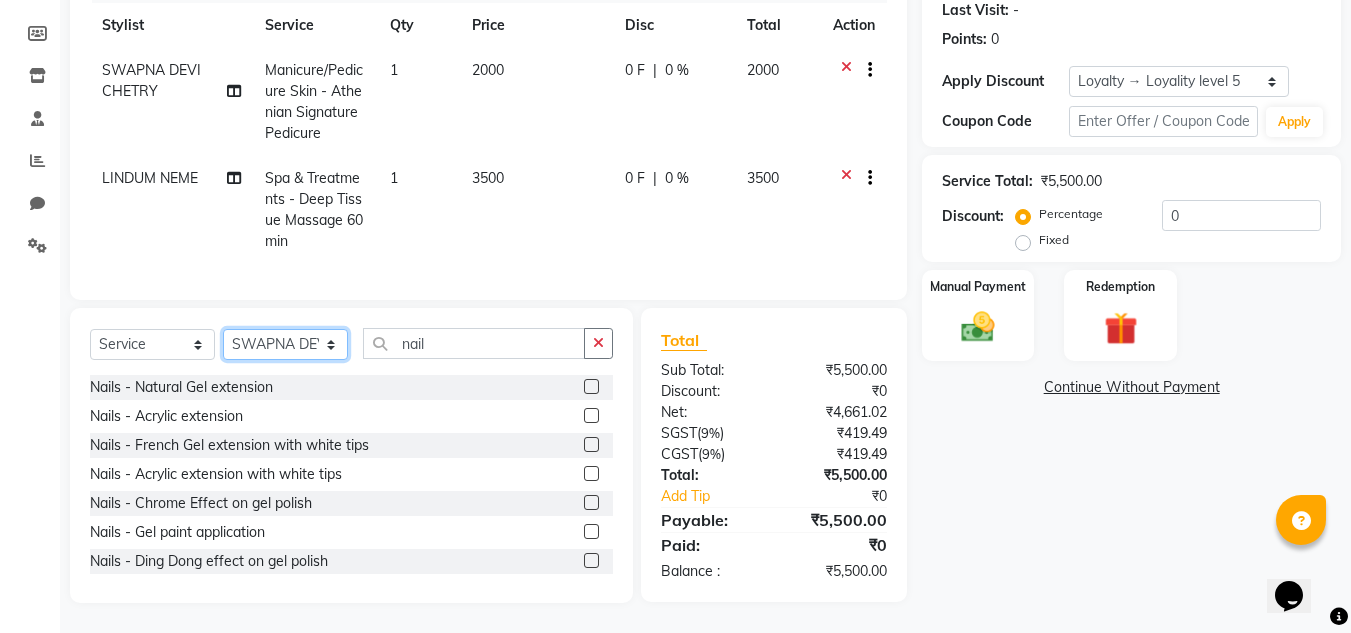 click on "Select Stylist [FIRST] [LAST] [FIRST] [LAST] [FIRST] [LAST] [FIRST] [LAST] [FIRST] [LAST] Manager [FIRST] [LAST] [FIRST] [LAST] [FIRST] [LAST] [FIRST] [LAST] [FIRST] [LAST] [FIRST] [LAST] [FIRST] [LAST] [FIRST] [LAST] [FIRST] [LAST] [FIRST] [LAST] [FIRST] [LAST]" 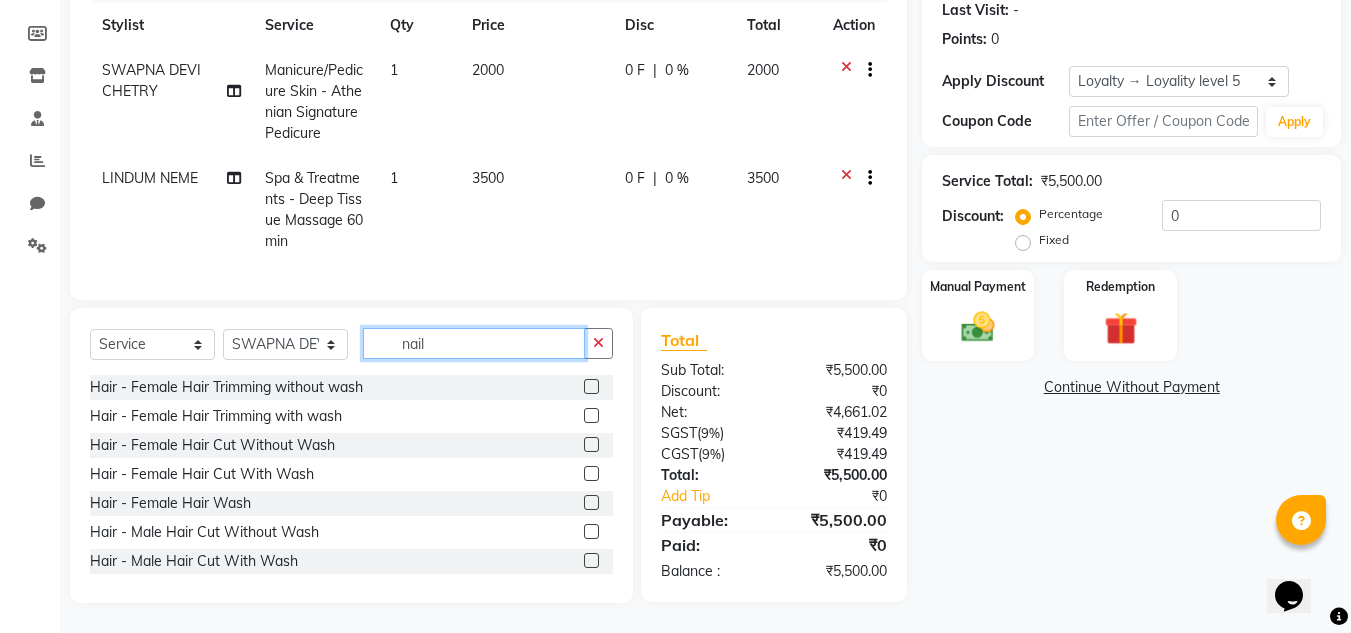 click on "nail" 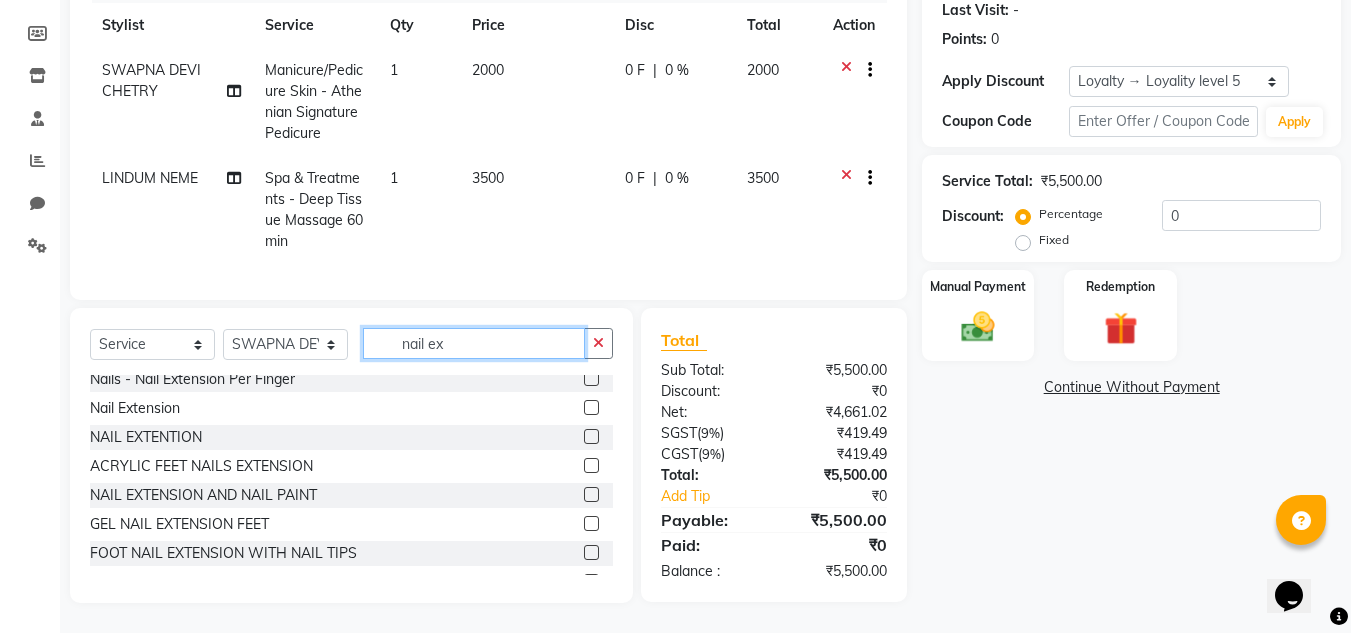 scroll, scrollTop: 200, scrollLeft: 0, axis: vertical 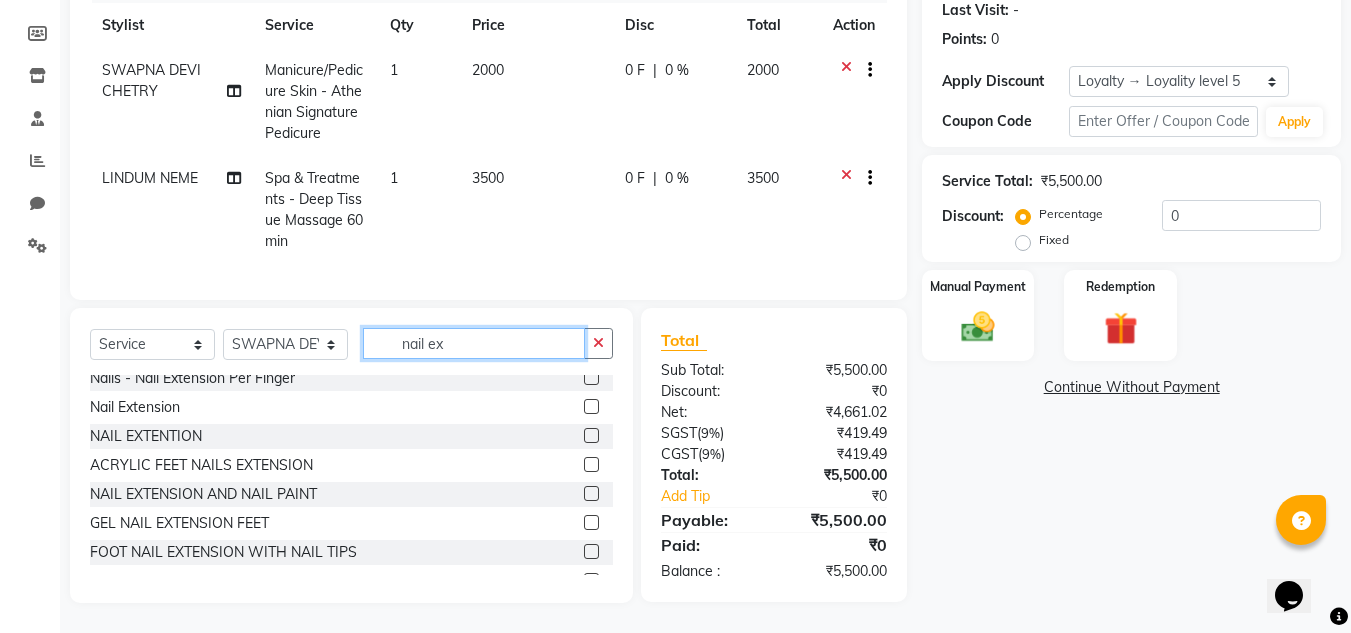 type on "nail ex" 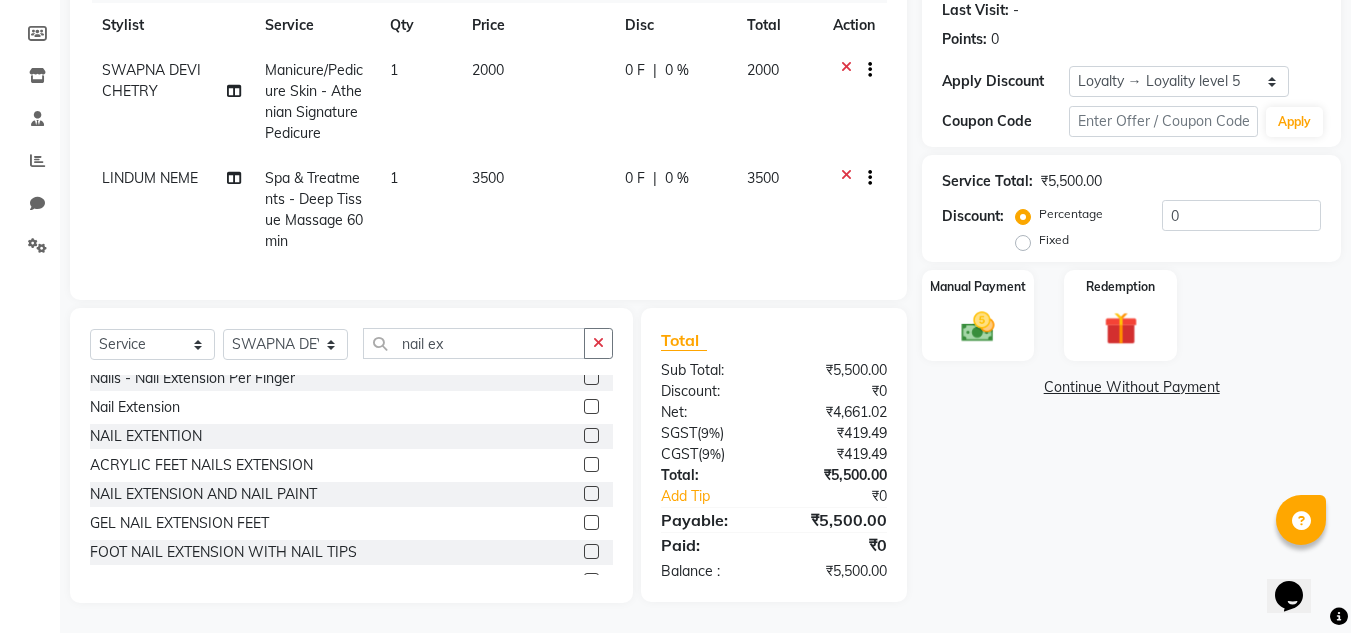 click 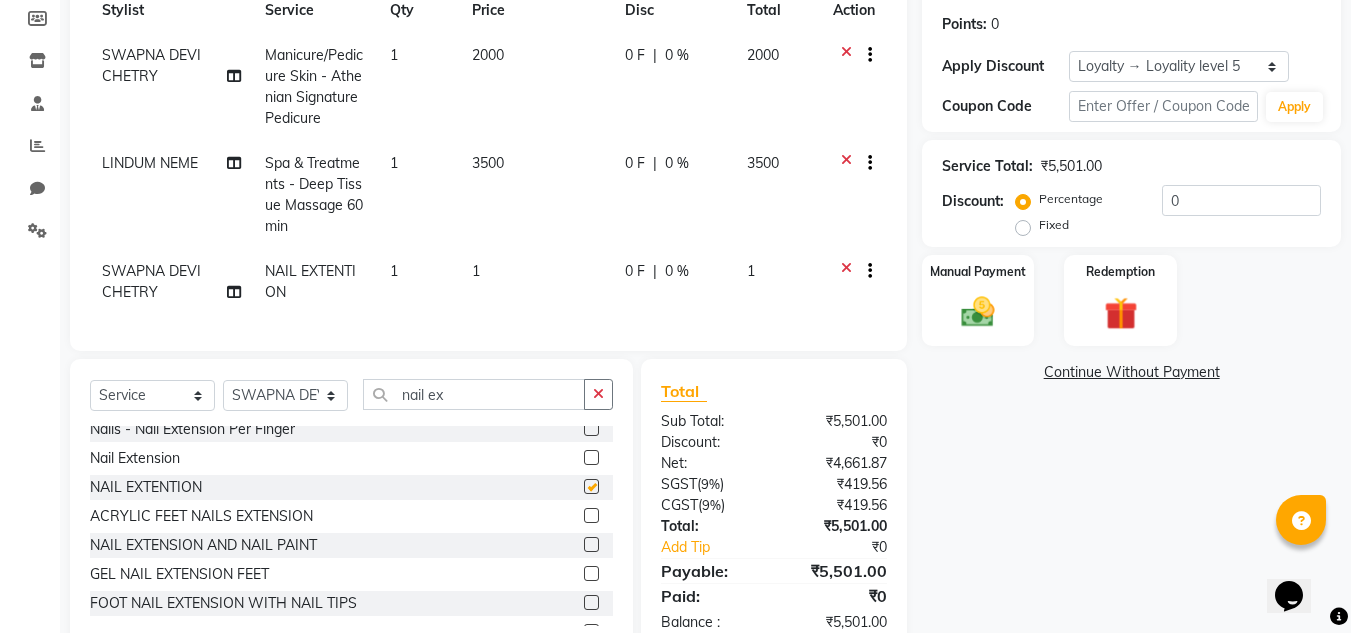 checkbox on "false" 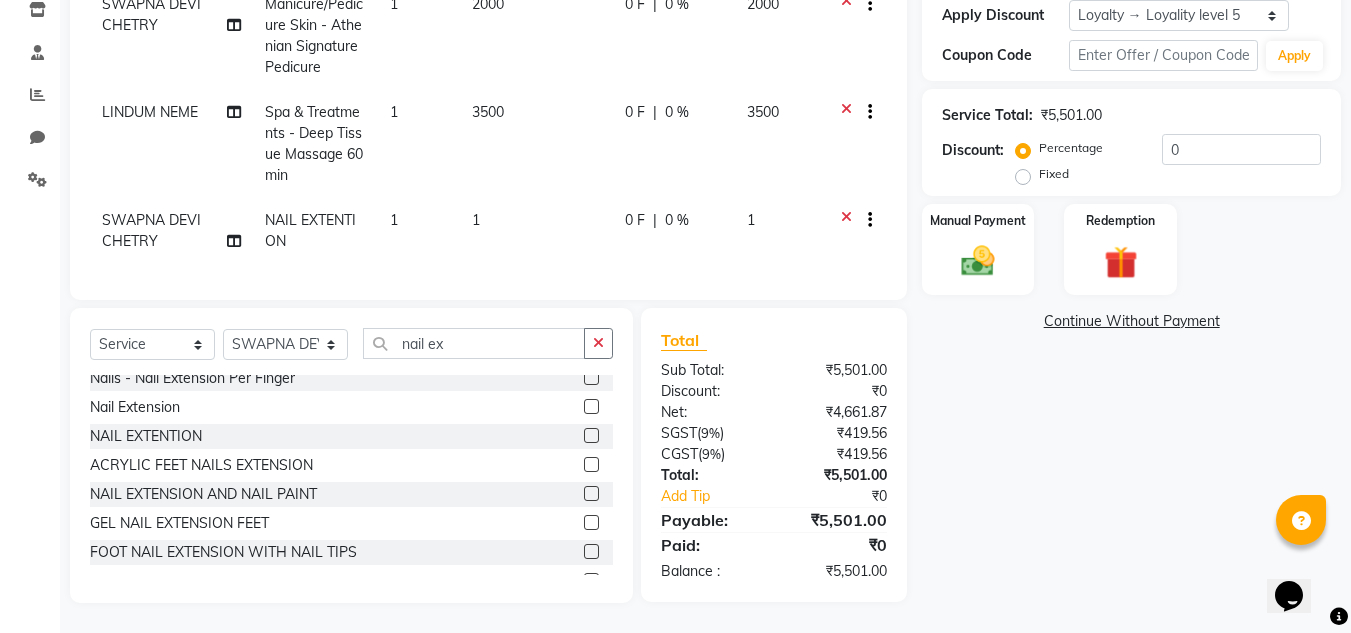 click on "1" 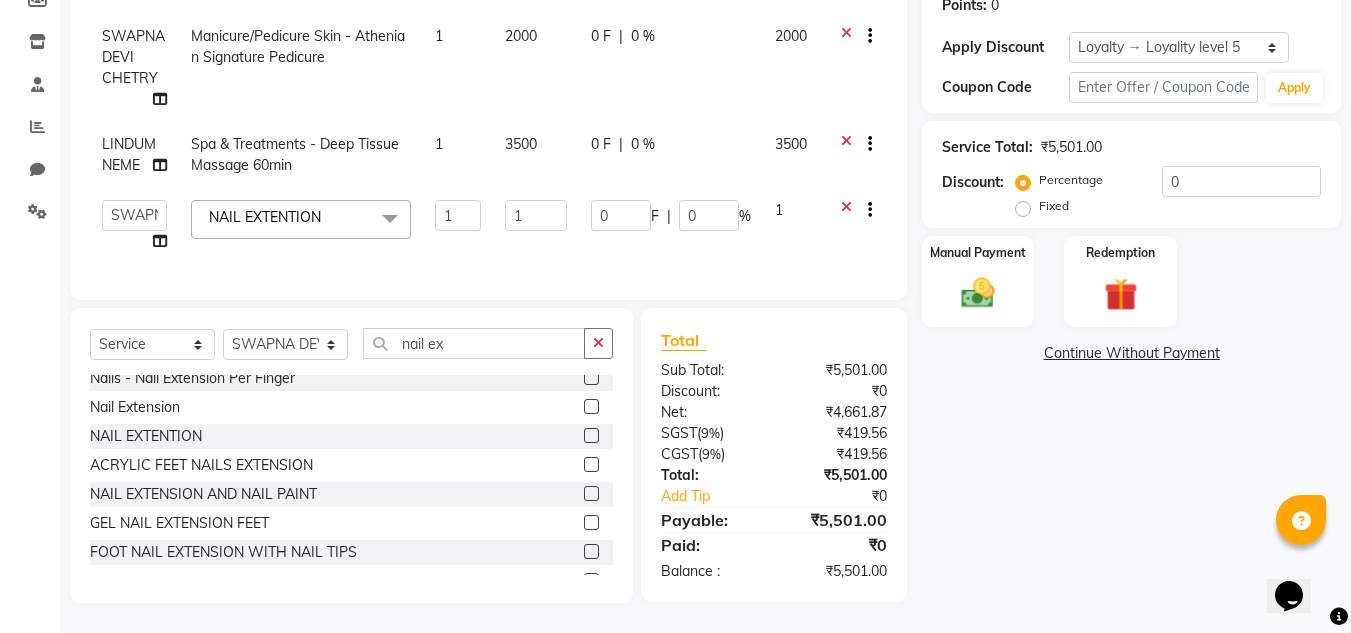 scroll, scrollTop: 331, scrollLeft: 0, axis: vertical 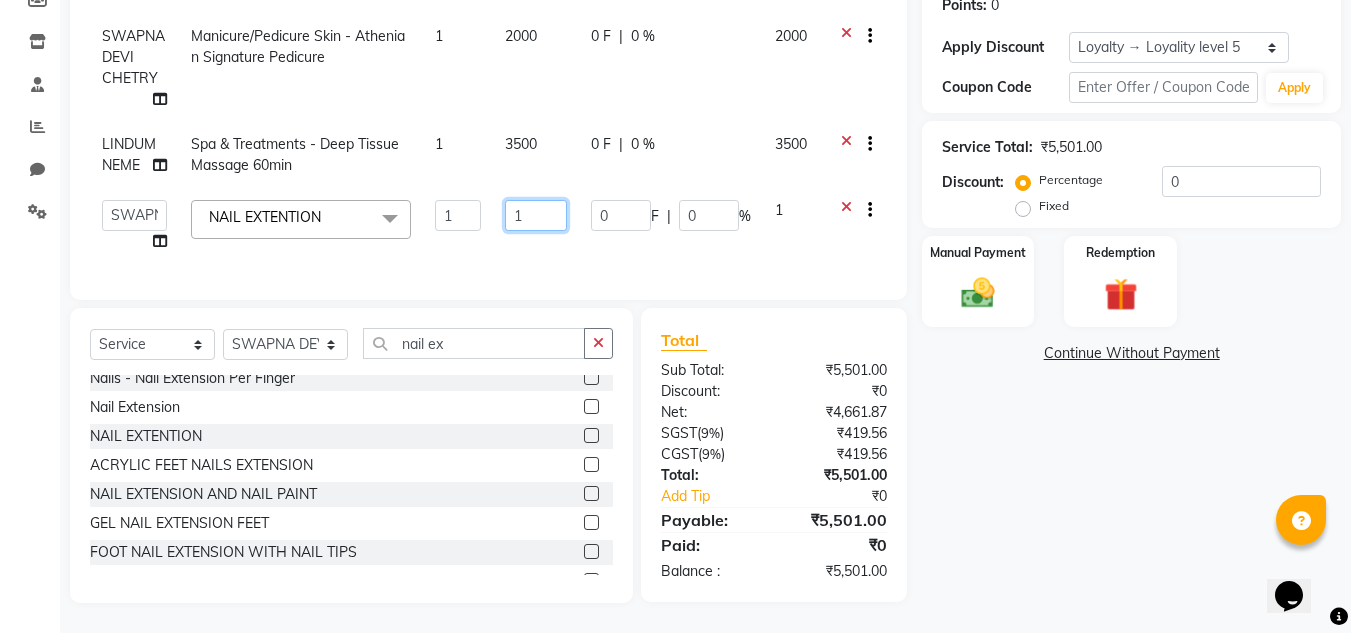 click on "1" 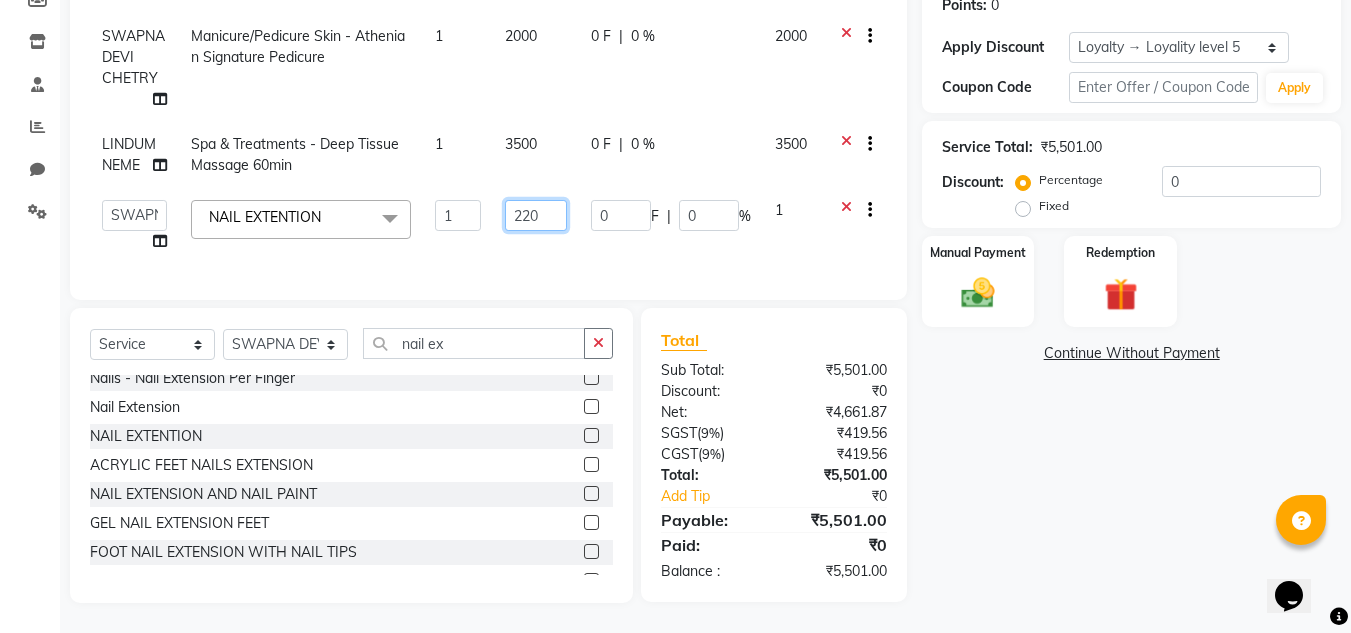 type on "2200" 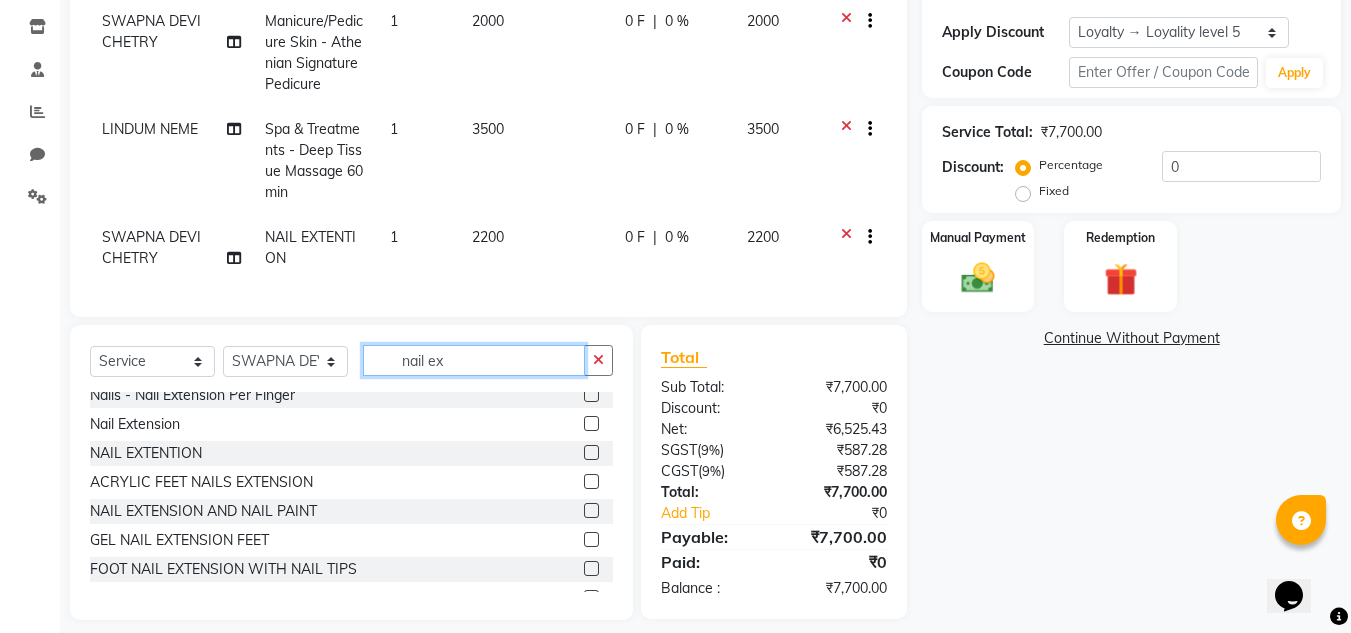 click on "Client +[COUNTRY CODE] [PHONE] Date [DATE] Invoice Number V/[YEAR] V/[YEAR]-[YEAR] [NUMBER] Services Stylist Service Qty Price Disc Total Action [FIRST] [LAST] Manicure/Pedicure Skin - Athenian Signature Pedicure 1 2000 0 F | 0 % 2000 [LAST] Spa & Treatments - Deep Tissue Massage 60min 1 3500 0 F | 0 % 3500 [FIRST] [LAST] NAIL EXTENTION 1 2200 0 F | 0 % 2200 Select Service Product Membership Package Voucher Prepaid Gift Card Select Stylist [FIRST] [LAST] [FIRST] [LAST] [FIRST] [LAST] [FIRST] [LAST] [FIRST] [LAST] Manager [FIRST] [LAST] [FIRST] [LAST] [FIRST] [LAST] [FIRST] [LAST] [FIRST] [LAST] [FIRST] [LAST] [FIRST] [LAST] [FIRST] [LAST] [FIRST] [LAST] [FIRST] [LAST] [FIRST] [LAST] nail ex Nails - Natural Gel extension Nails - Acrylic extension Nails - French Gel extension with white tips Nails - Acrylic extension with white tips Nails - Fake nail extension(feet/Fingers)with gel polish Nails - Natural Gel/Acrylic extension with chrome/Ding Dong polish Applpication Nails - Nail Extension Per Finger Total ₹0" 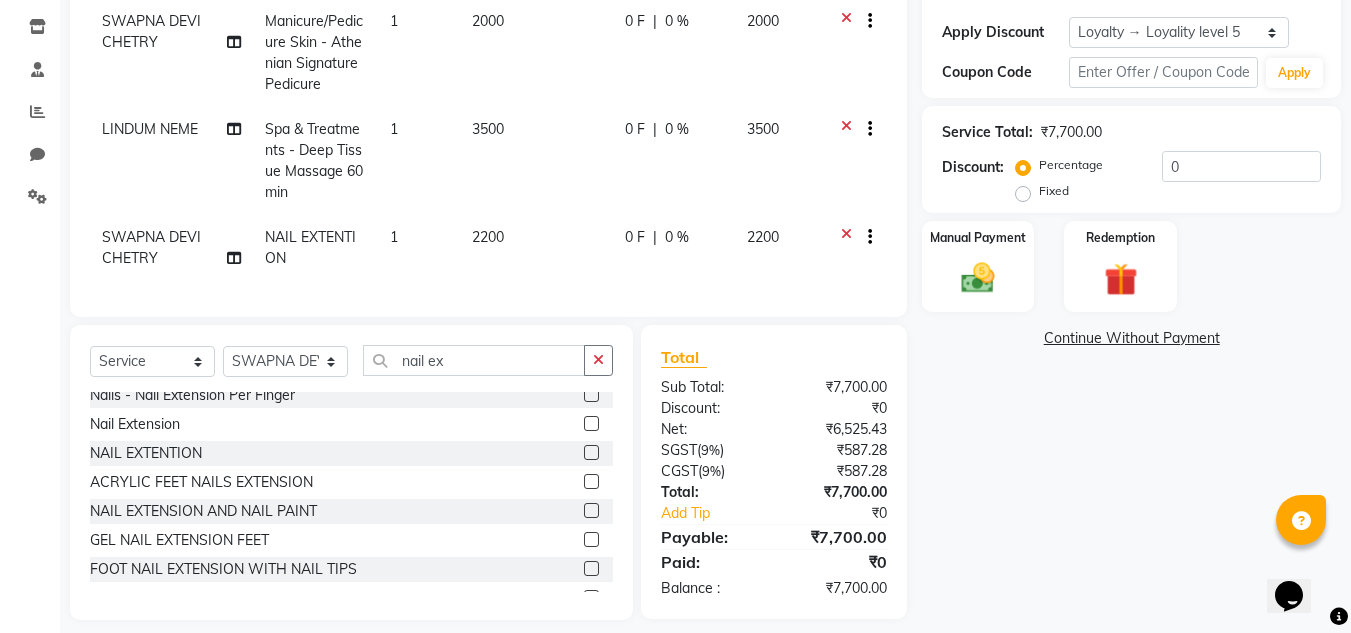 click on "Select Service Product Membership Package Voucher Prepaid Gift Card Select Stylist [FIRST] [LAST] [FIRST] [LAST] [FIRST] [LAST] [FIRST] [LAST] [FIRST] [LAST] Manager [FIRST] [LAST] [FIRST] [LAST] [FIRST] [LAST] [FIRST] [LAST] [FIRST] [LAST] [FIRST] [LAST] [FIRST] [LAST] [FIRST] [LAST] [FIRST] [LAST] [FIRST] [LAST] [FIRST] [LAST] nail ex Nails - Natural Gel extension Nails - Acrylic extension Nails - French Gel extension with white tips Nails - Acrylic extension with white tips Nails - Fake nail extension(feet/Fingers)with gel polish Nails - Natural Gel/Acrylic extension with chrome/Ding Dong polish Applpication Nails - Nail Extension Per Finger Nail Extension NAIL EXTENTION ACRYLIC FEET NAILS EXTENSION NAIL EXTENSION AND NAIL PAINT GEL NAIL EXTENSION FEET FOOT NAIL EXTENSION WITH NAIL TIPS Nail extension with Gel polish application Nail extension 7 nail TEMPORARY NAIL EXTENSIONS nail extension per finger" 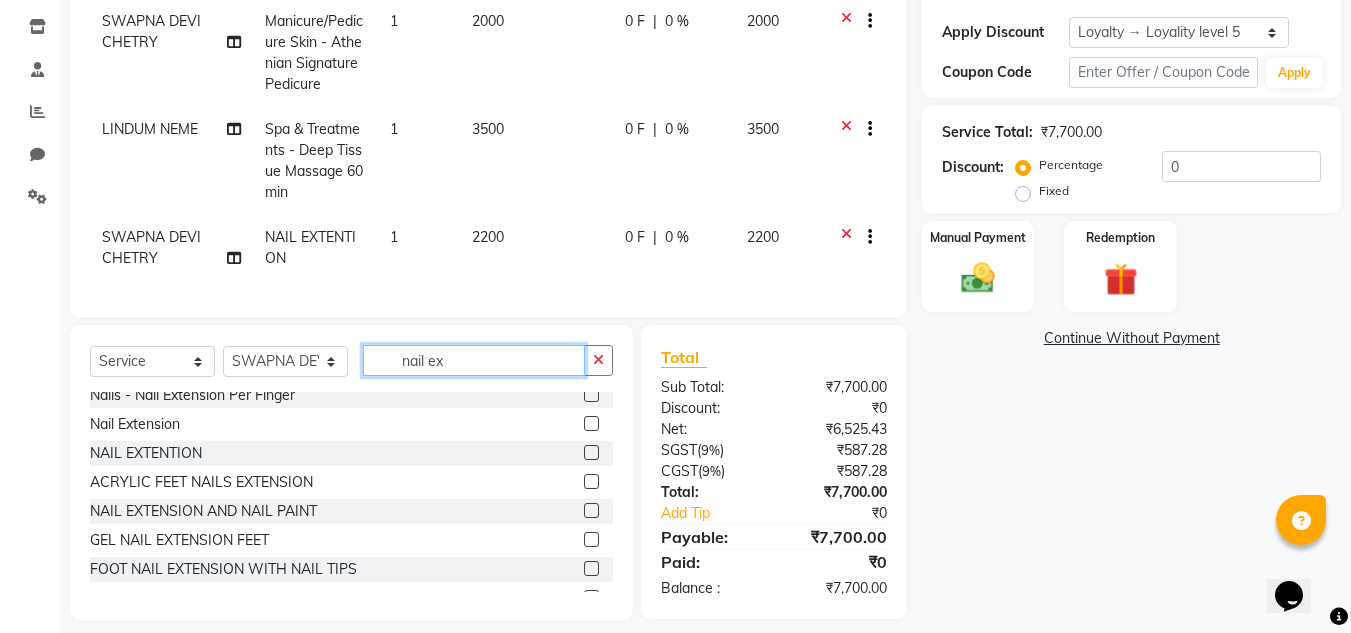 click on "nail ex" 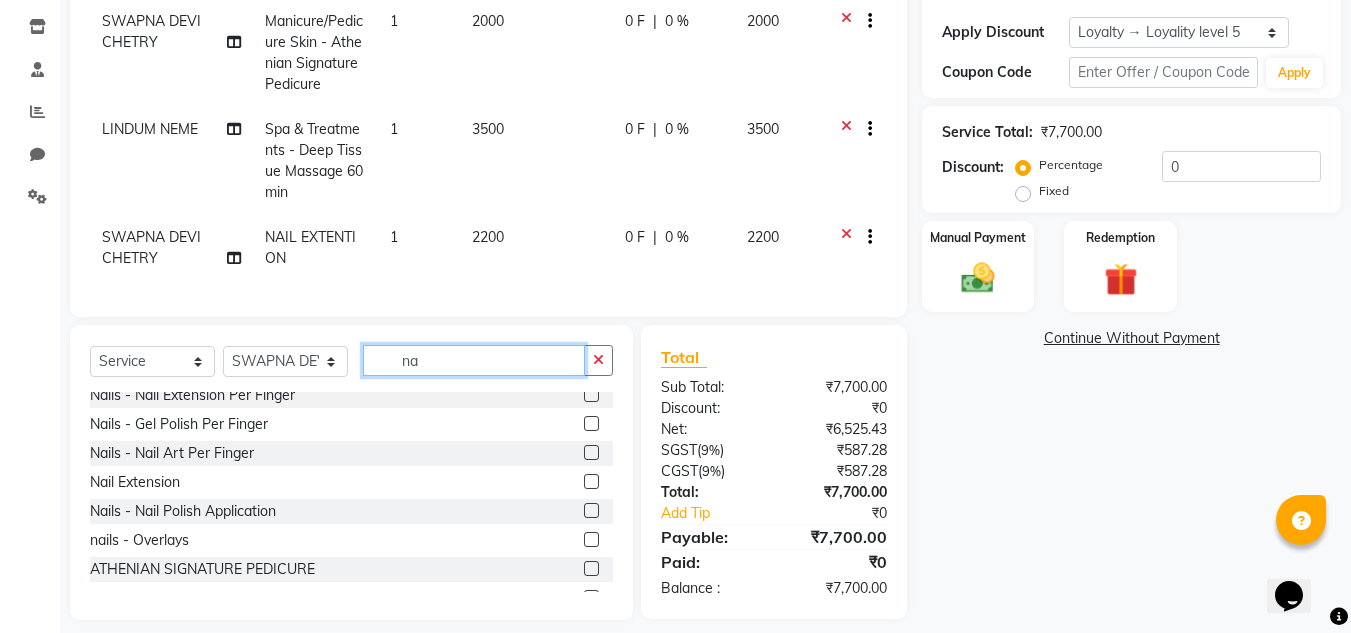 type on "n" 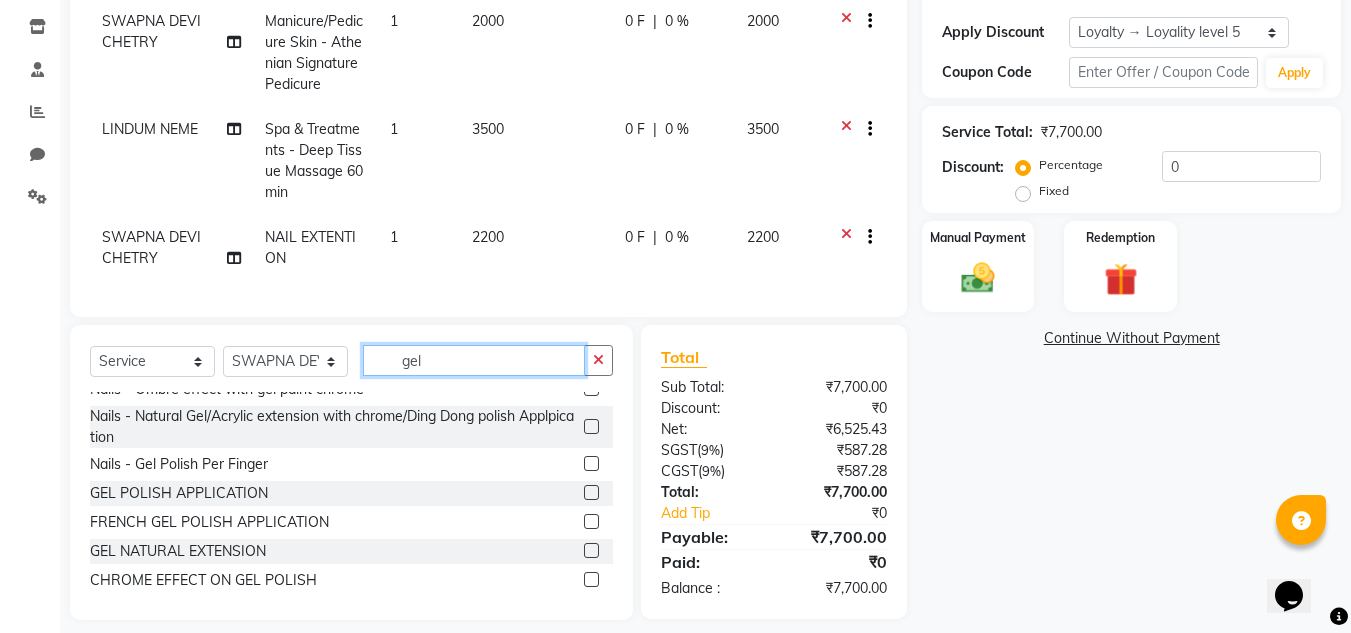 scroll, scrollTop: 285, scrollLeft: 0, axis: vertical 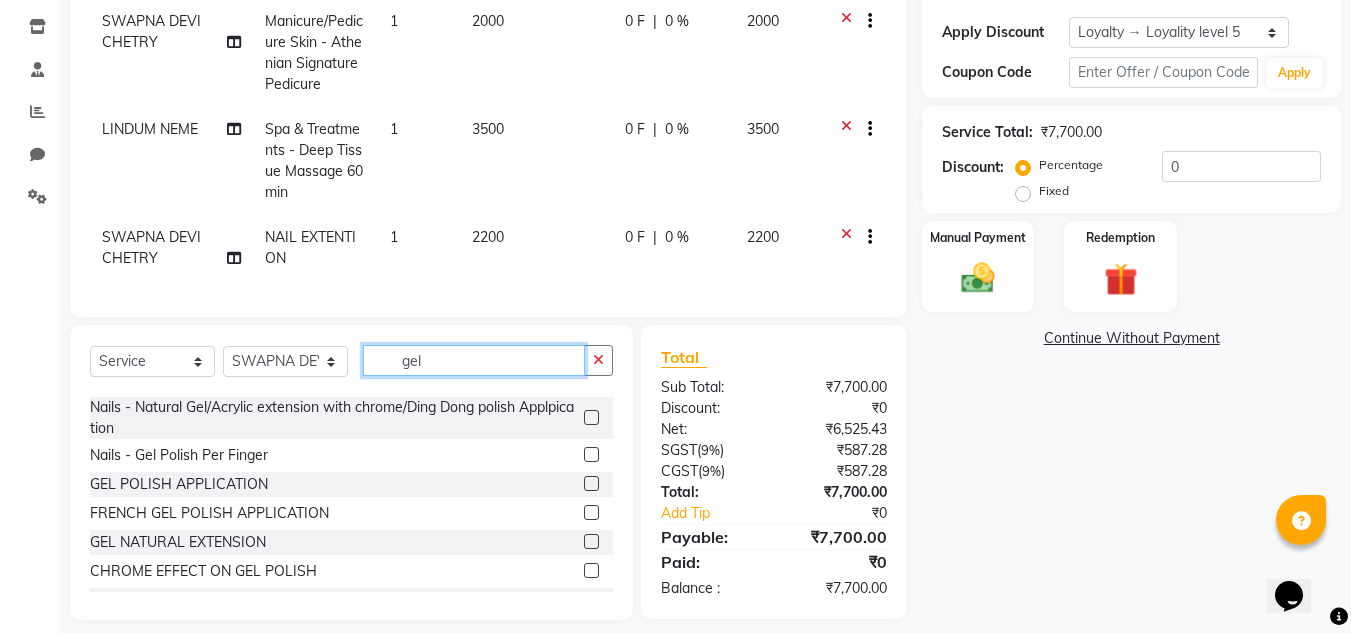 type on "gel" 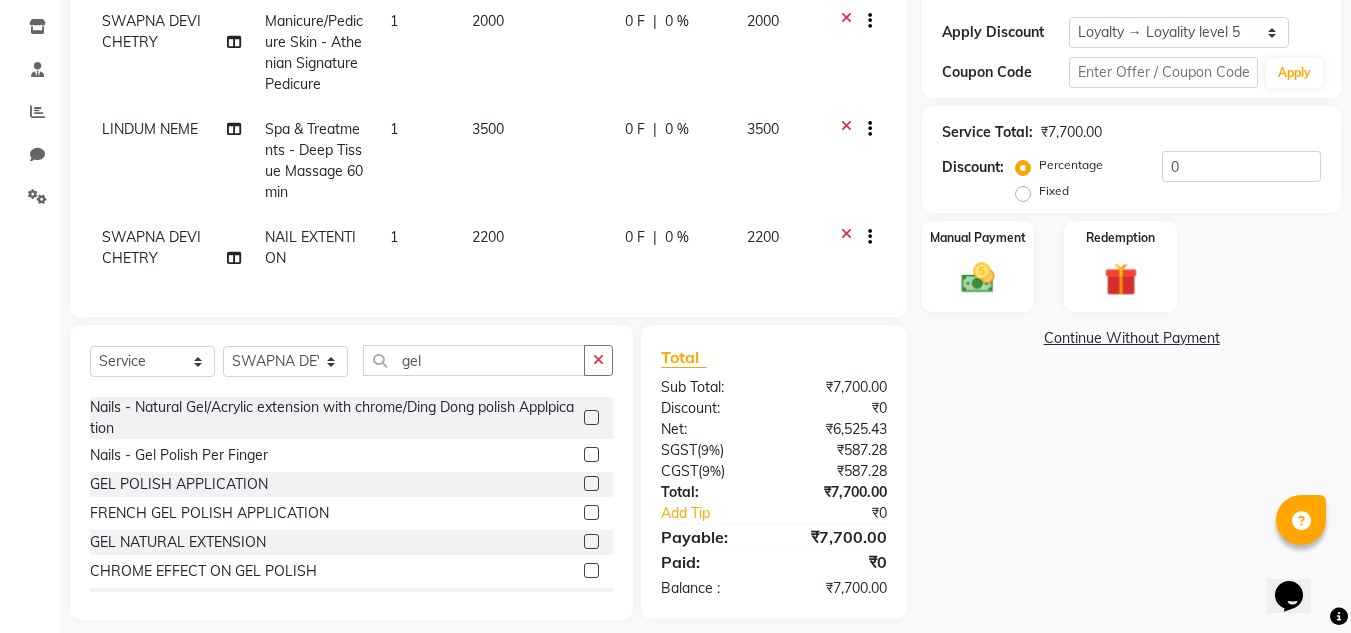 click 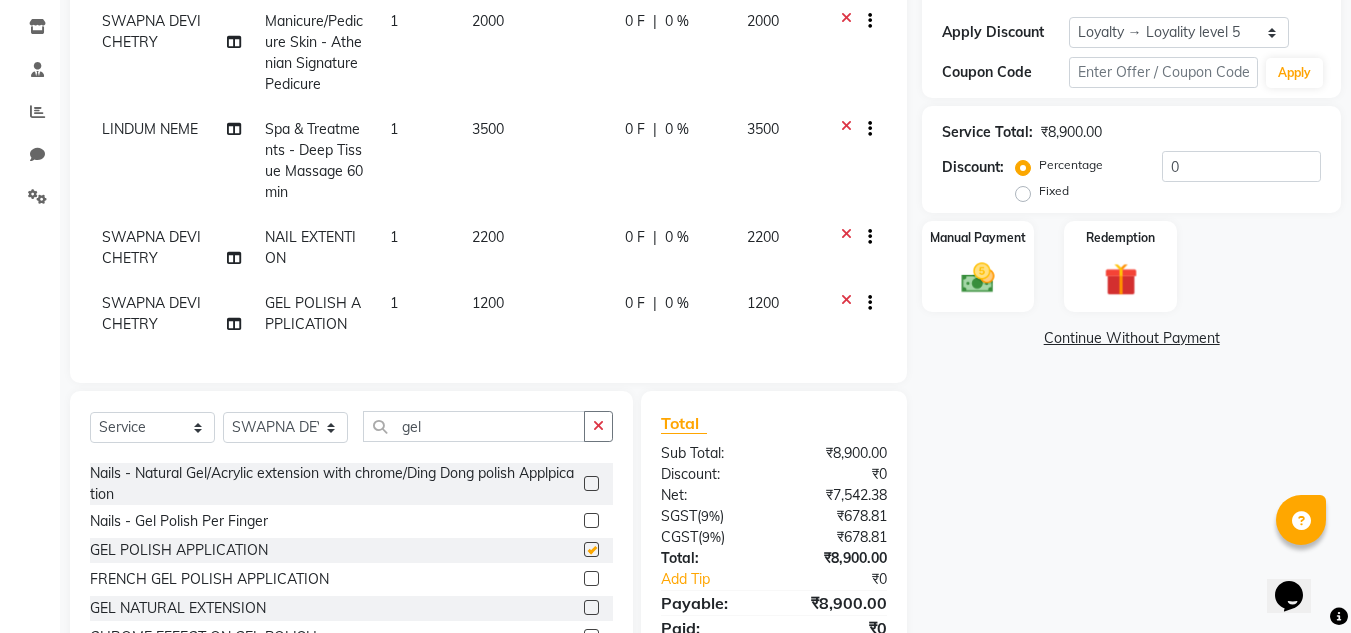 checkbox on "false" 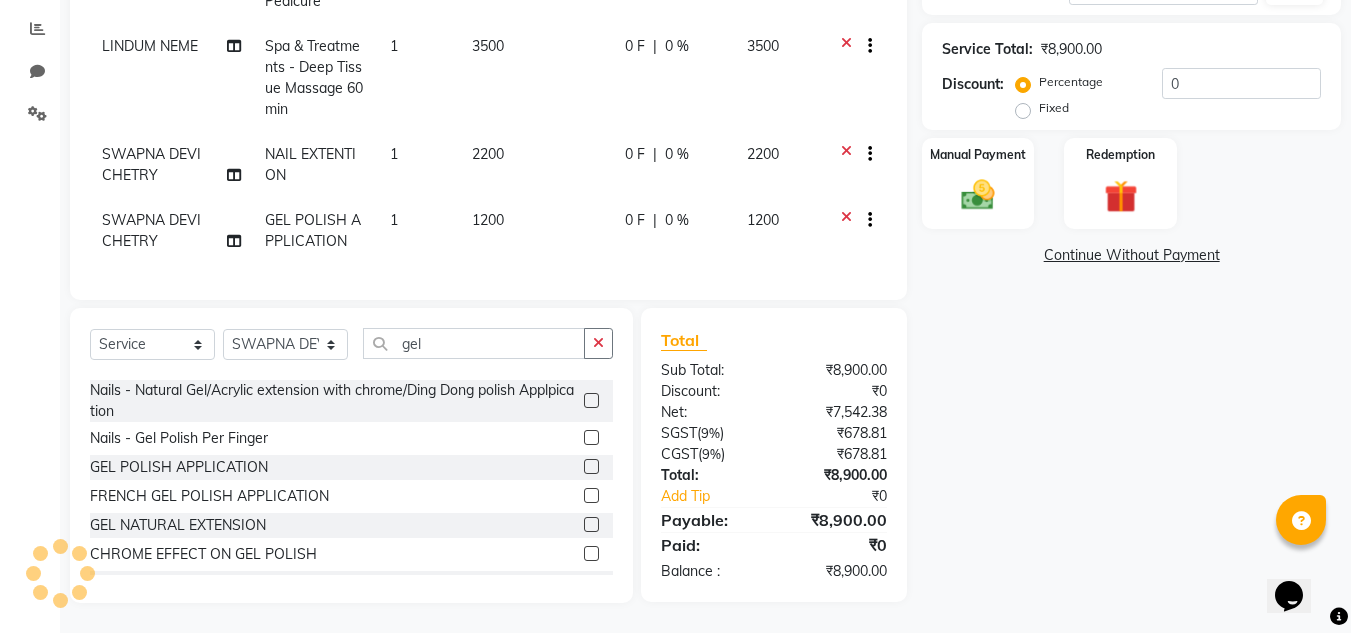 scroll, scrollTop: 0, scrollLeft: 0, axis: both 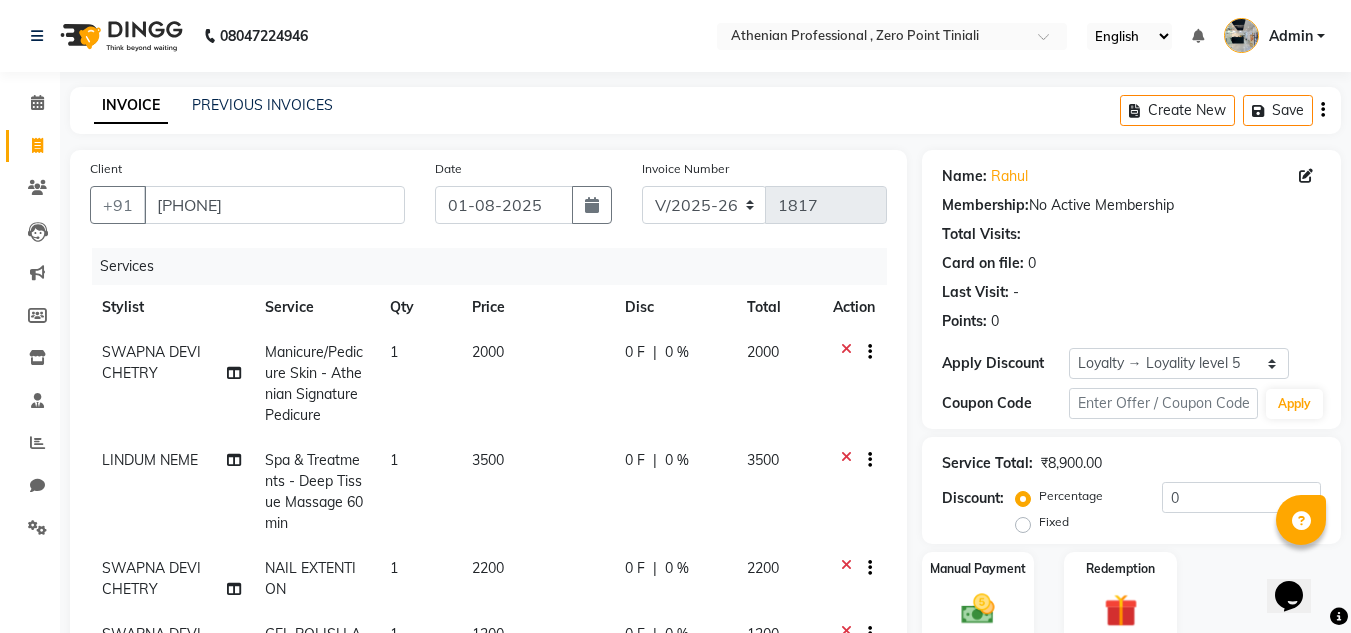 click on "0 %" 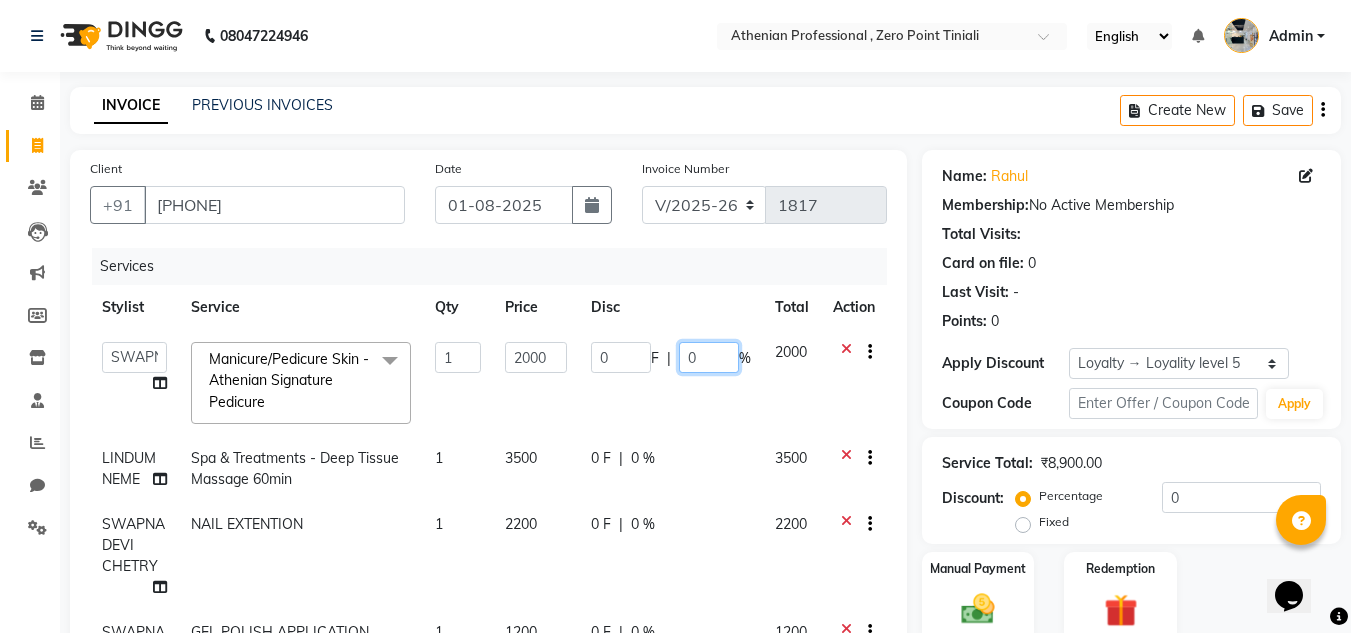 click on "0" 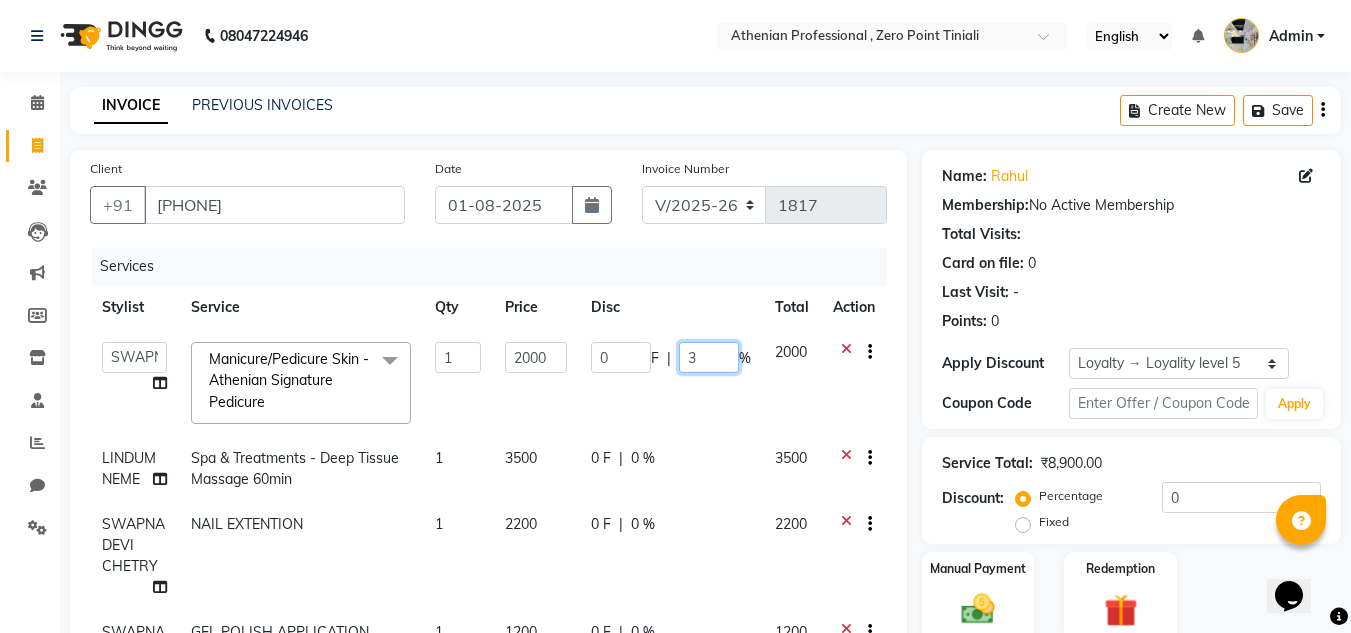 type on "30" 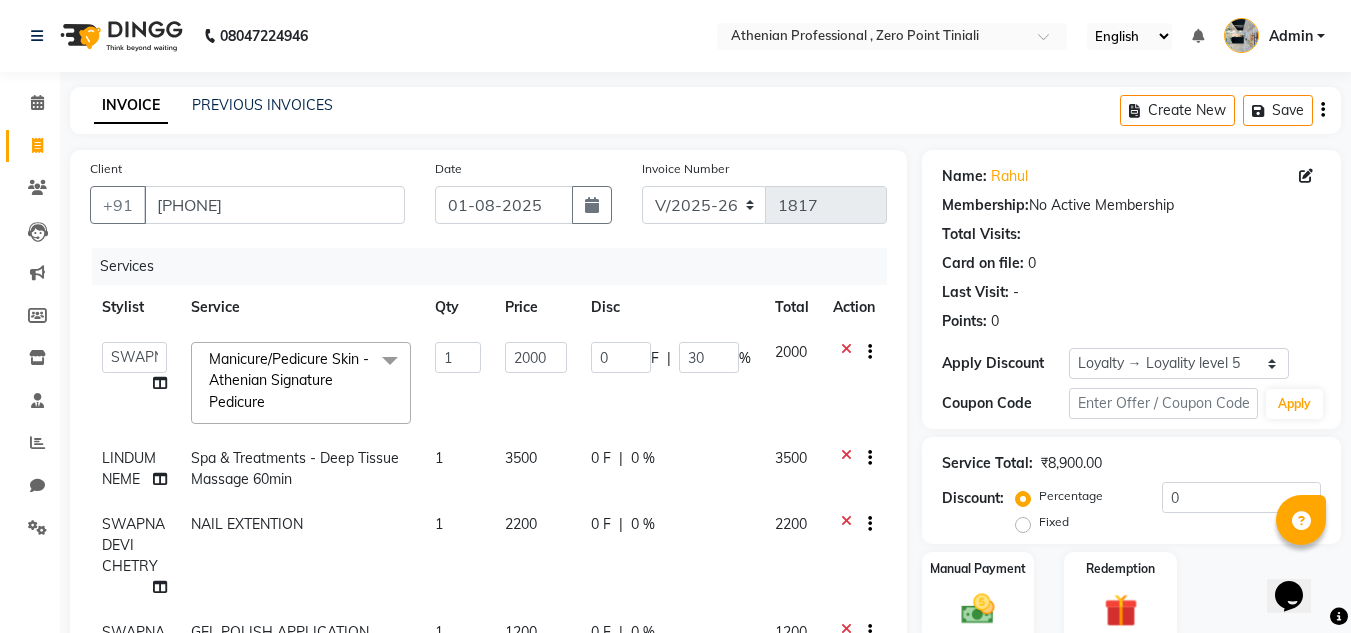 click on "0 F | 0 %" 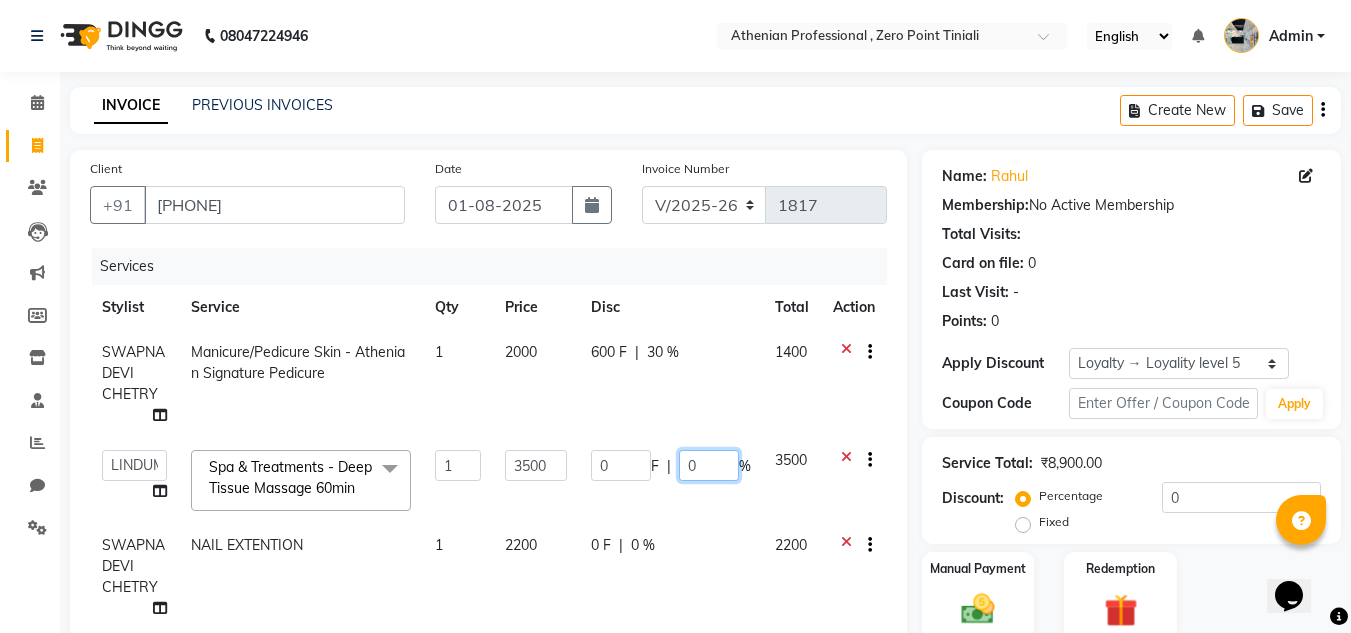 click on "0" 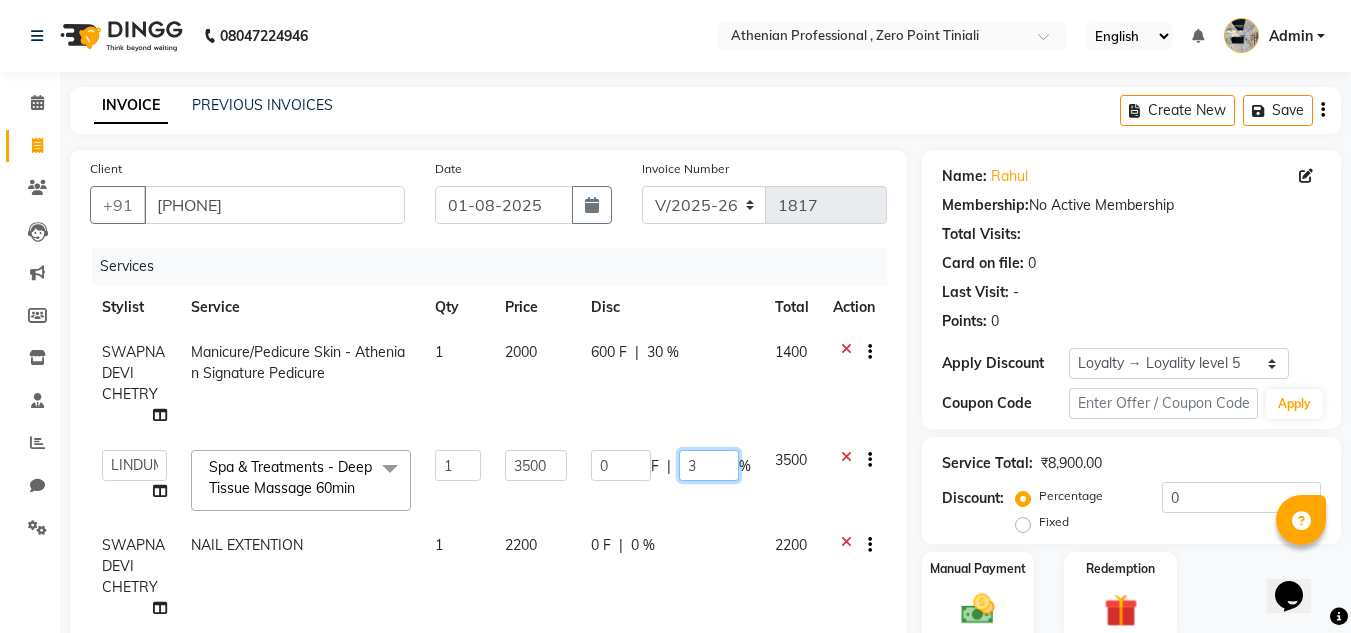 type on "30" 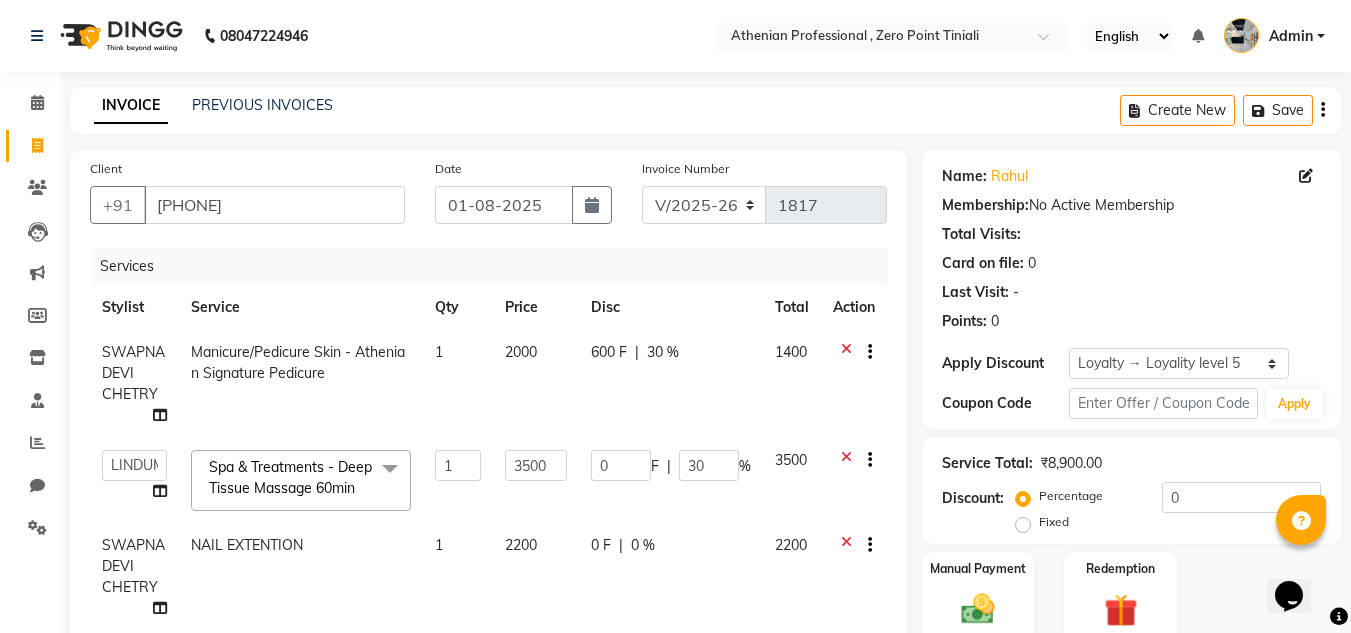 click on "0 F | 30 %" 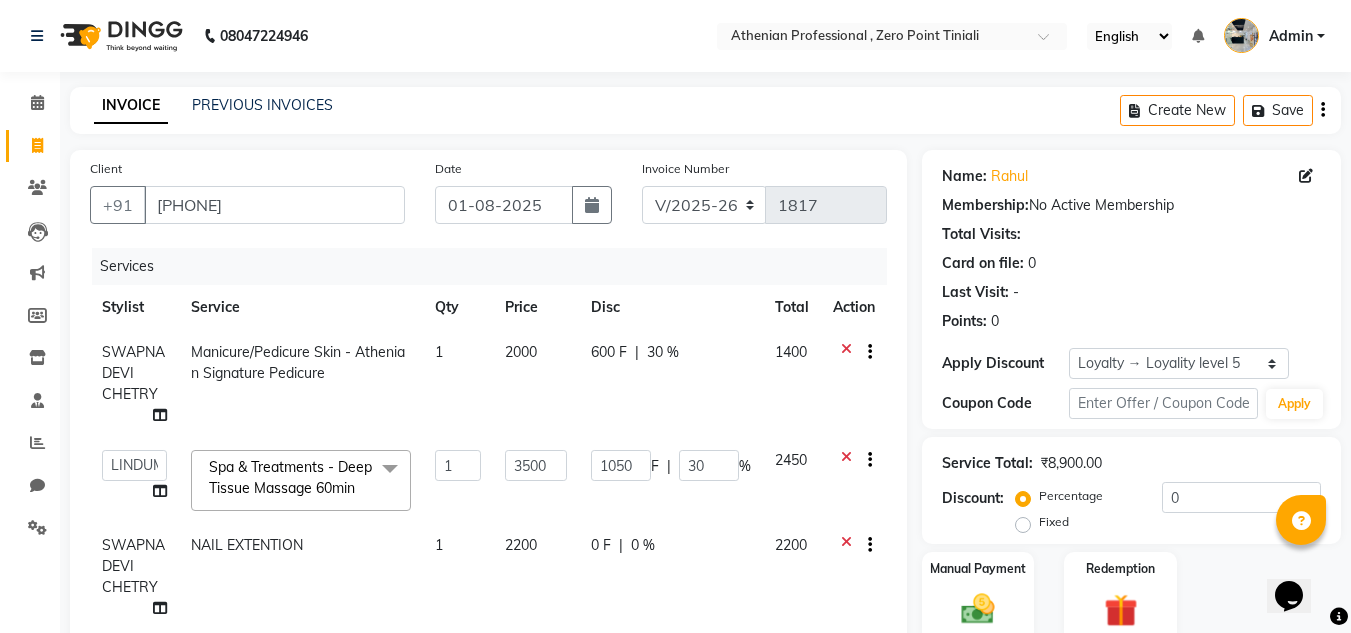 scroll, scrollTop: 22, scrollLeft: 0, axis: vertical 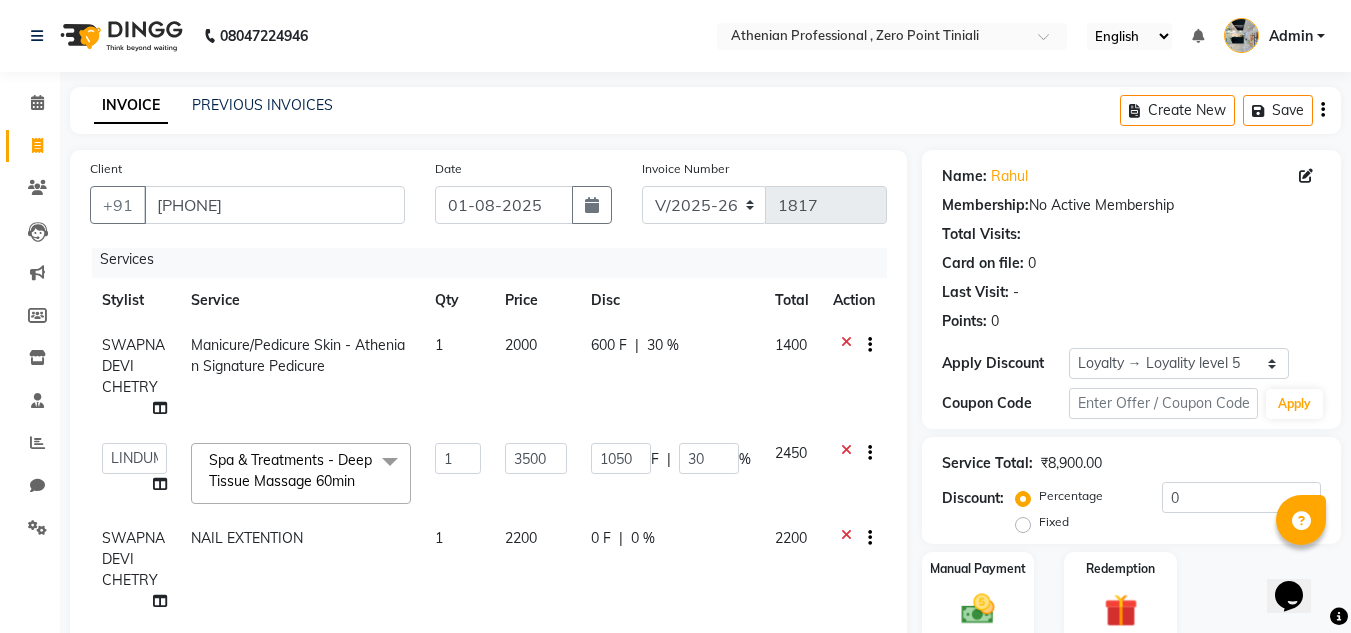 click on "|" 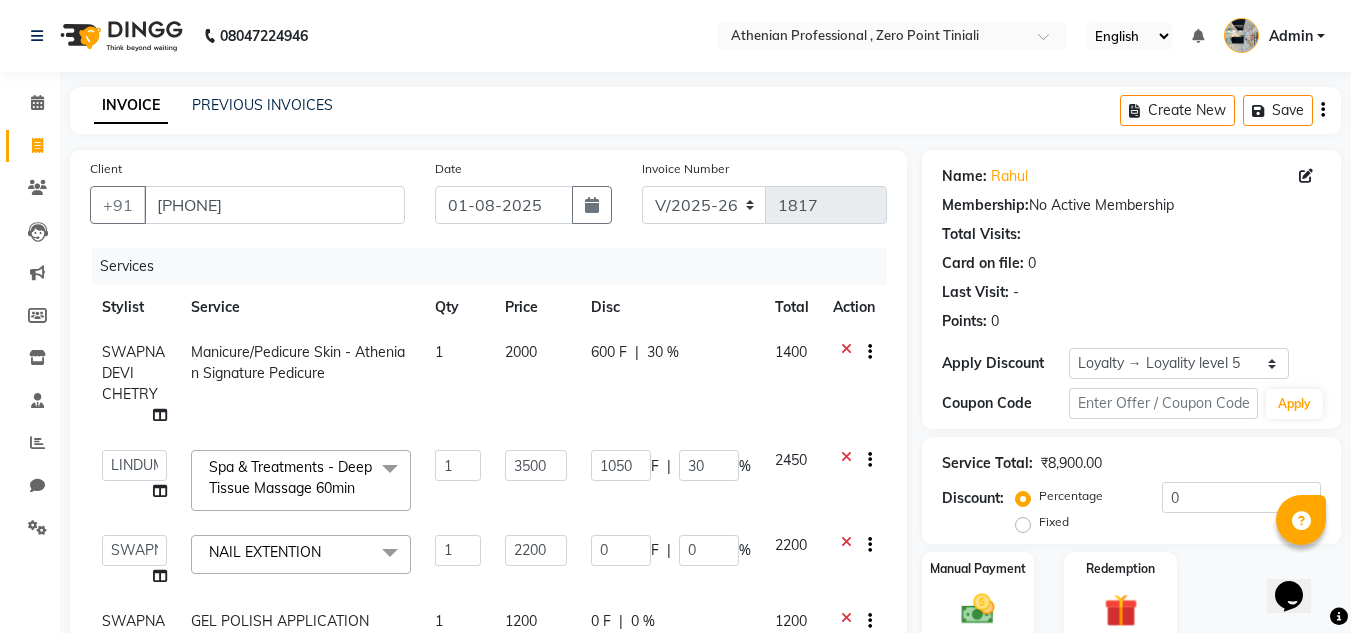 scroll, scrollTop: 0, scrollLeft: 0, axis: both 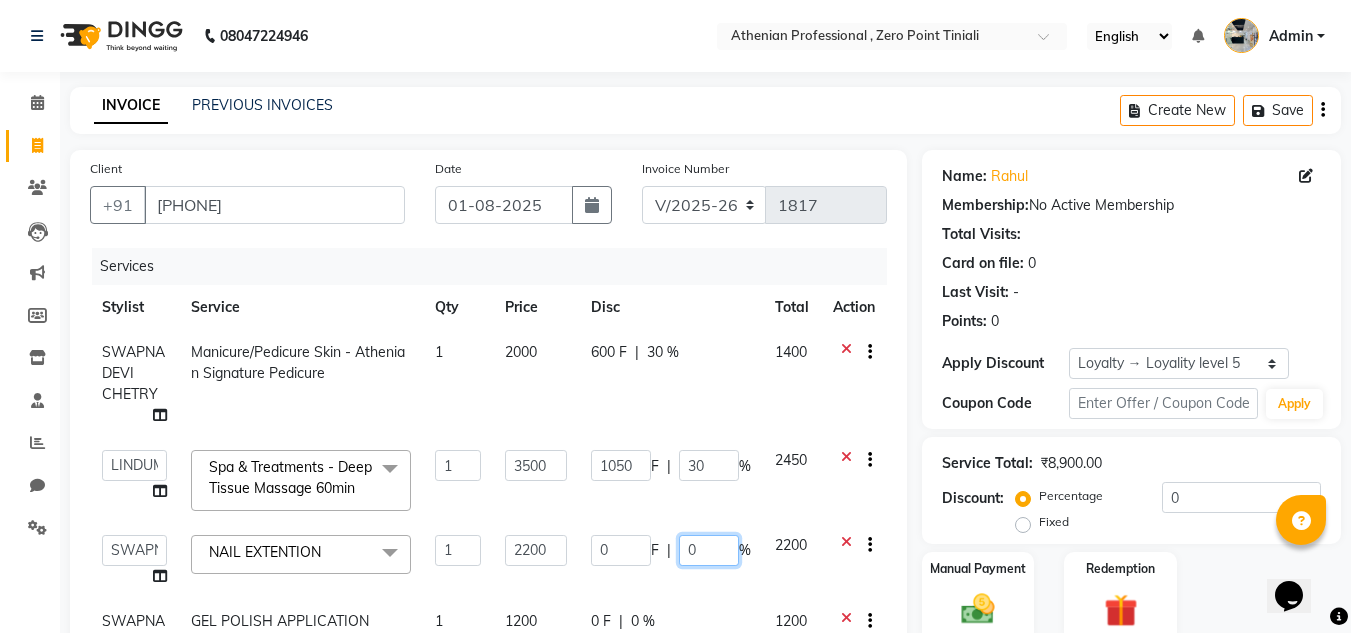 click on "0" 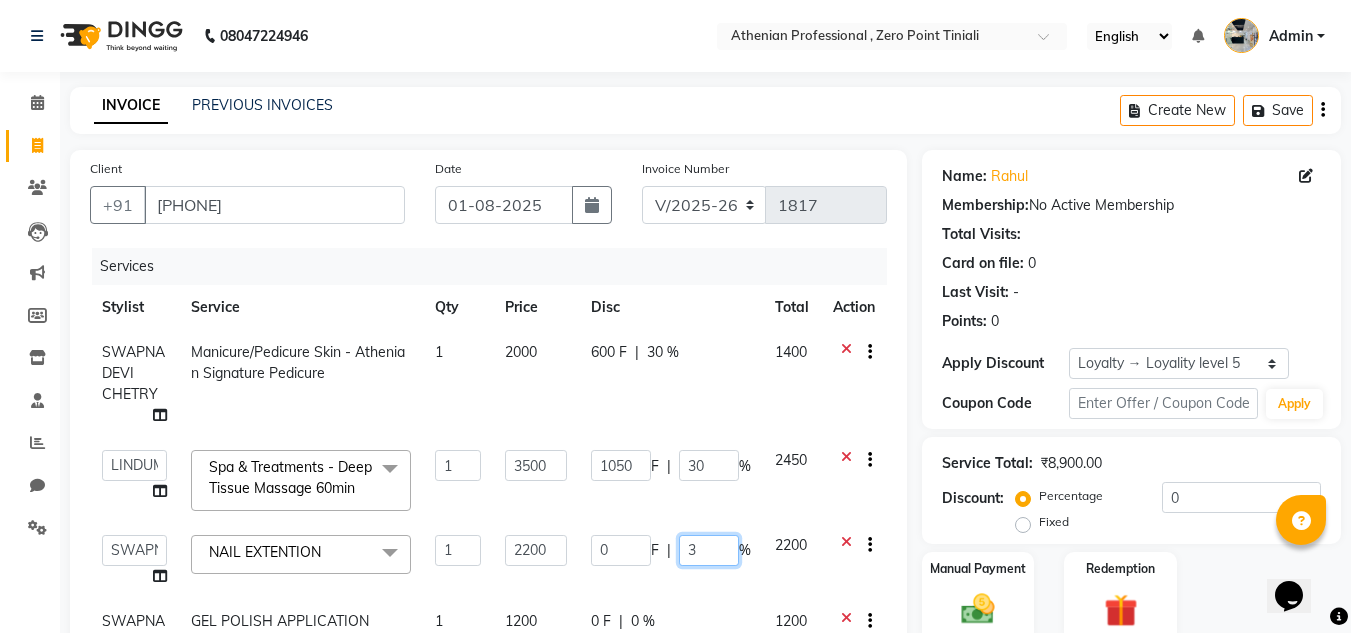 type on "30" 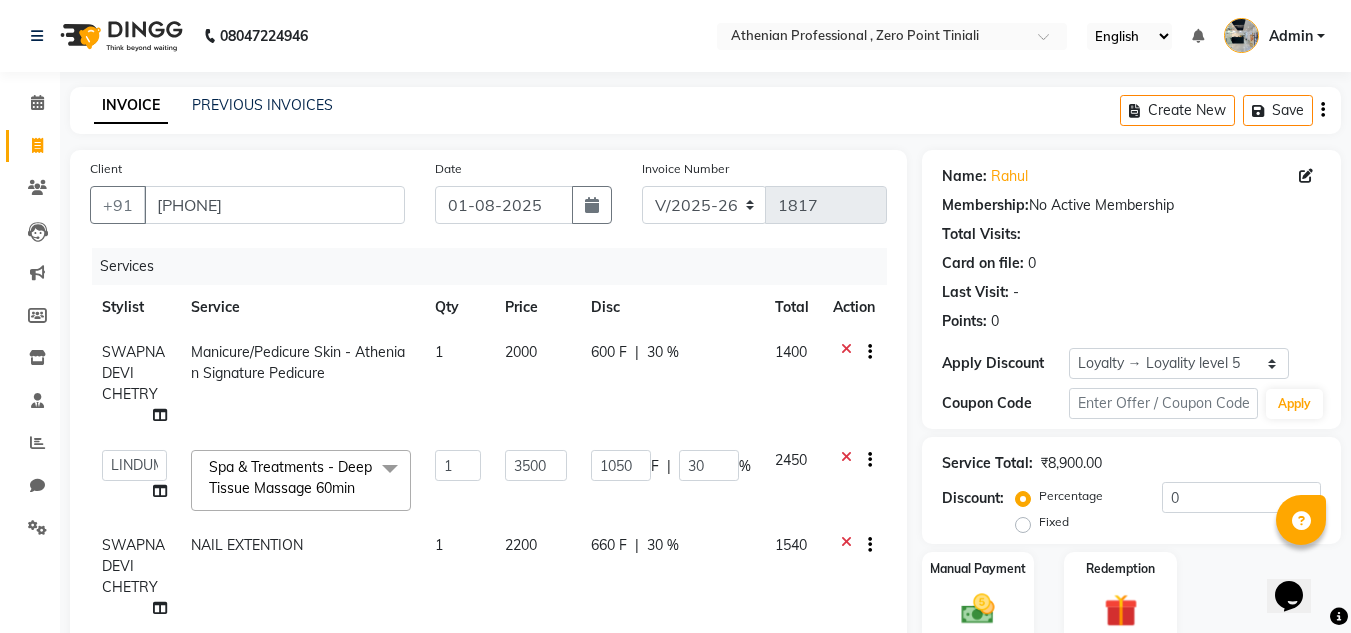 click on "660 F | 30 %" 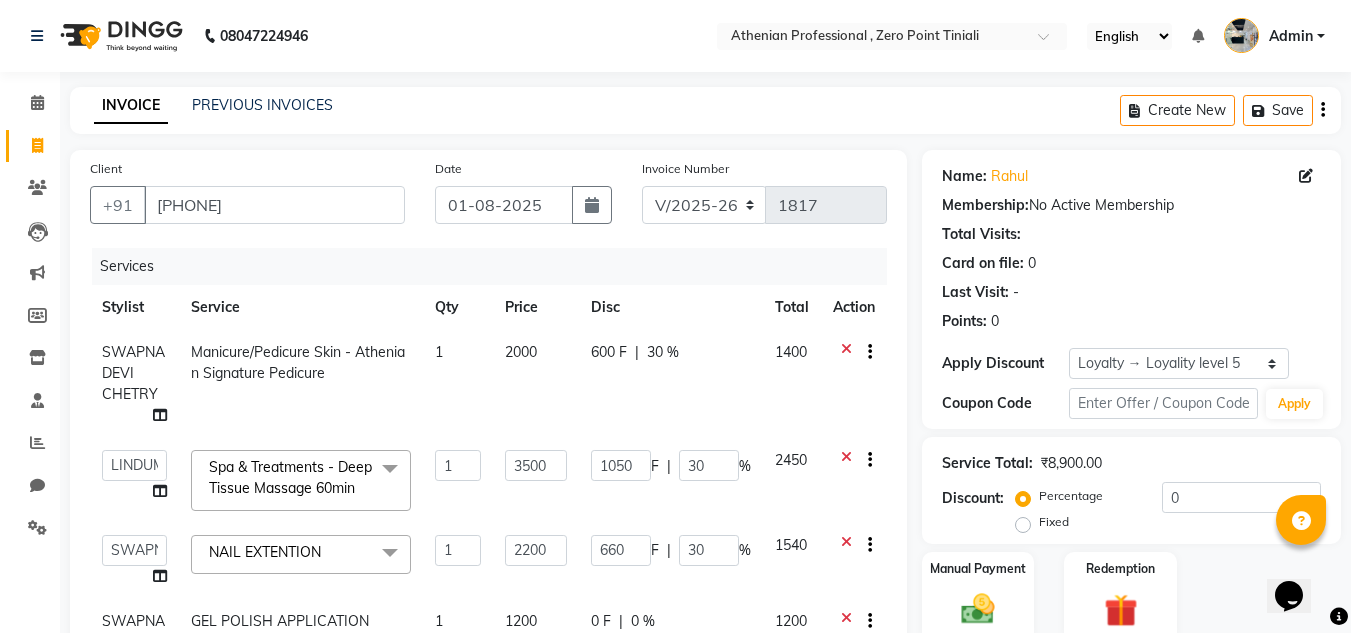 scroll, scrollTop: 160, scrollLeft: 0, axis: vertical 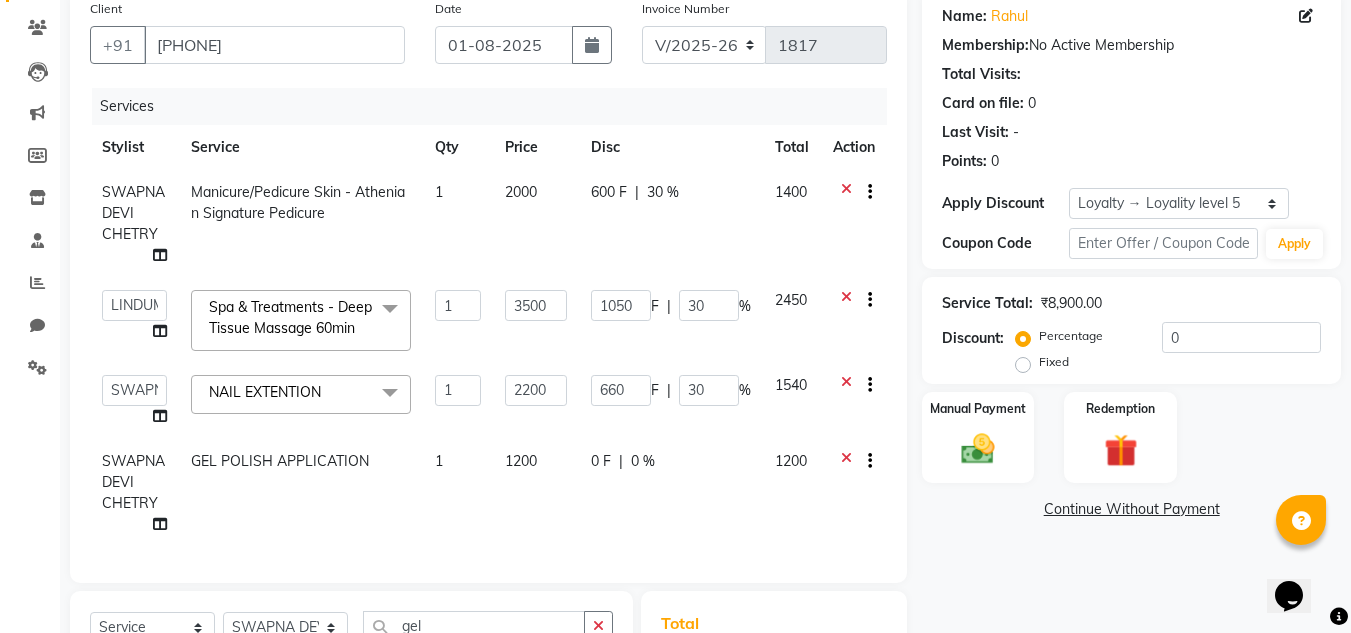 click on "0 F | 0 %" 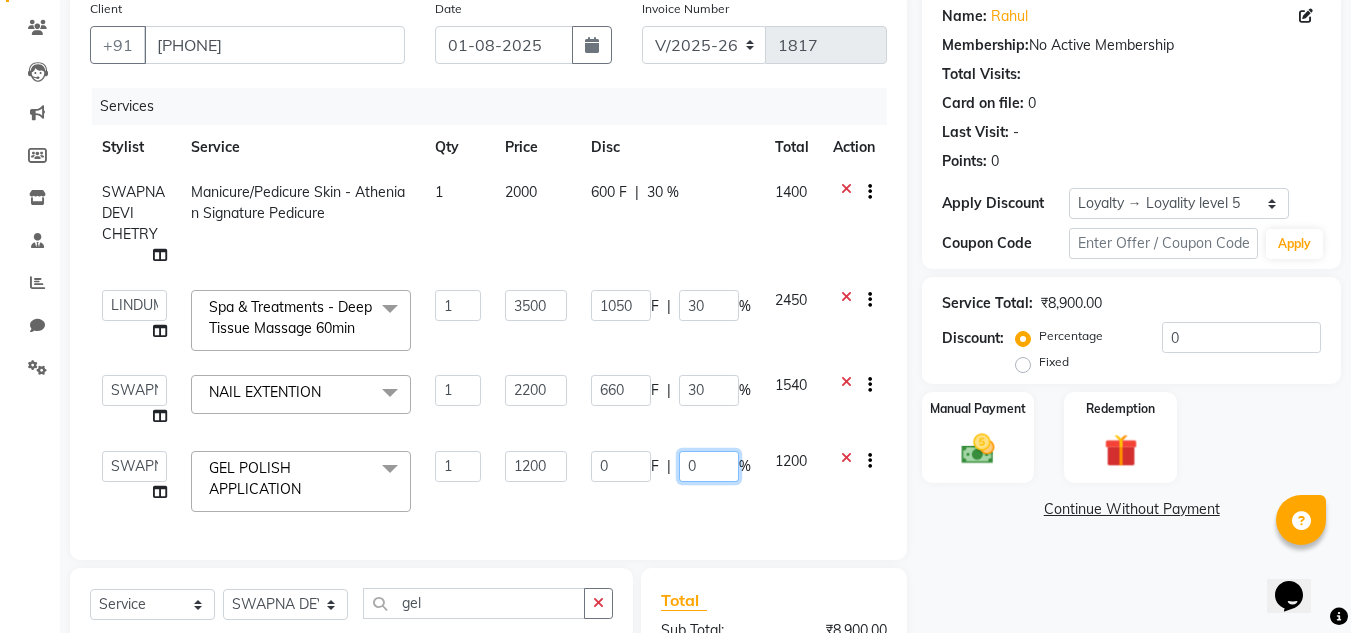 click on "0" 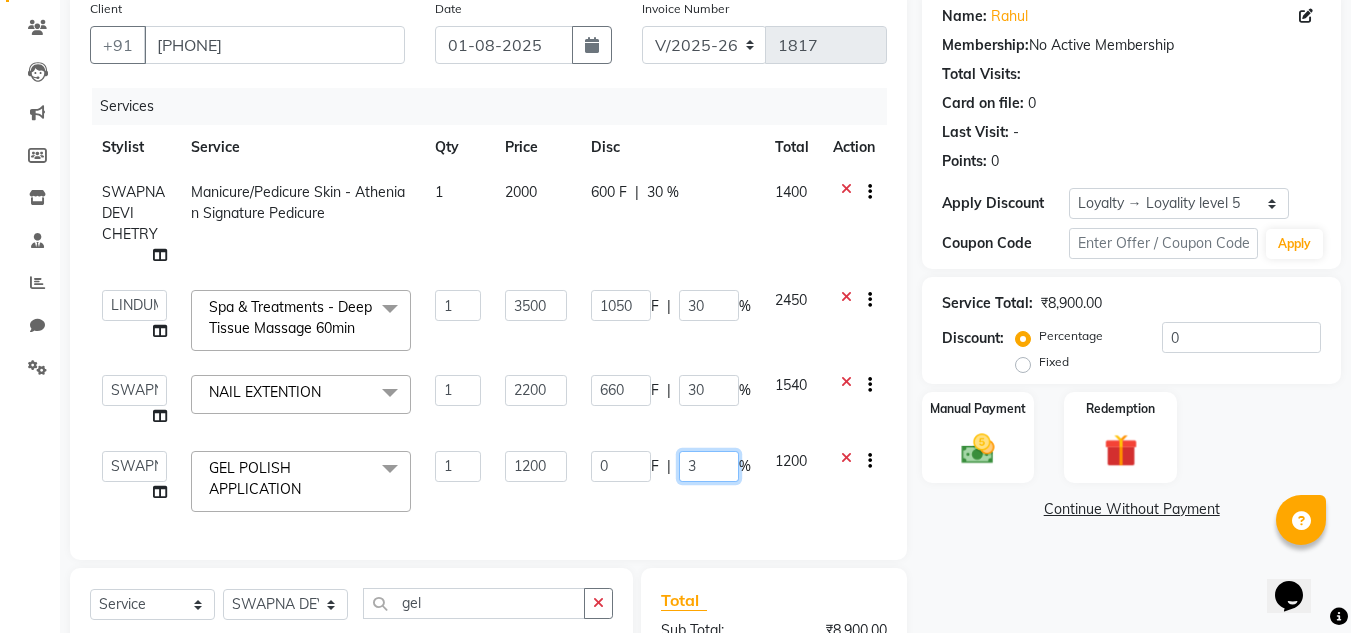 type on "30" 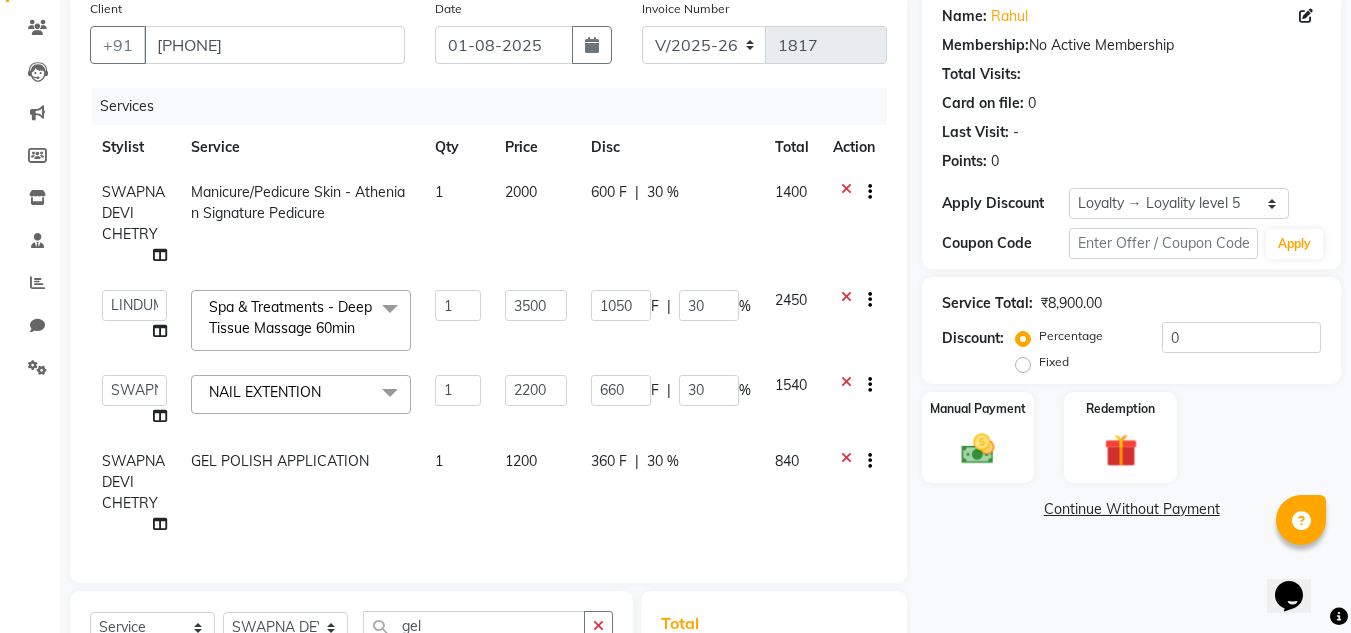 click on "360 F | 30 %" 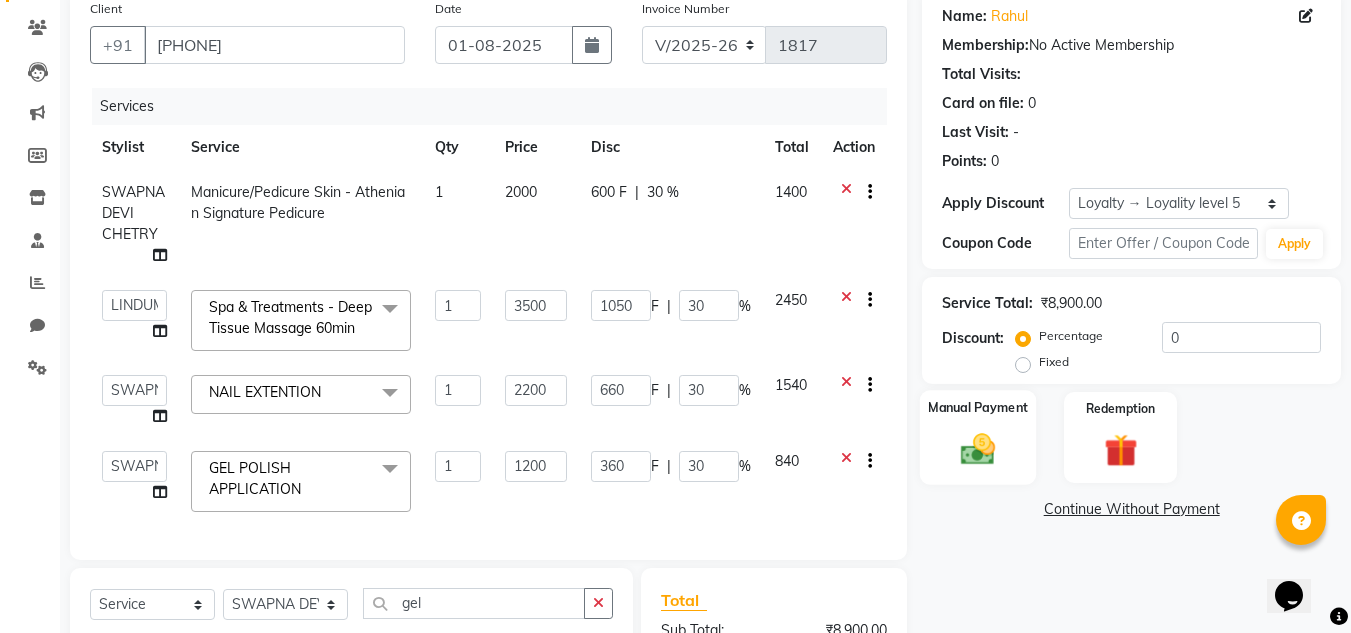 click on "Manual Payment" 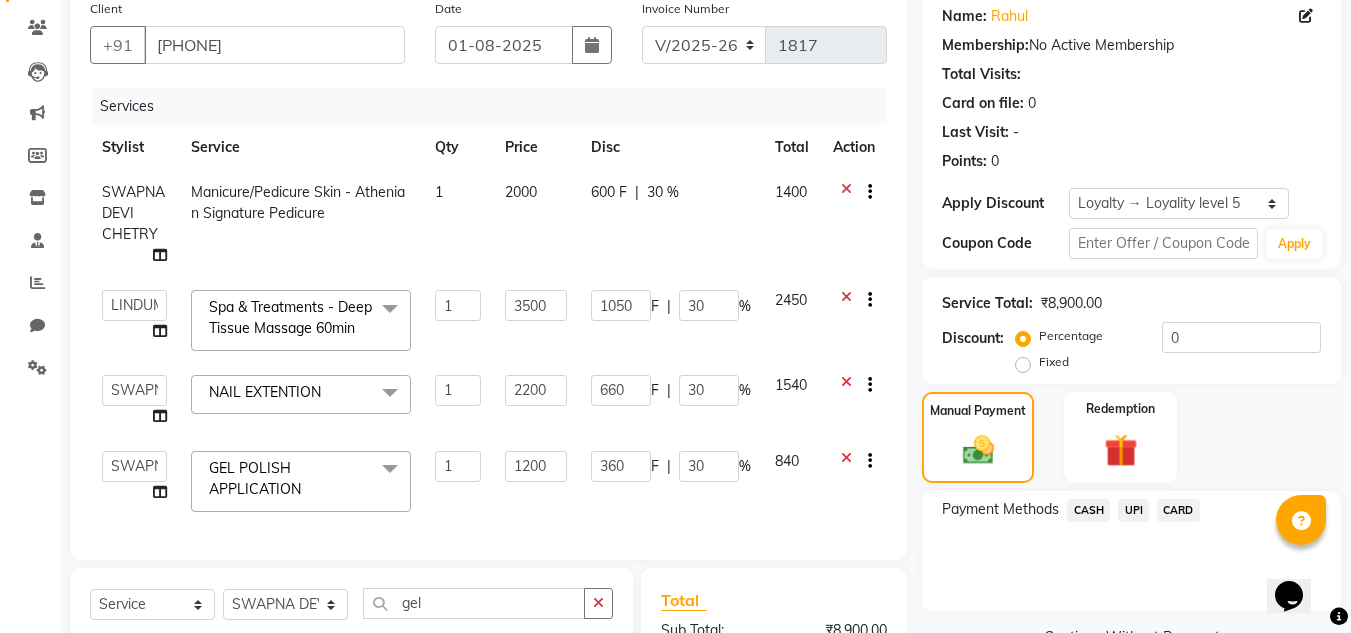 click on "UPI" 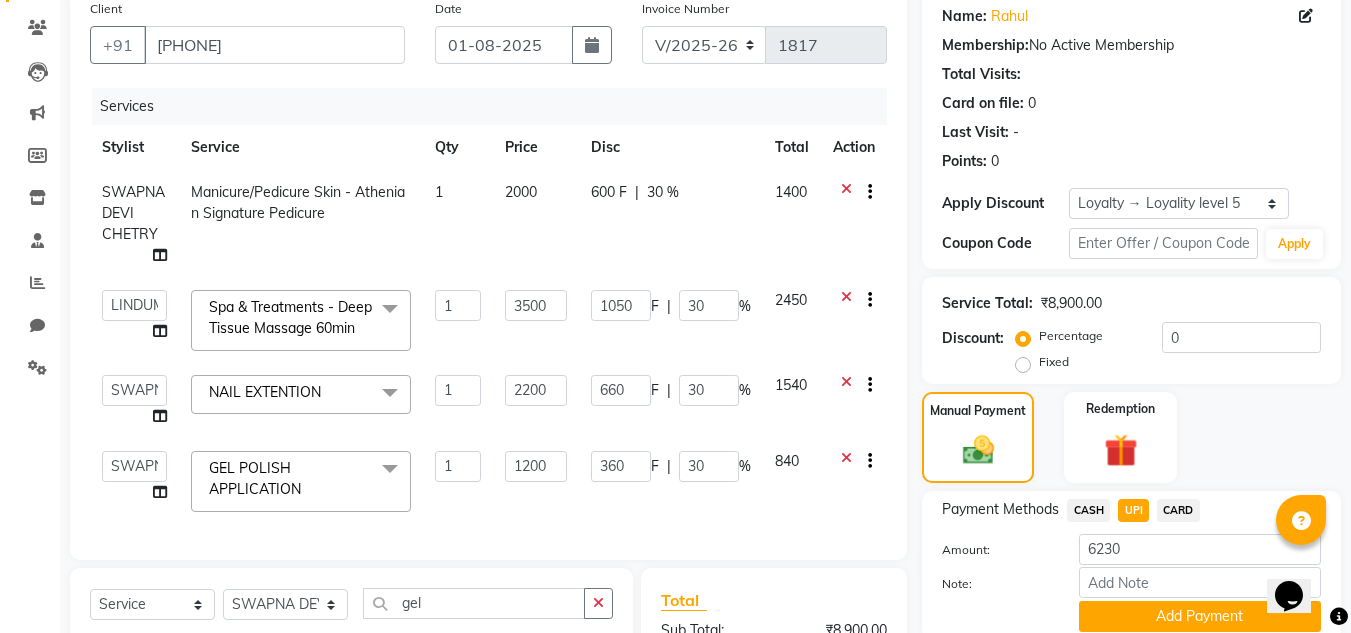 scroll, scrollTop: 212, scrollLeft: 0, axis: vertical 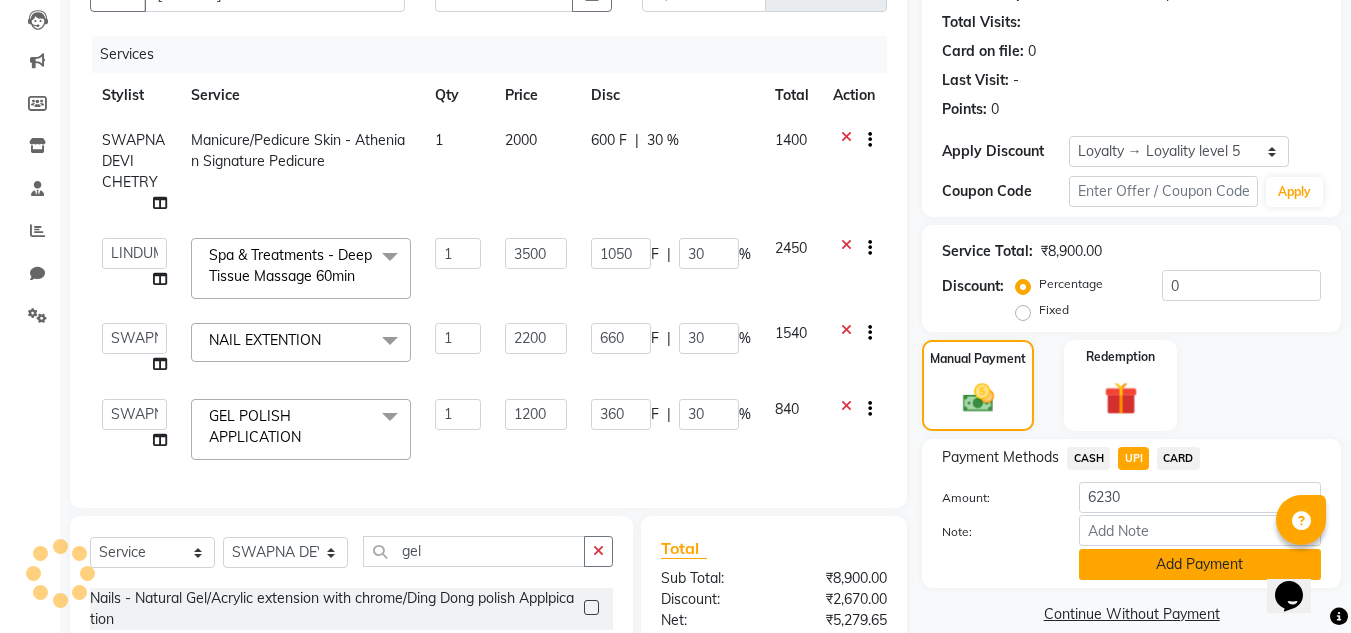 click on "Add Payment" 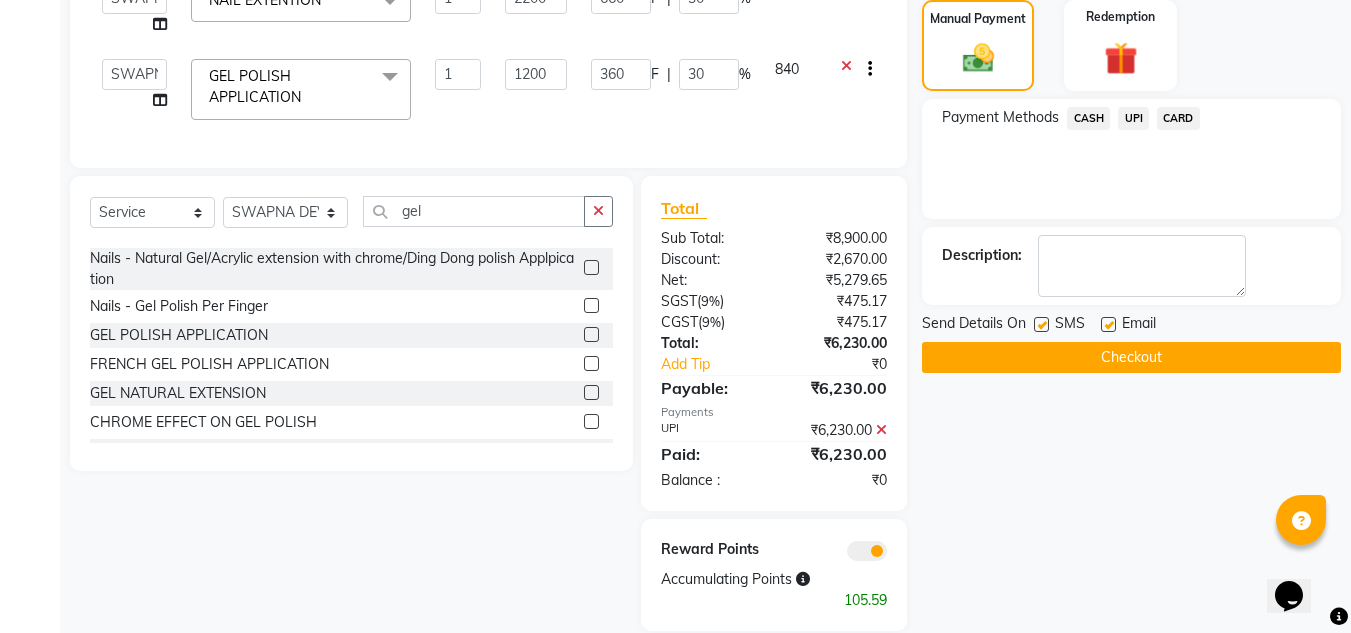 scroll, scrollTop: 595, scrollLeft: 0, axis: vertical 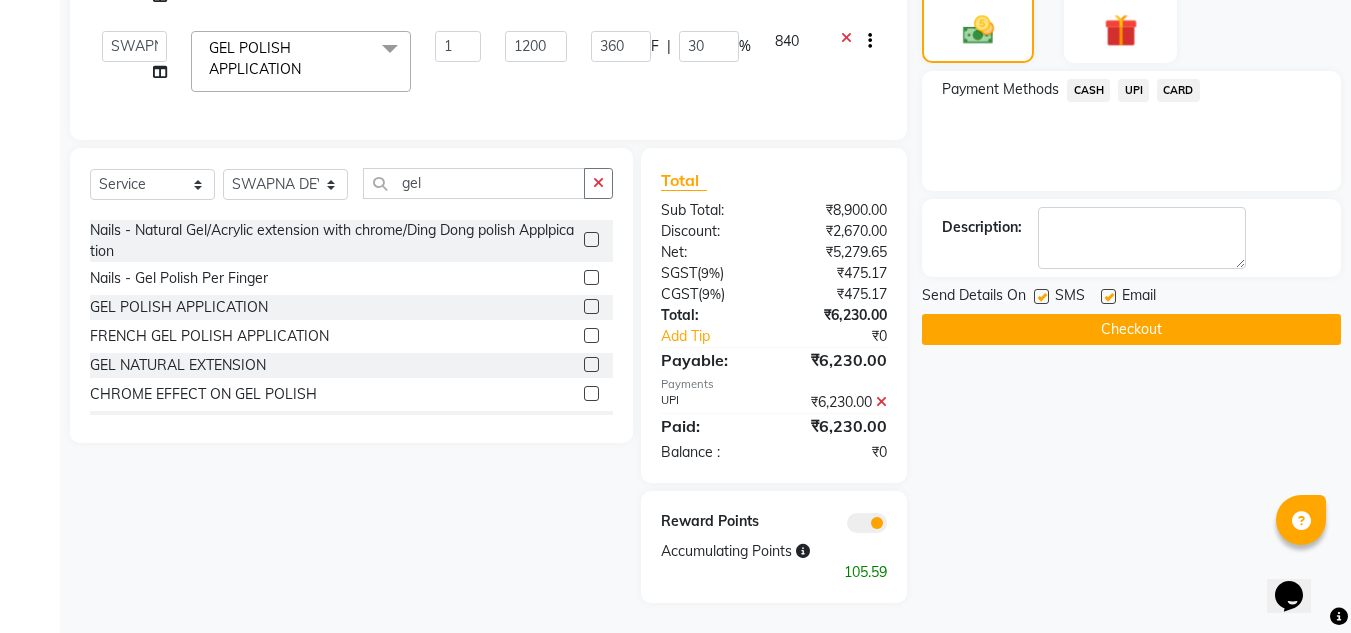 click on "Checkout" 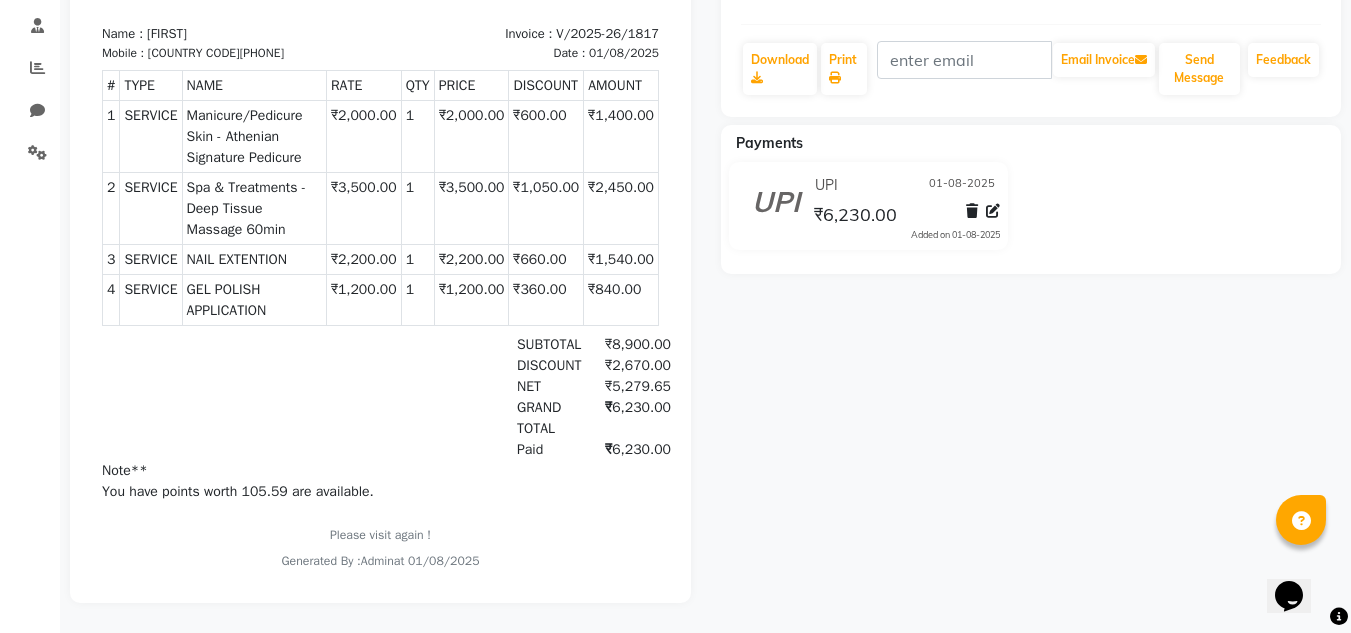 scroll, scrollTop: 0, scrollLeft: 0, axis: both 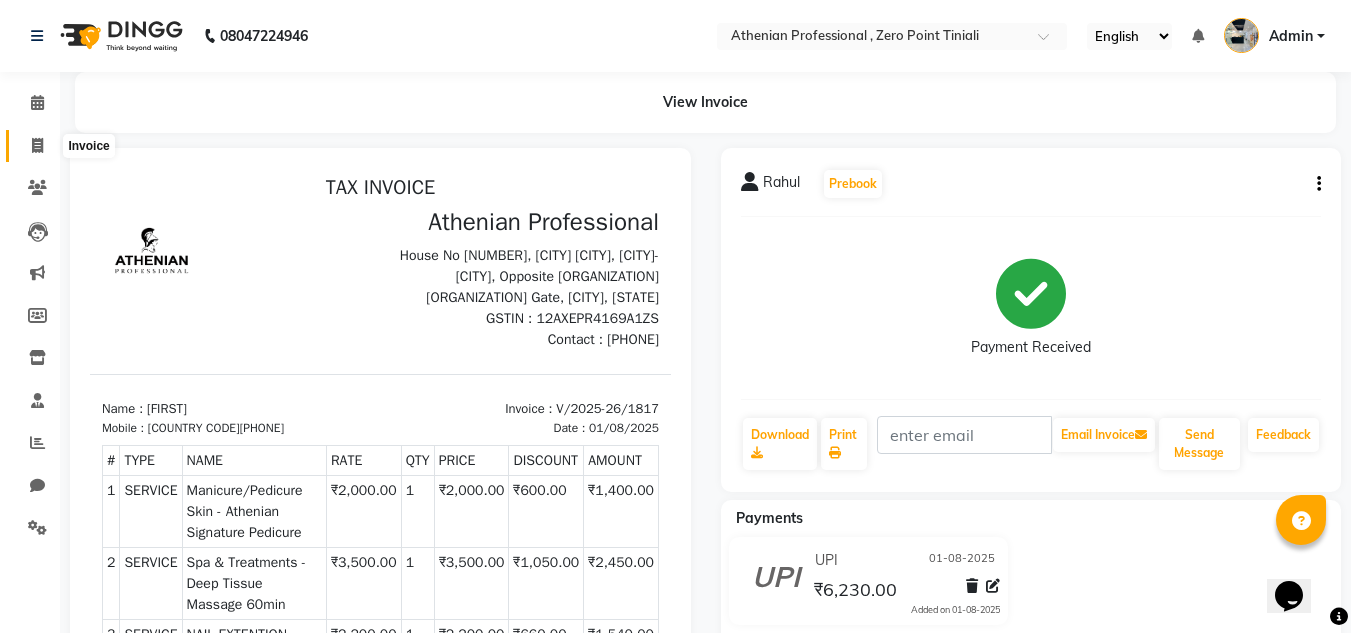 click 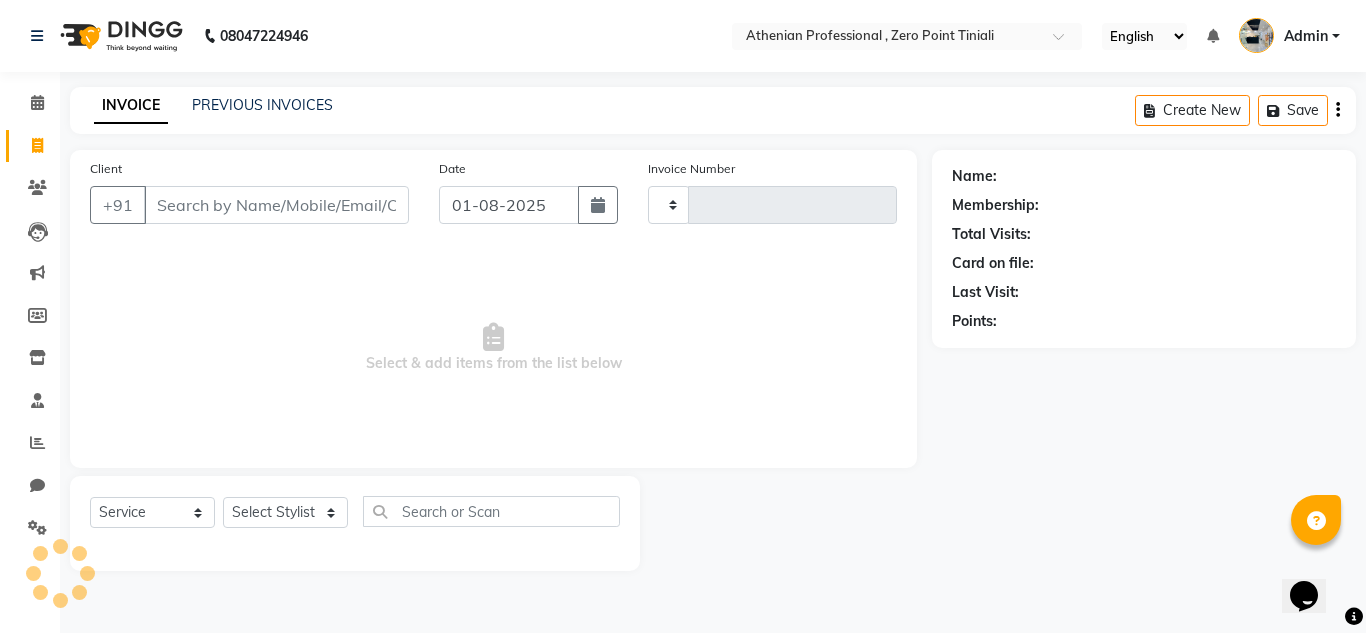 type on "1818" 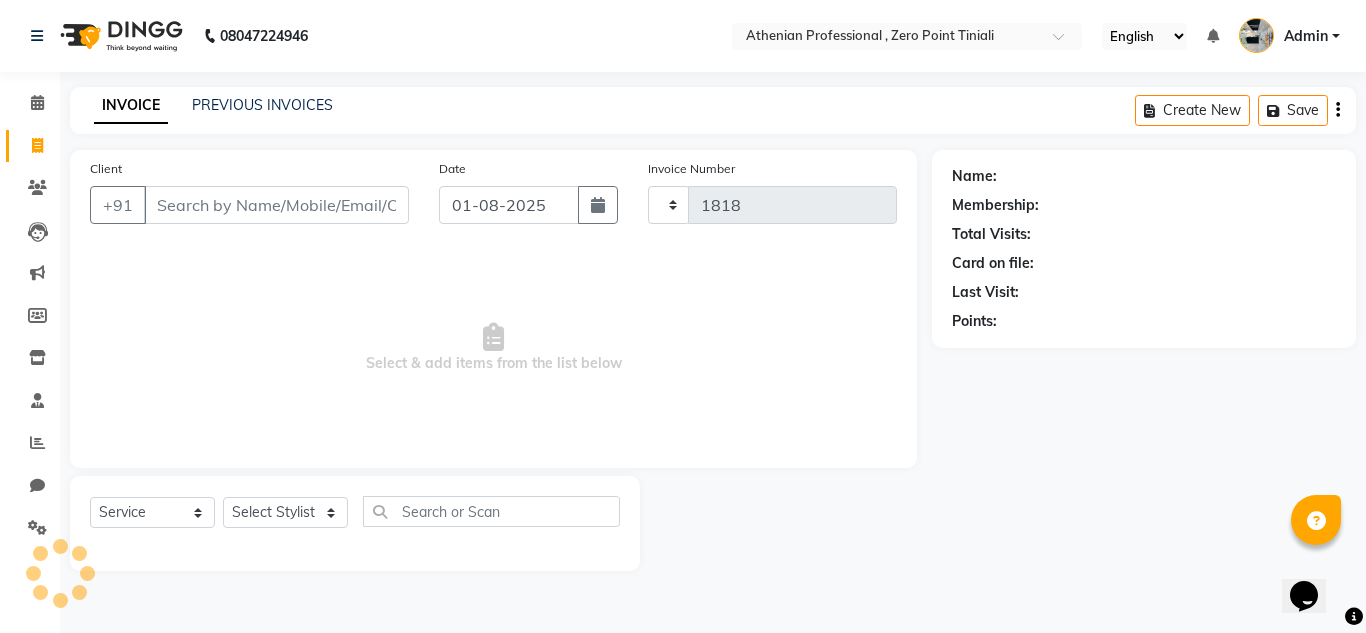 select on "8300" 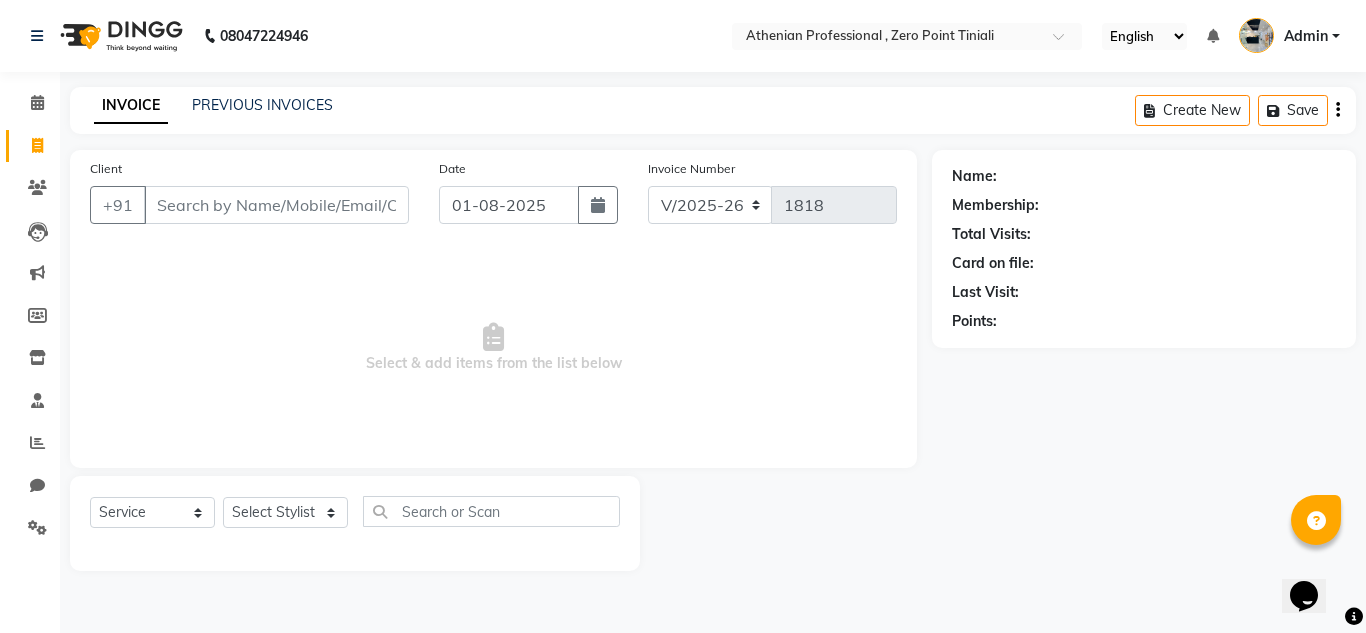 click on "Client" at bounding box center [276, 205] 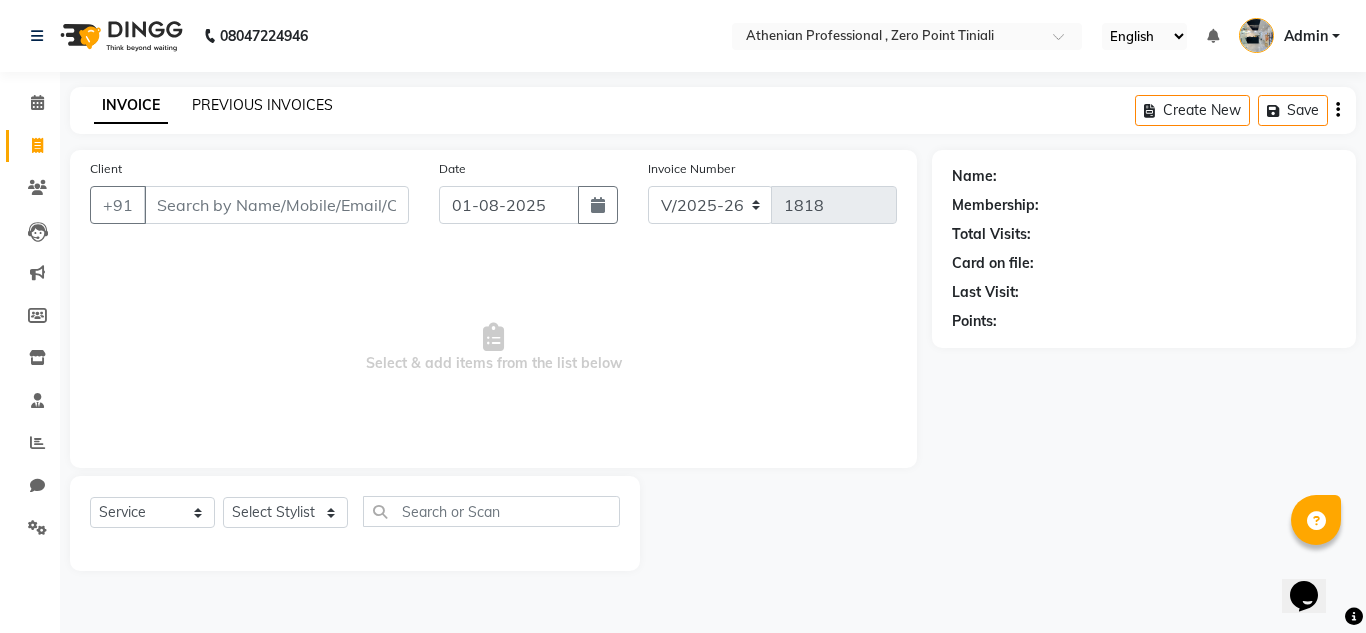 click on "PREVIOUS INVOICES" 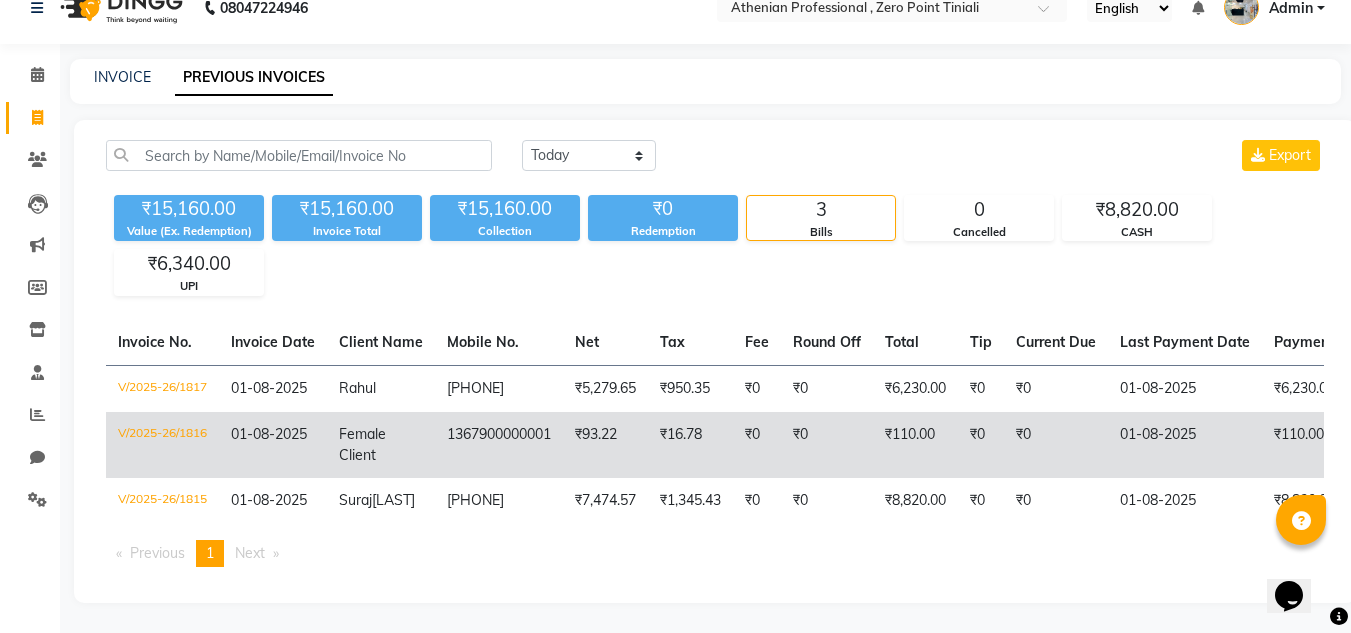scroll, scrollTop: 0, scrollLeft: 0, axis: both 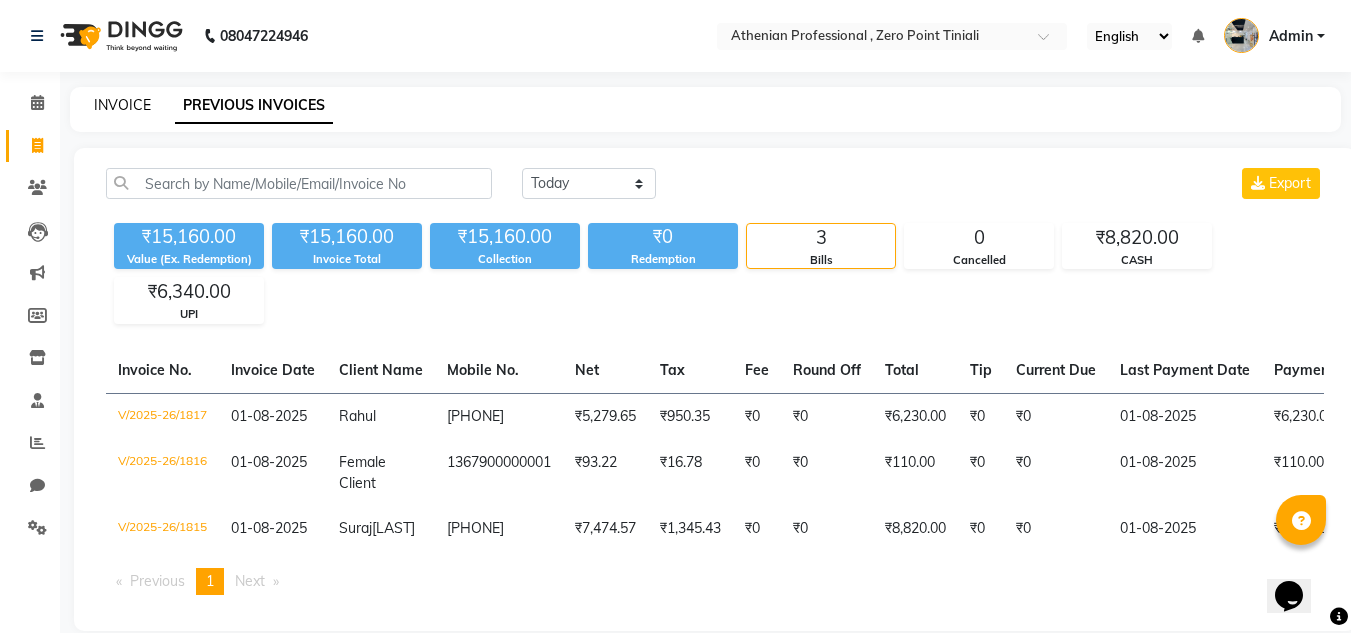 click on "INVOICE" 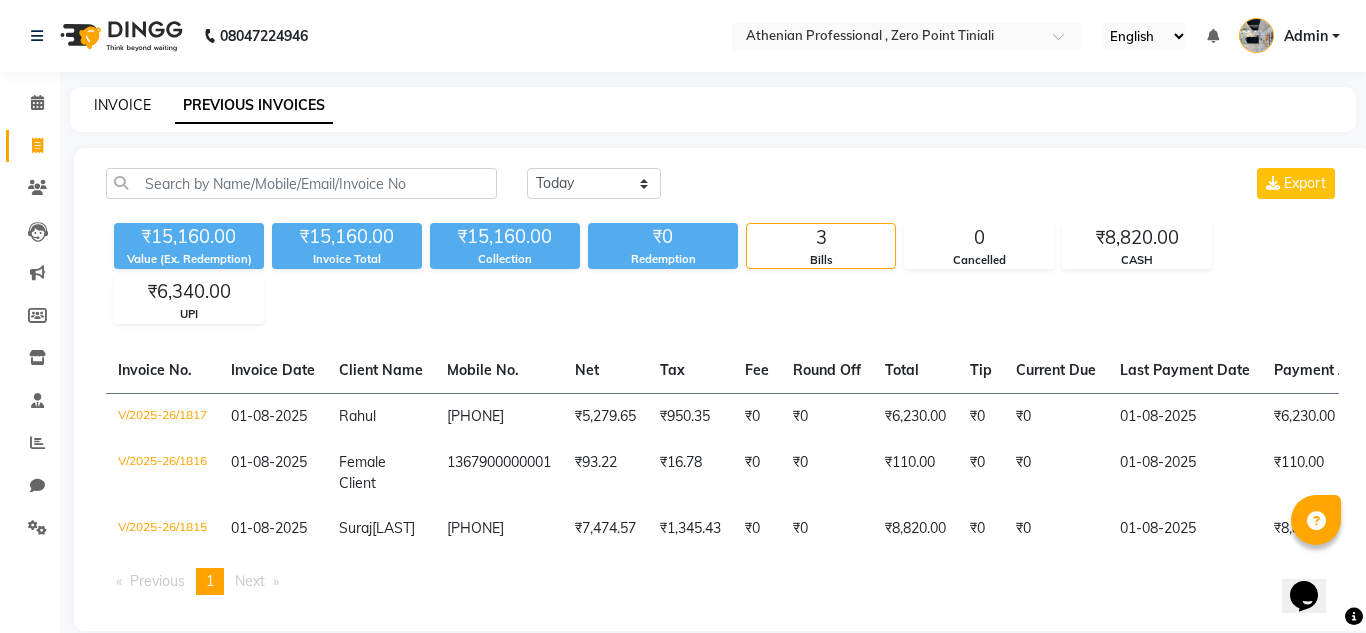 select on "service" 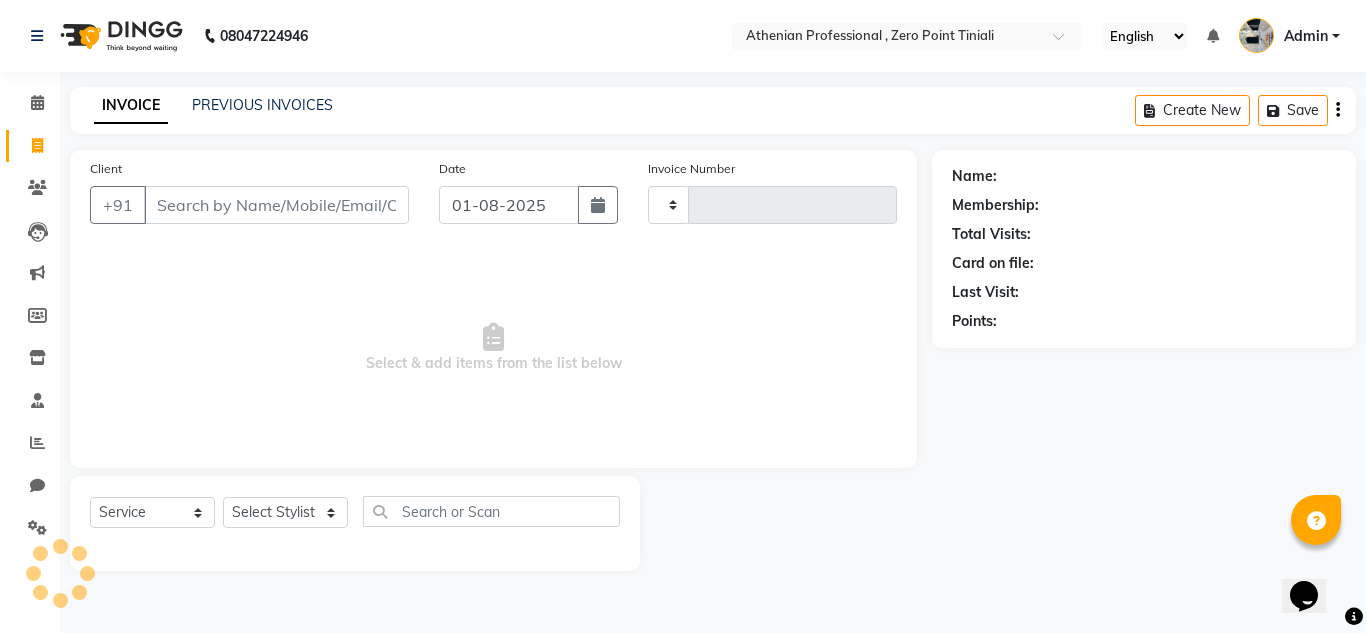 type on "1818" 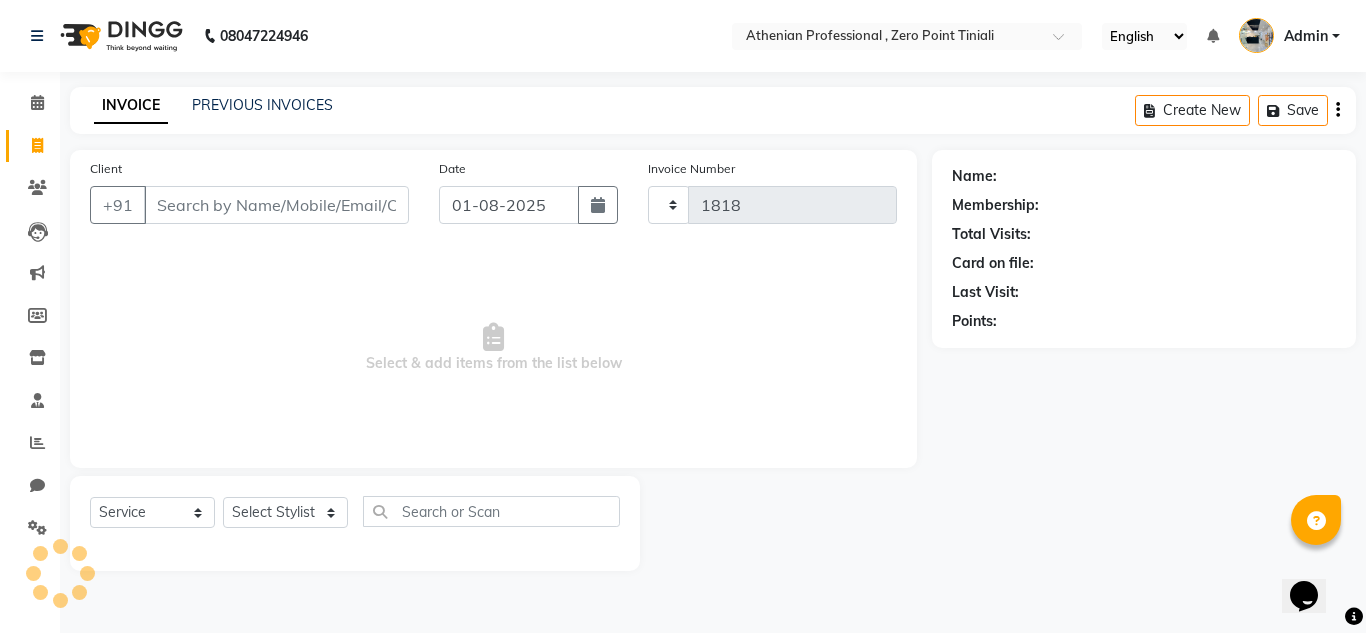 select on "8300" 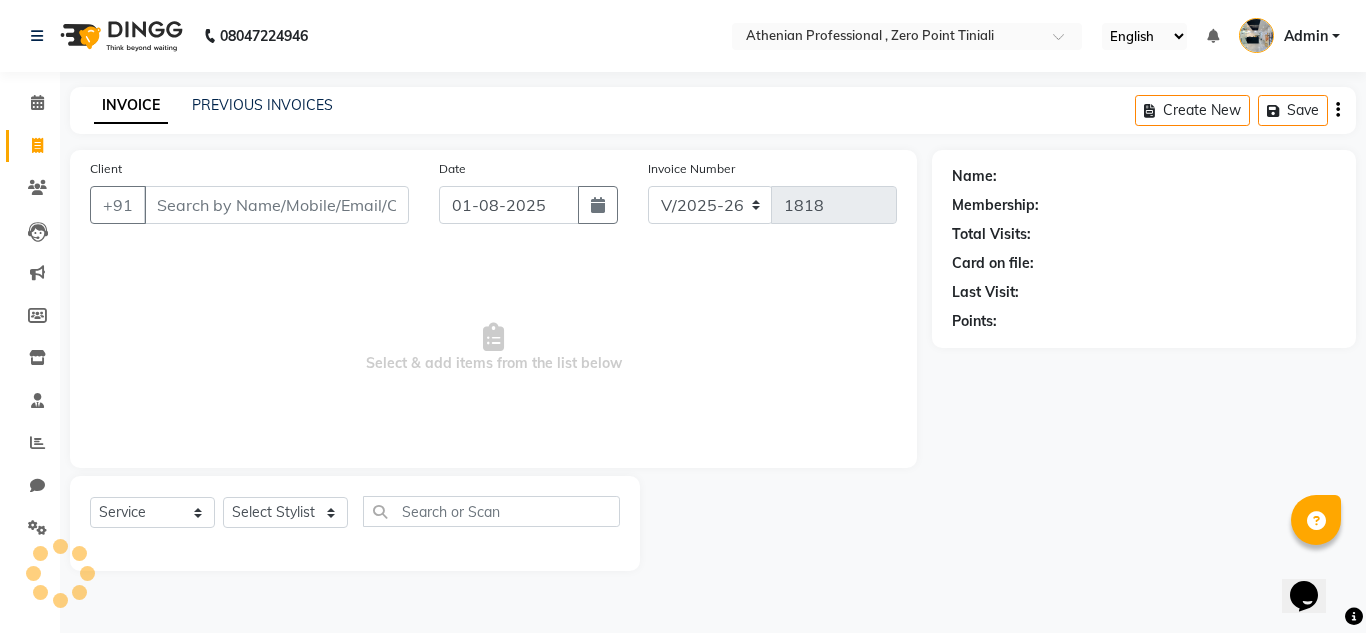click on "Client" at bounding box center [276, 205] 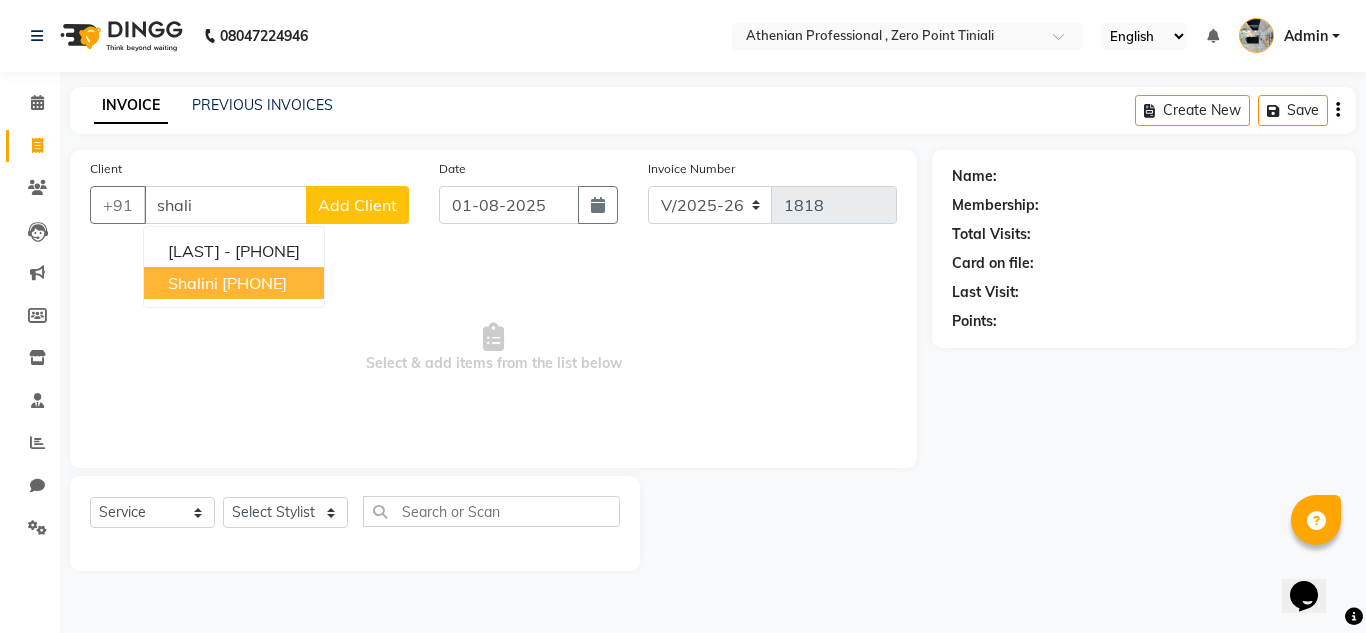 click on "[PHONE]" at bounding box center [254, 283] 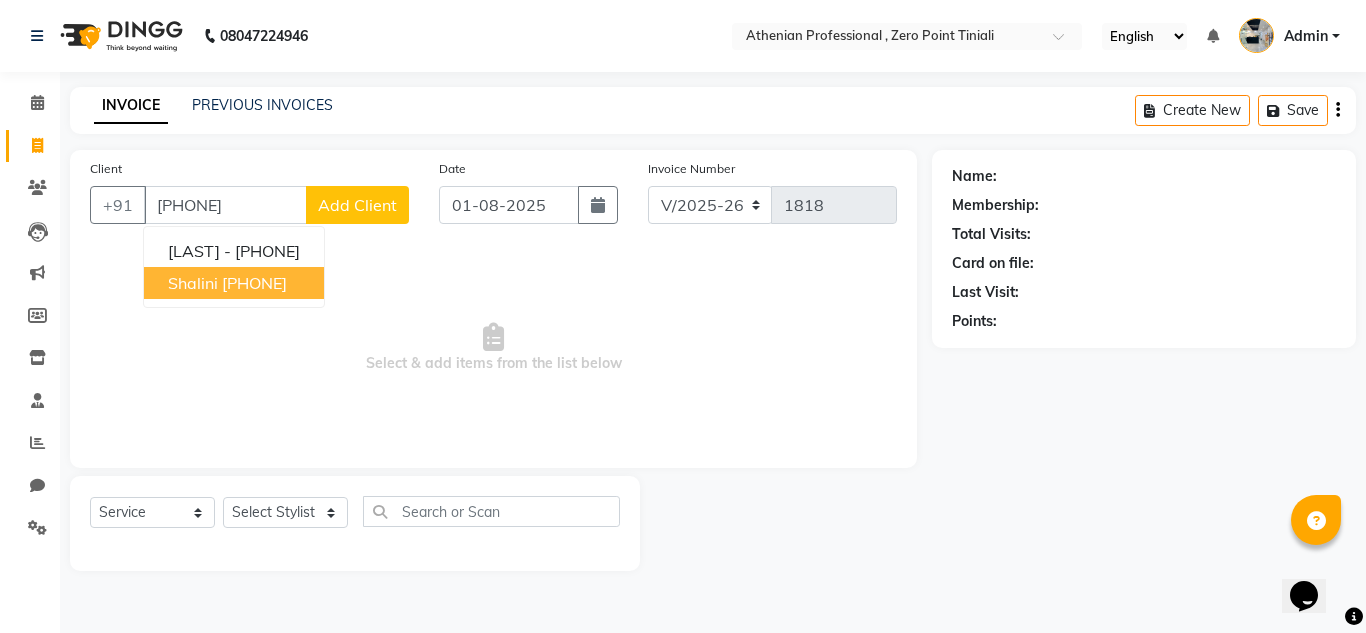 type on "[PHONE]" 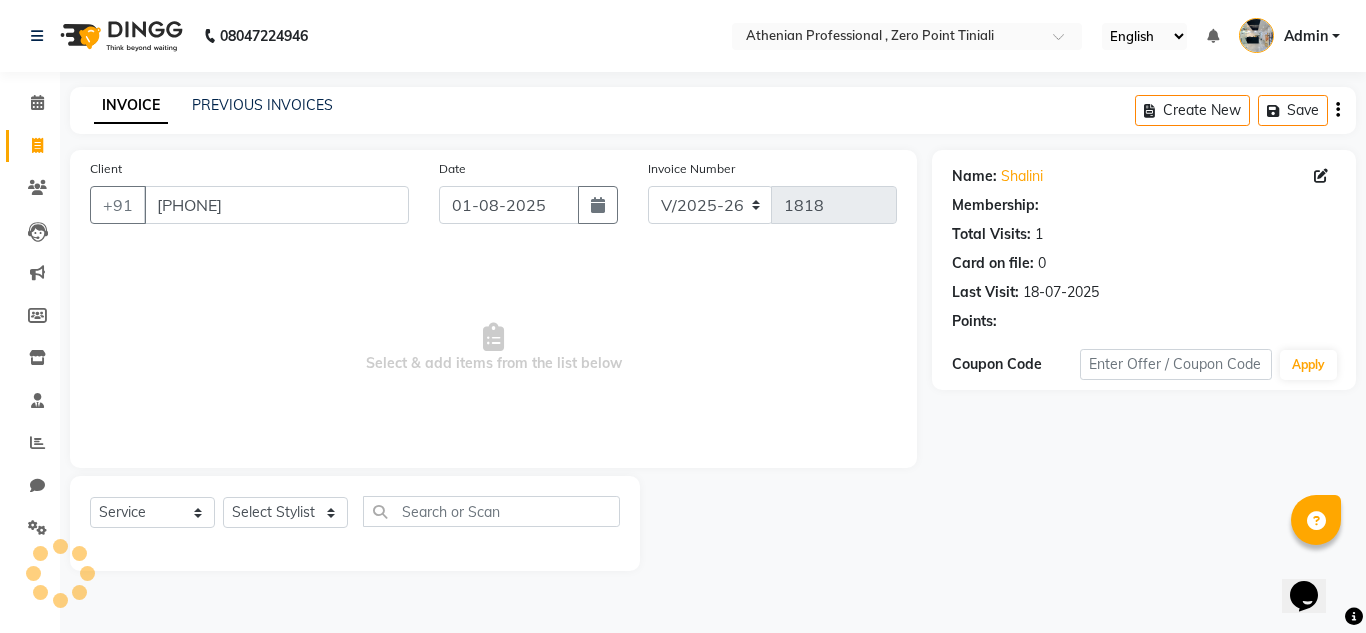 select on "1: Object" 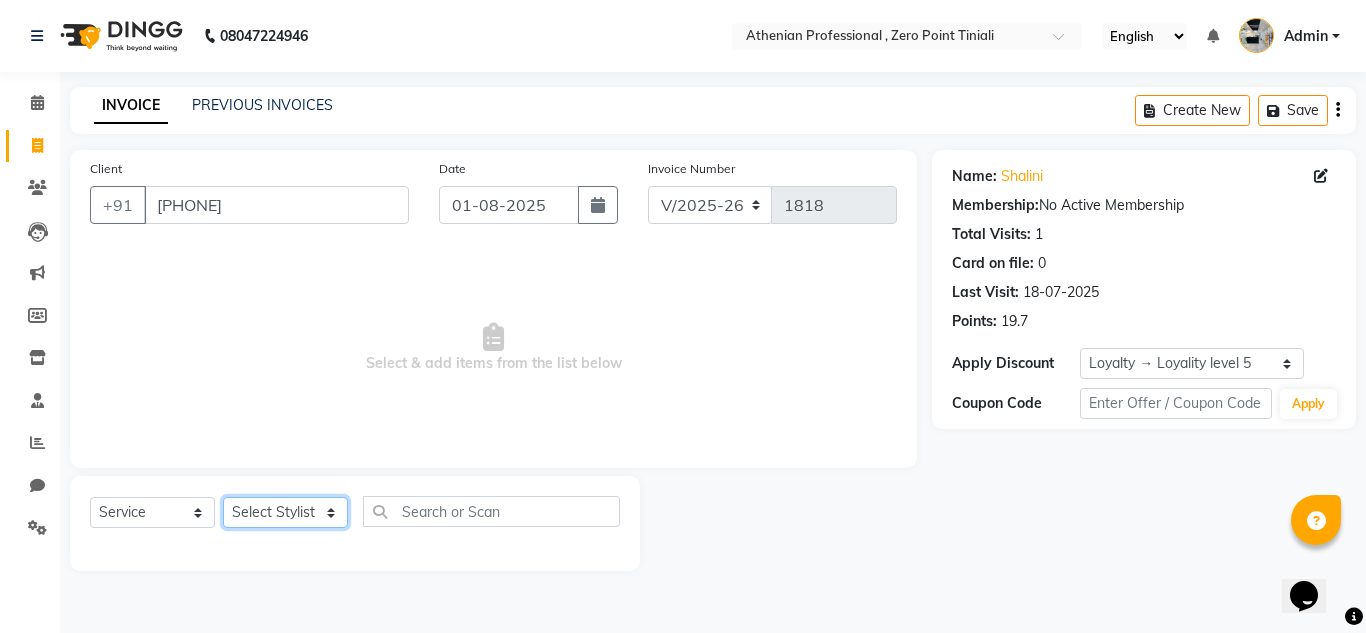 click on "Select Stylist [FIRST] [LAST] [FIRST] [LAST] [FIRST] [LAST] [FIRST] [LAST] [FIRST] [LAST] Manager [FIRST] [LAST] [FIRST] [LAST] [FIRST] [LAST] [FIRST] [LAST] [FIRST] [LAST] [FIRST] [LAST] [FIRST] [LAST] [FIRST] [LAST] [FIRST] [LAST] [FIRST] [LAST] [FIRST] [LAST]" 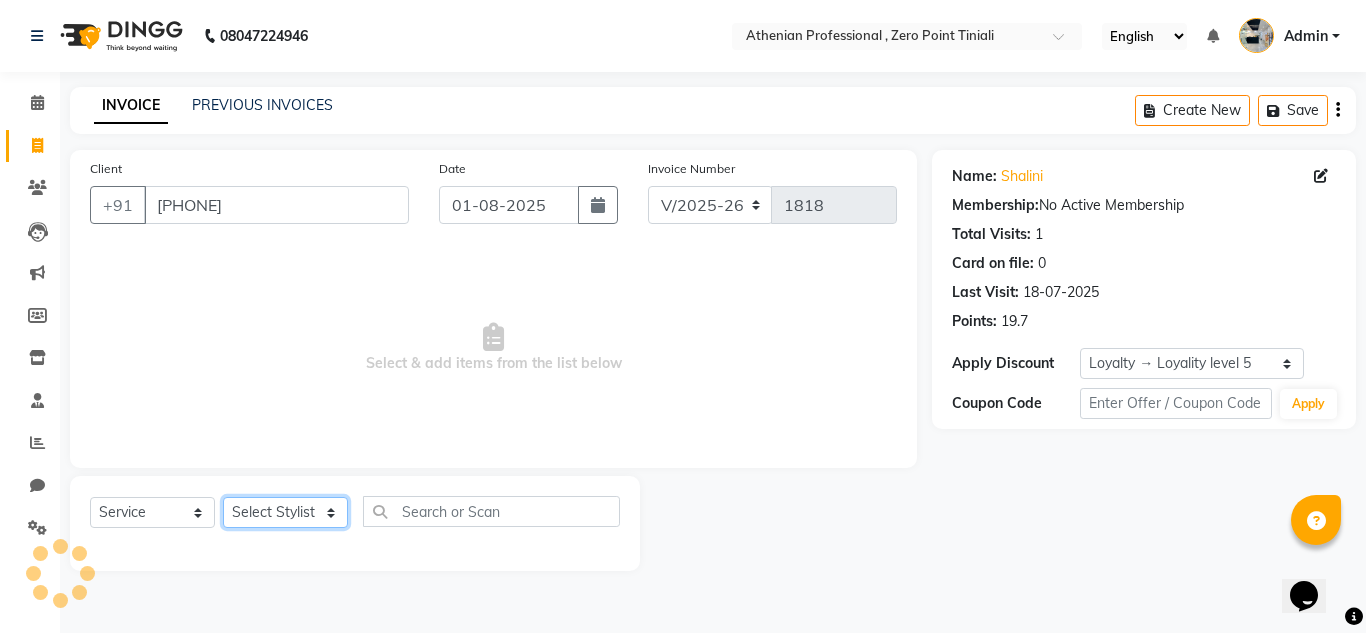 select on "80207" 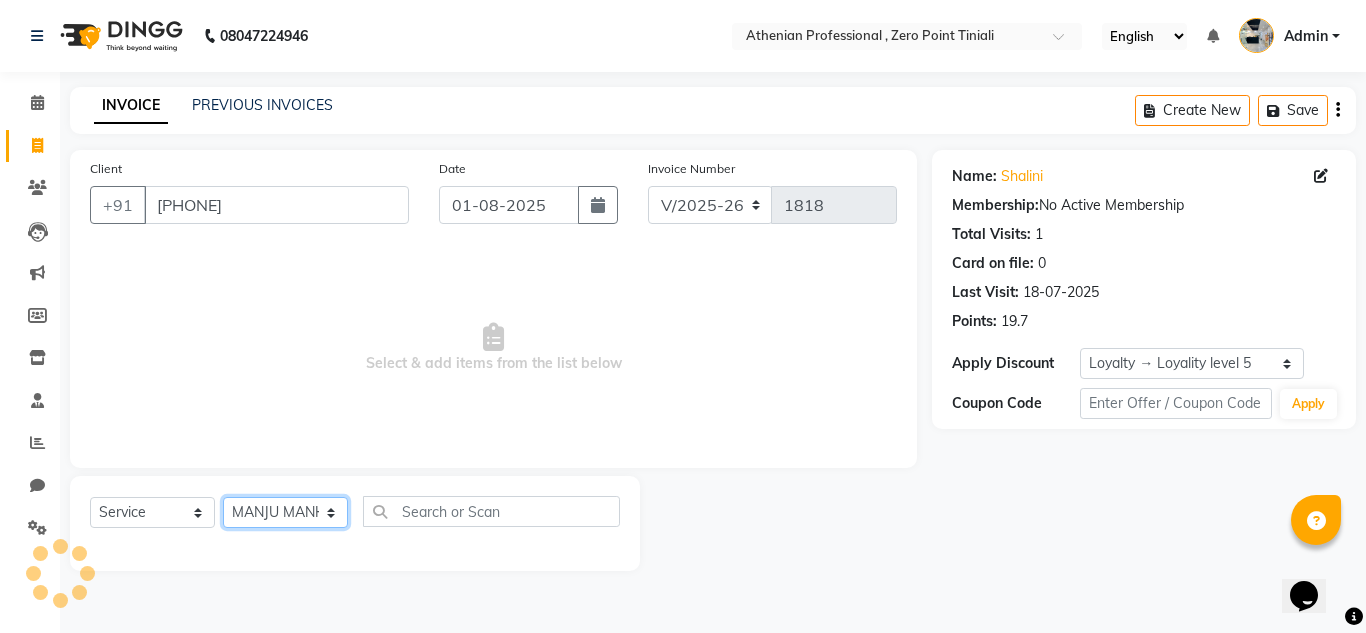 click on "Select Stylist [FIRST] [LAST] [FIRST] [LAST] [FIRST] [LAST] [FIRST] [LAST] [FIRST] [LAST] Manager [FIRST] [LAST] [FIRST] [LAST] [FIRST] [LAST] [FIRST] [LAST] [FIRST] [LAST] [FIRST] [LAST] [FIRST] [LAST] [FIRST] [LAST] [FIRST] [LAST] [FIRST] [LAST] [FIRST] [LAST]" 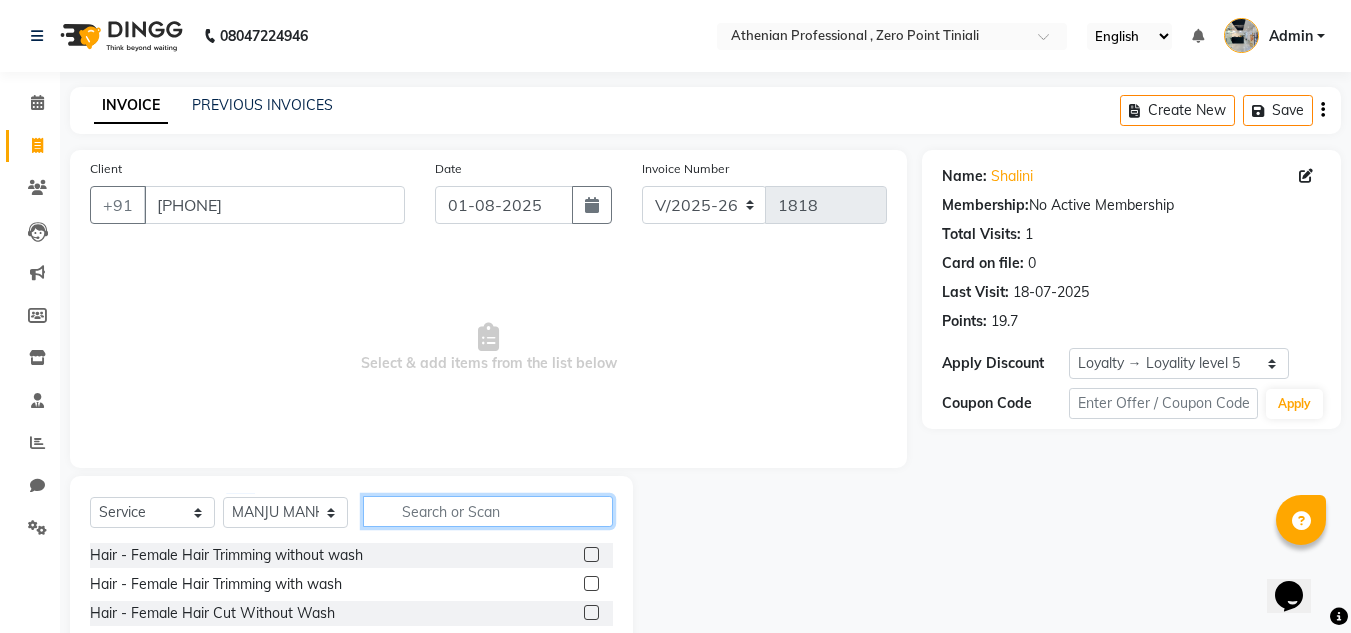 click 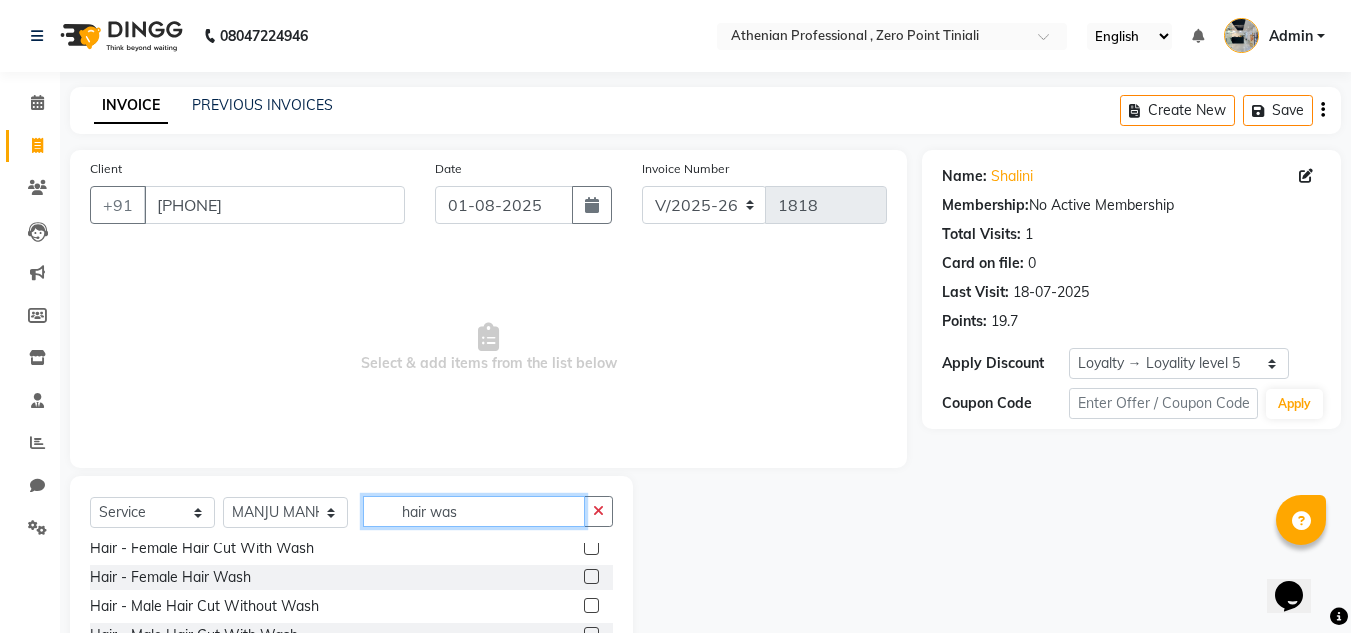 scroll, scrollTop: 115, scrollLeft: 0, axis: vertical 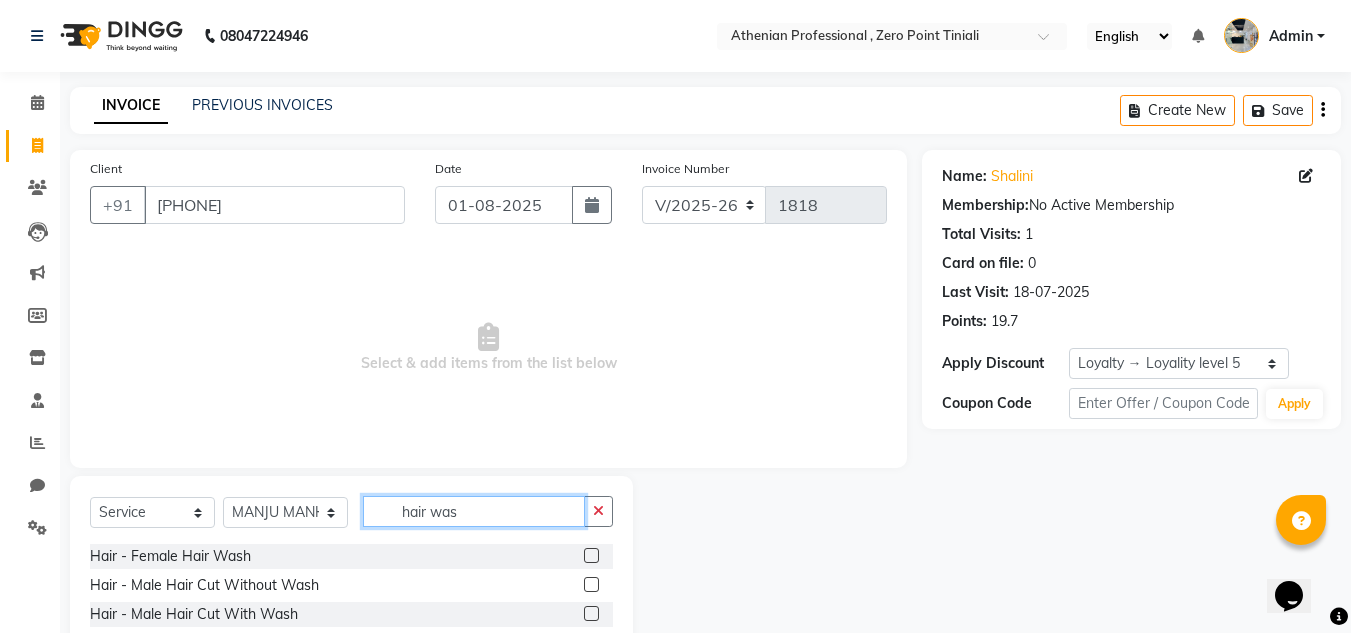 type on "hair was" 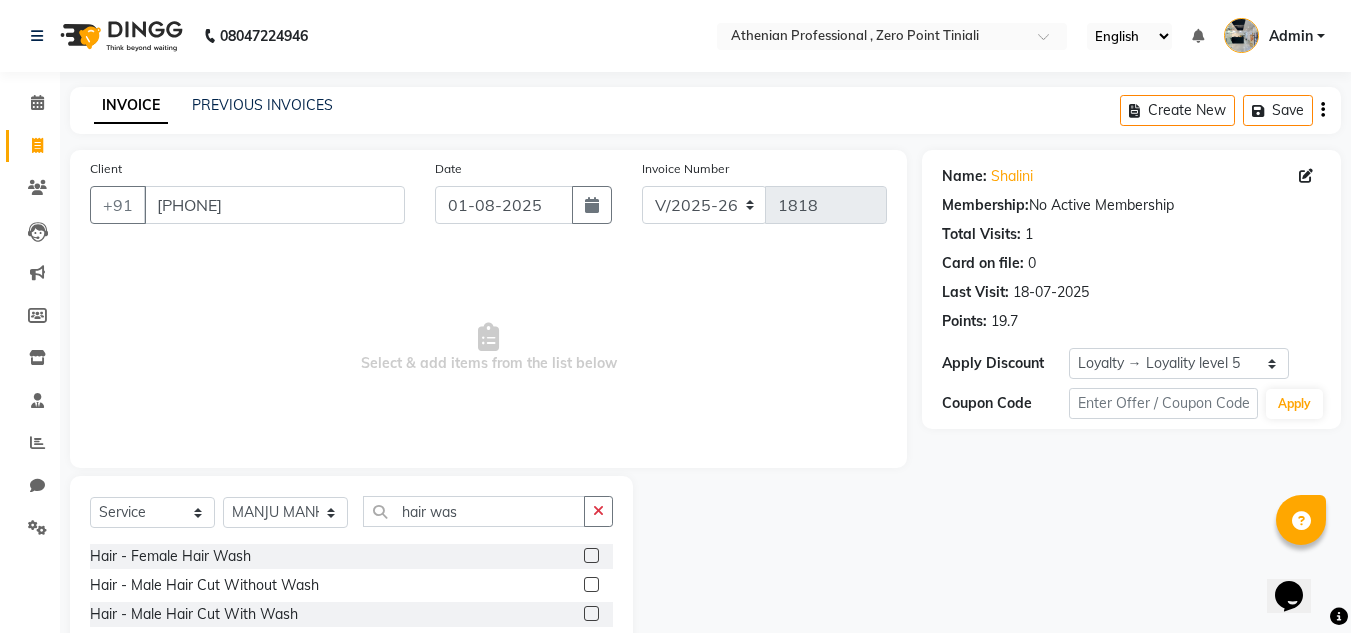 click 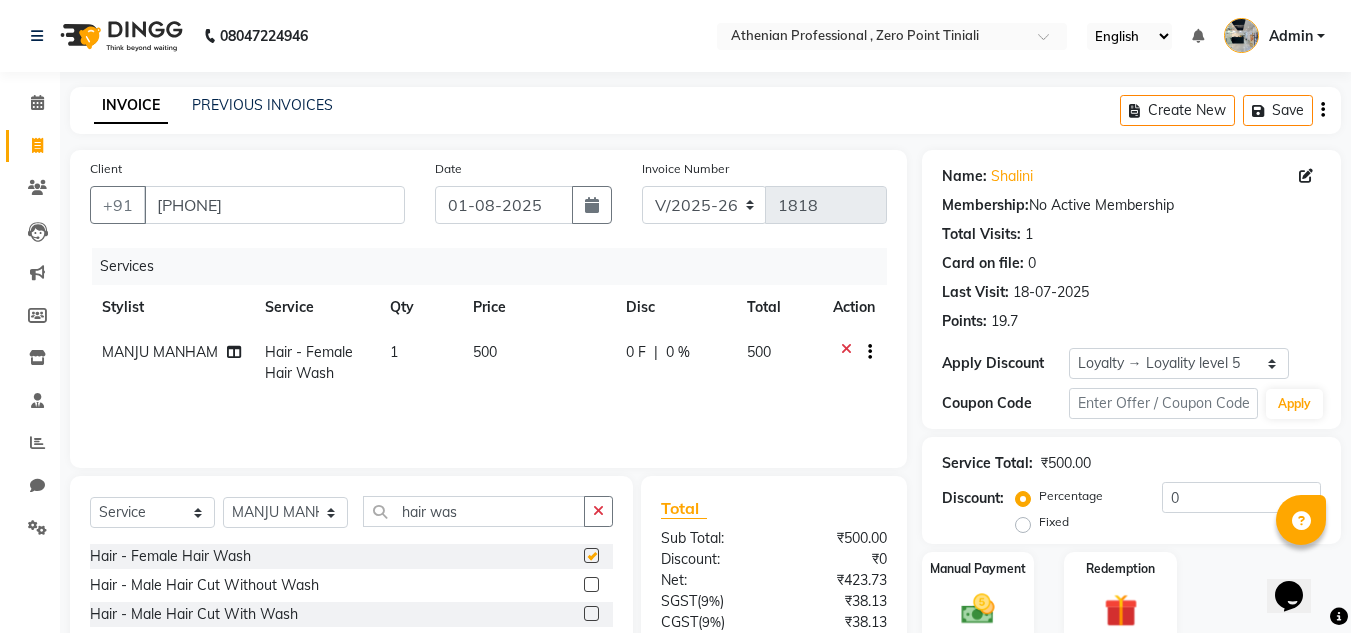 checkbox on "false" 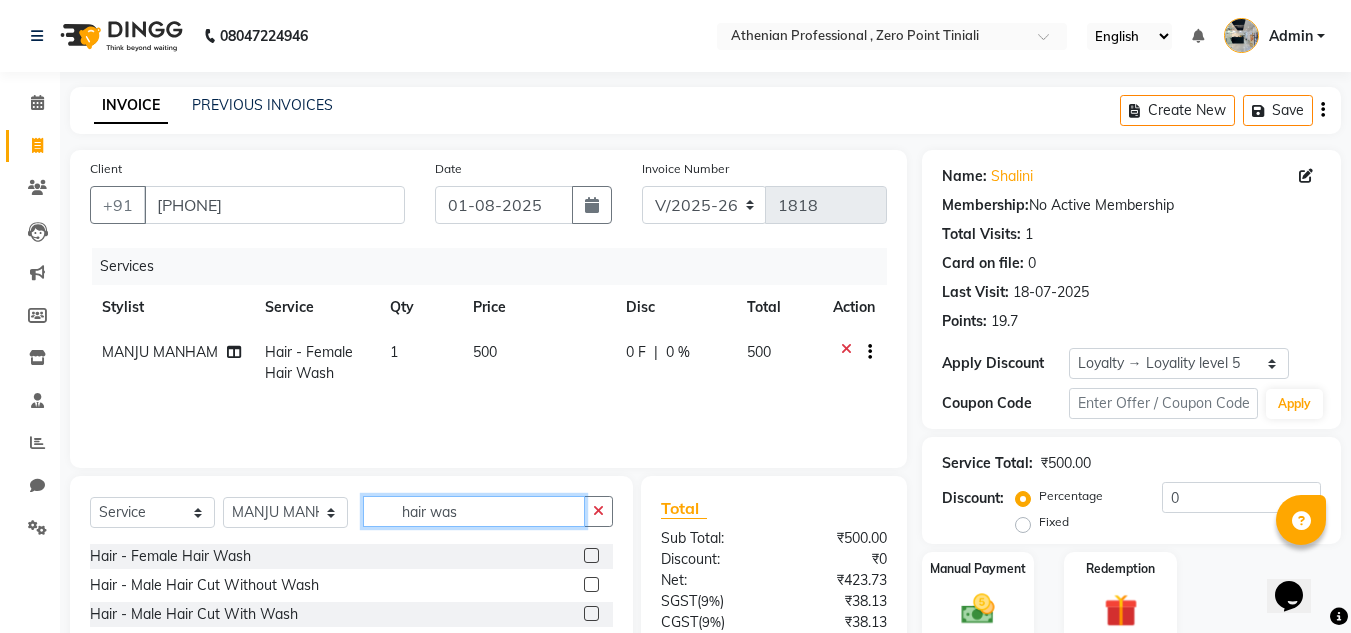 click on "hair was" 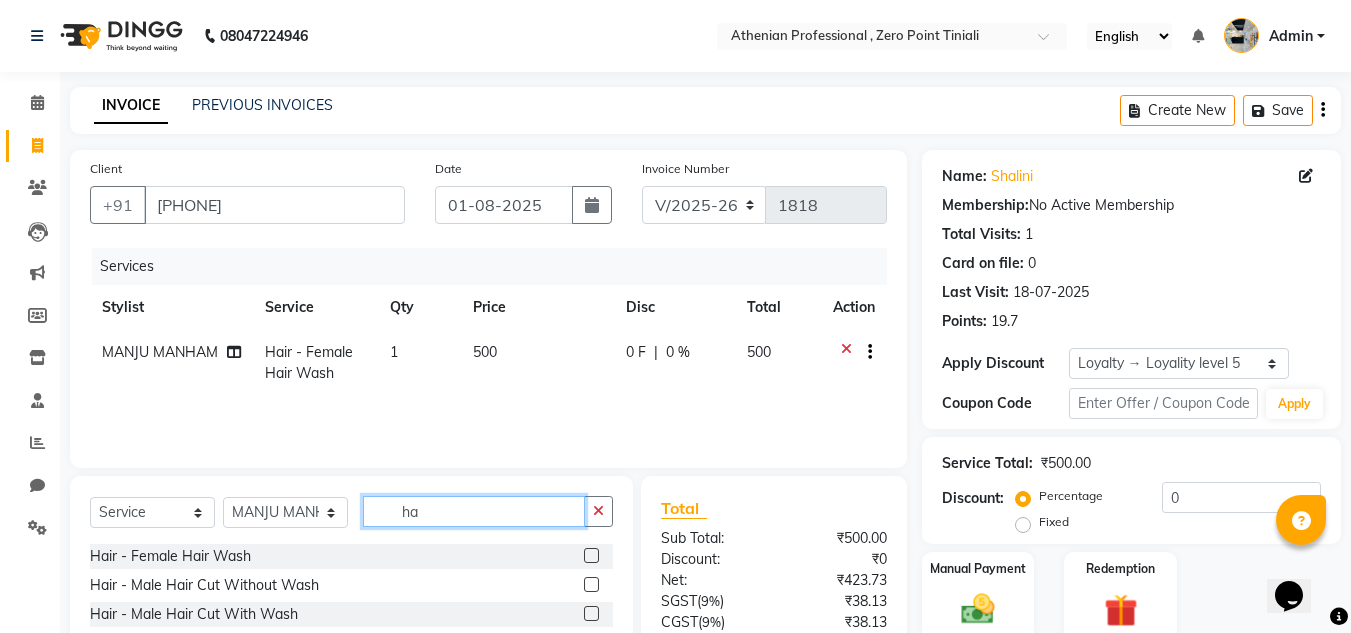 type on "h" 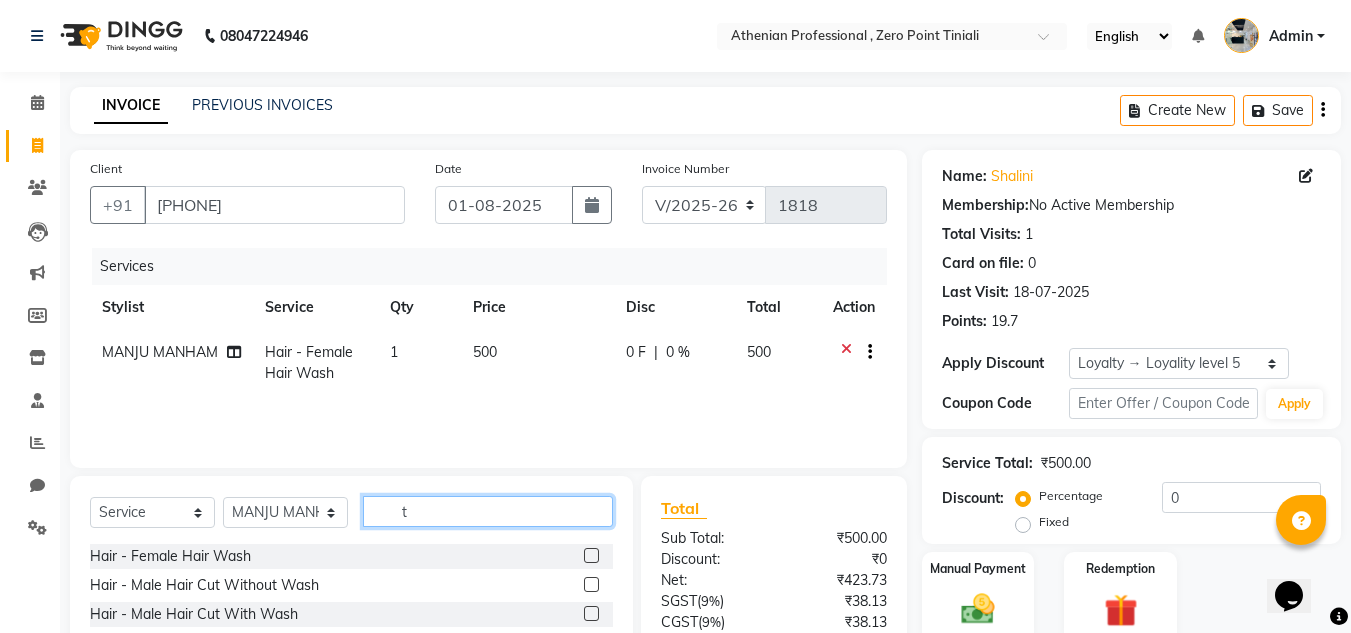 scroll, scrollTop: 86, scrollLeft: 0, axis: vertical 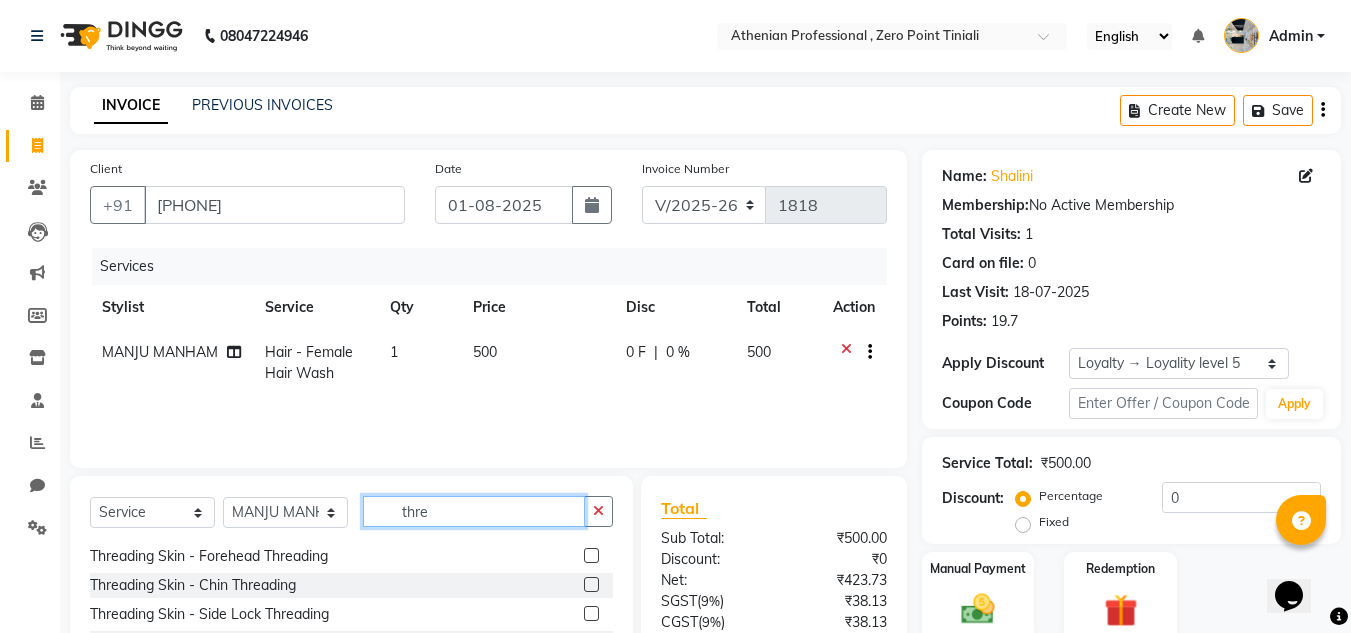 type on "thre" 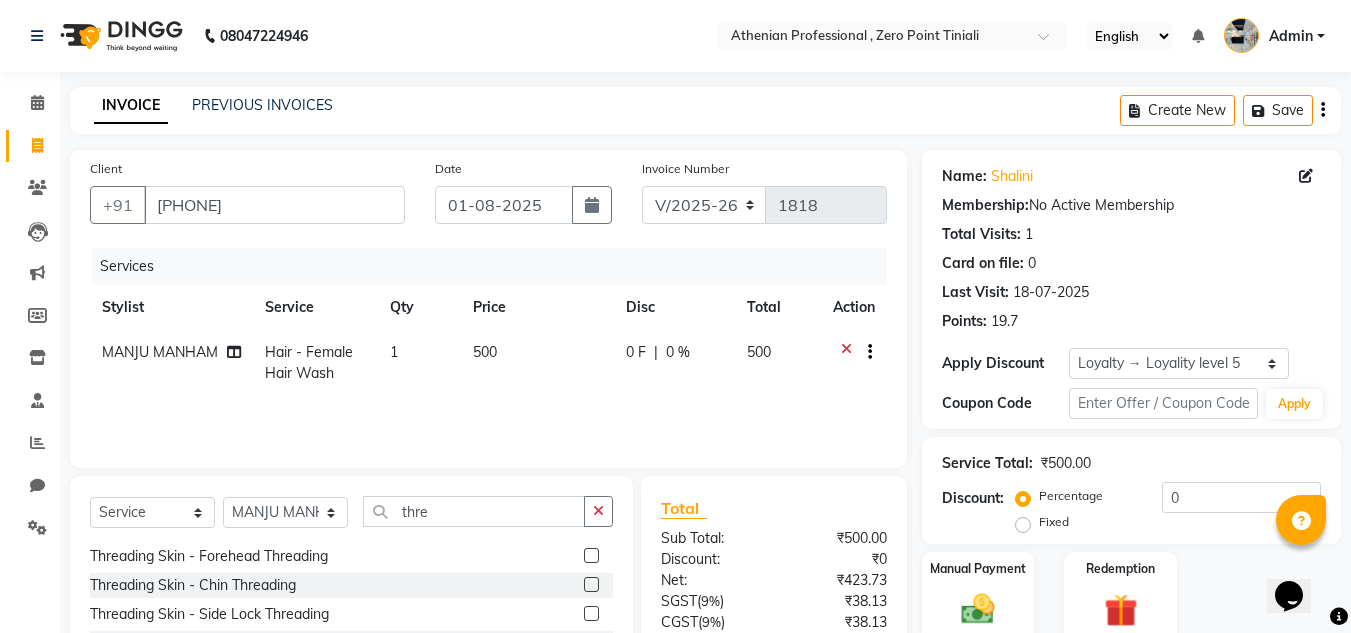 click 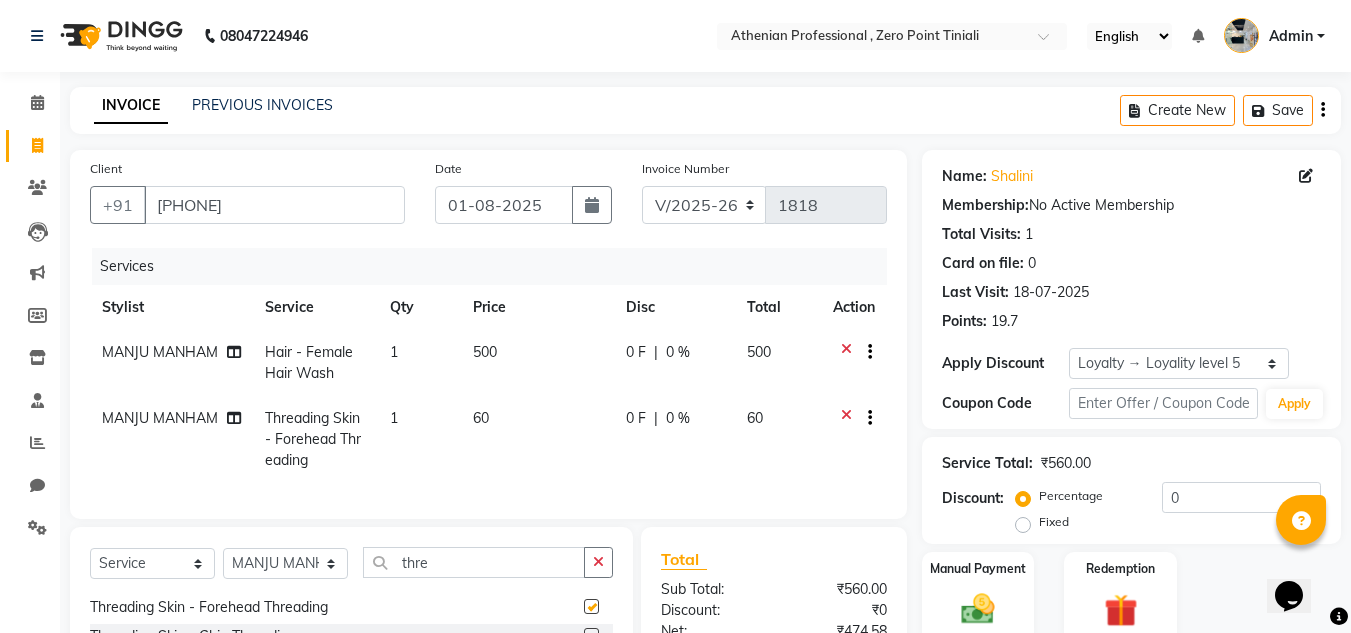 checkbox on "false" 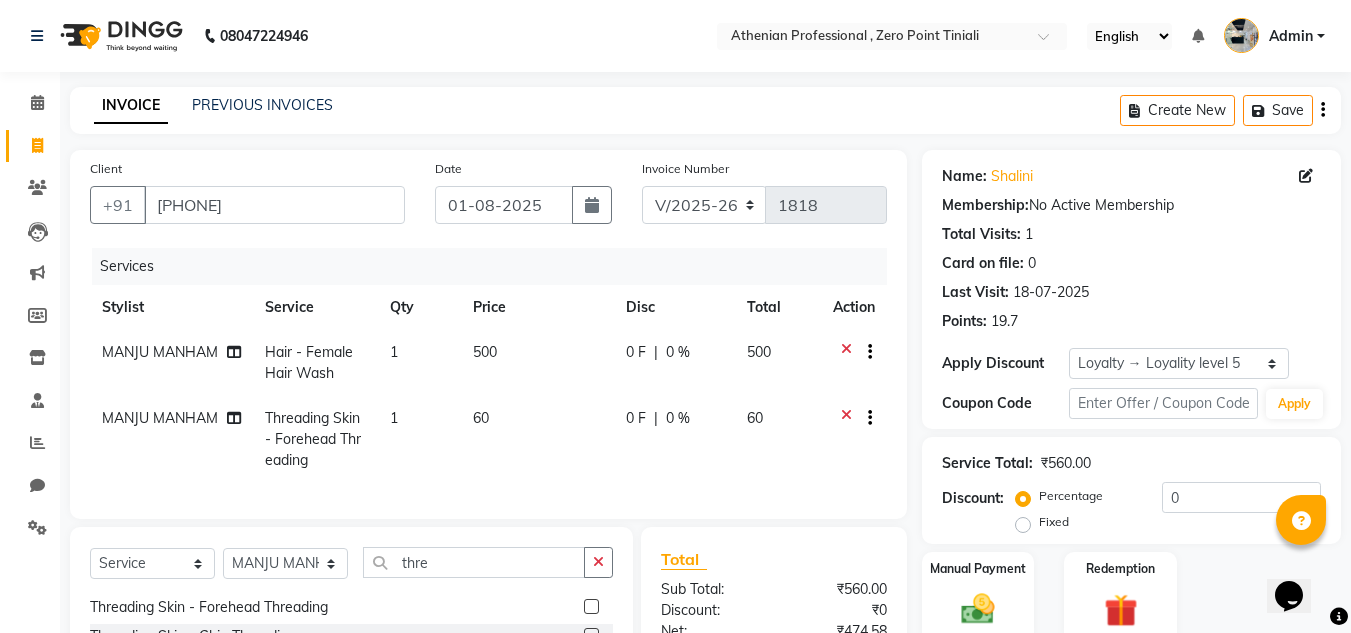 scroll, scrollTop: 234, scrollLeft: 0, axis: vertical 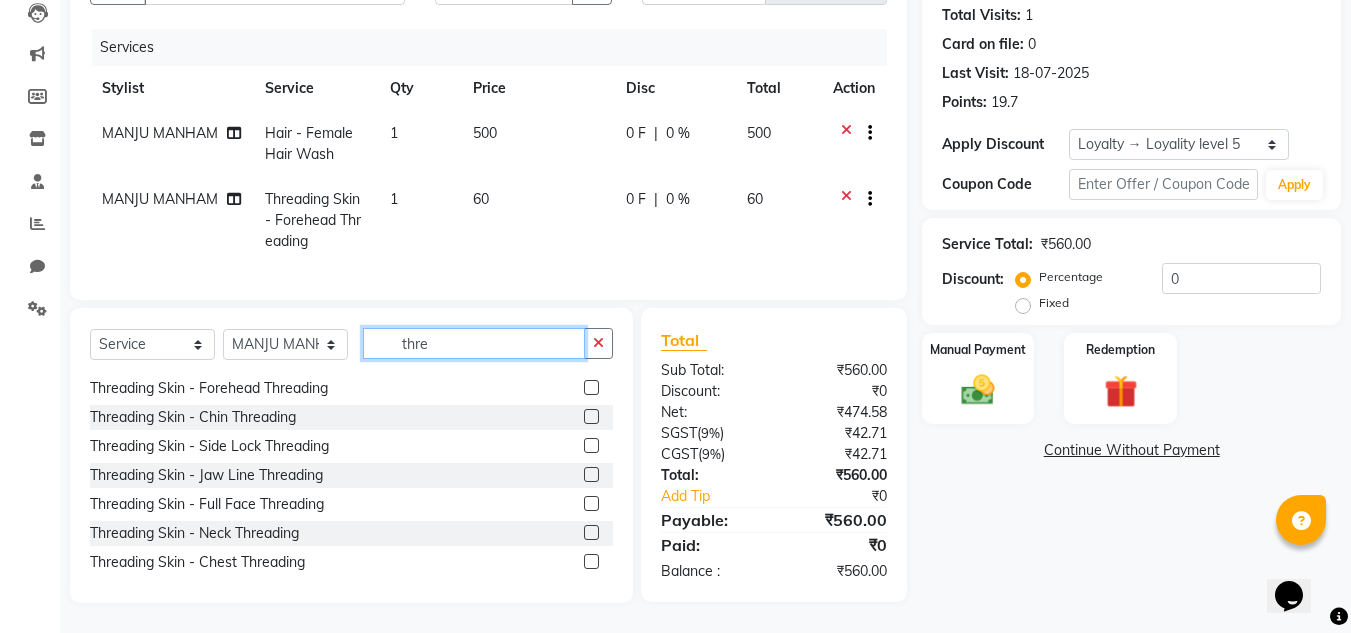 click on "thre" 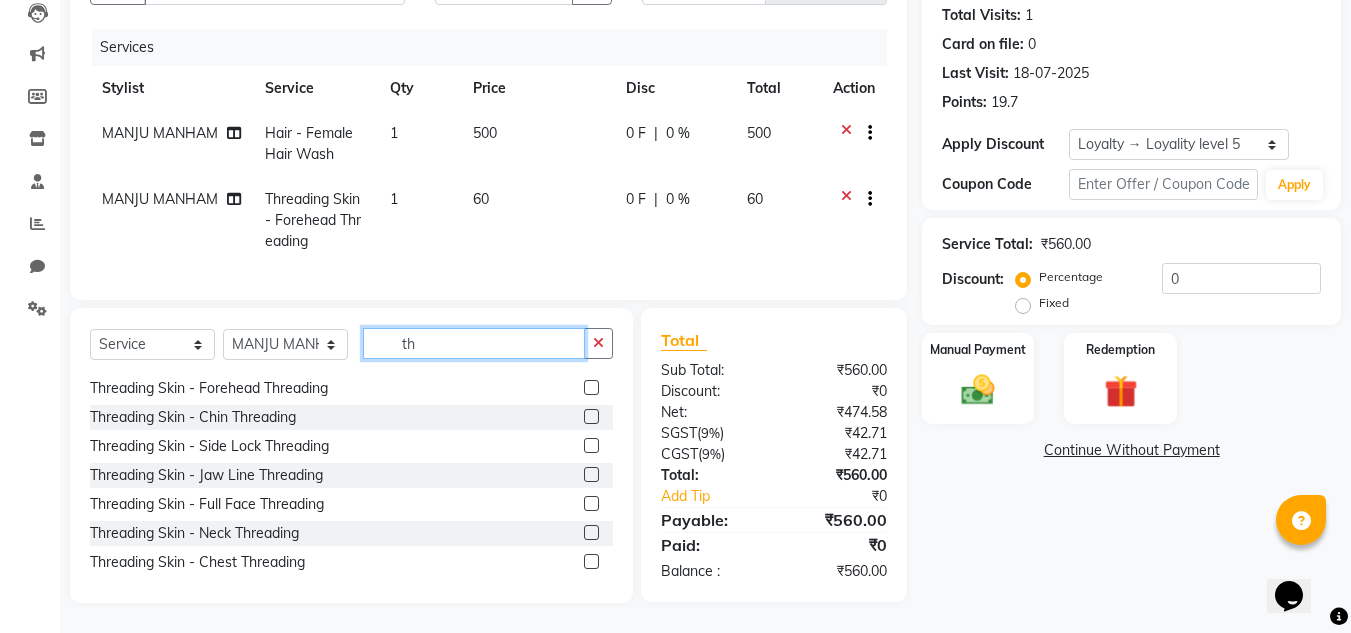 type on "t" 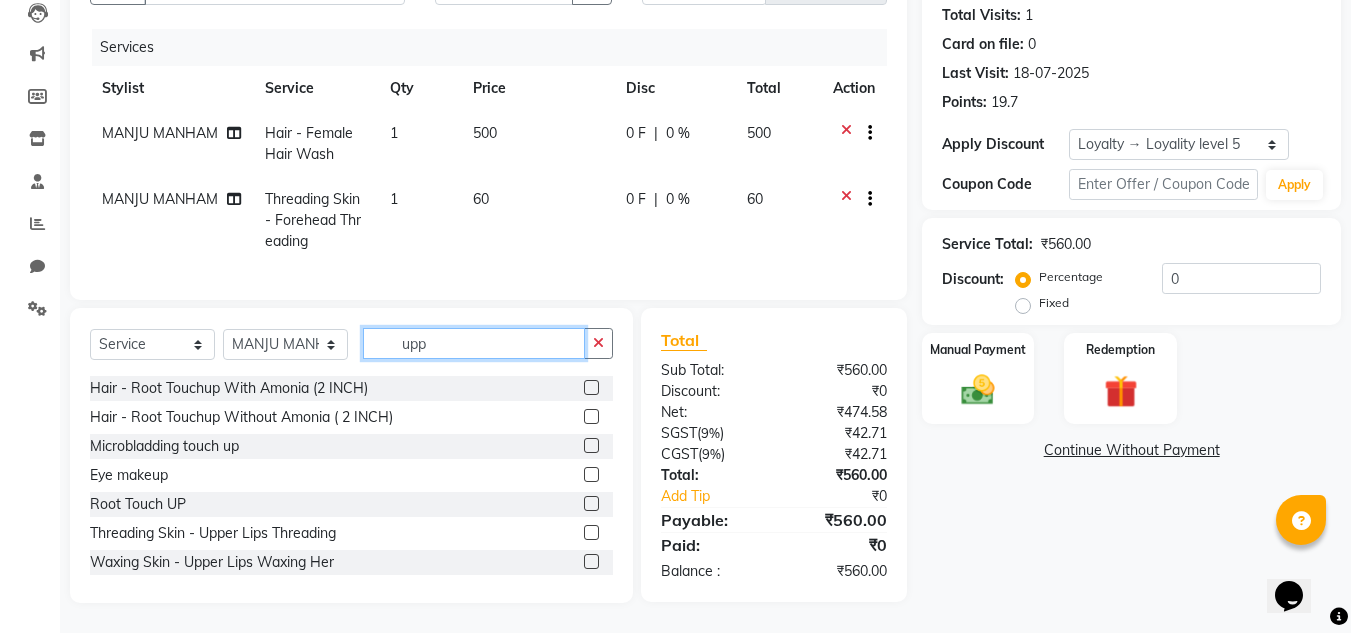 scroll, scrollTop: 0, scrollLeft: 0, axis: both 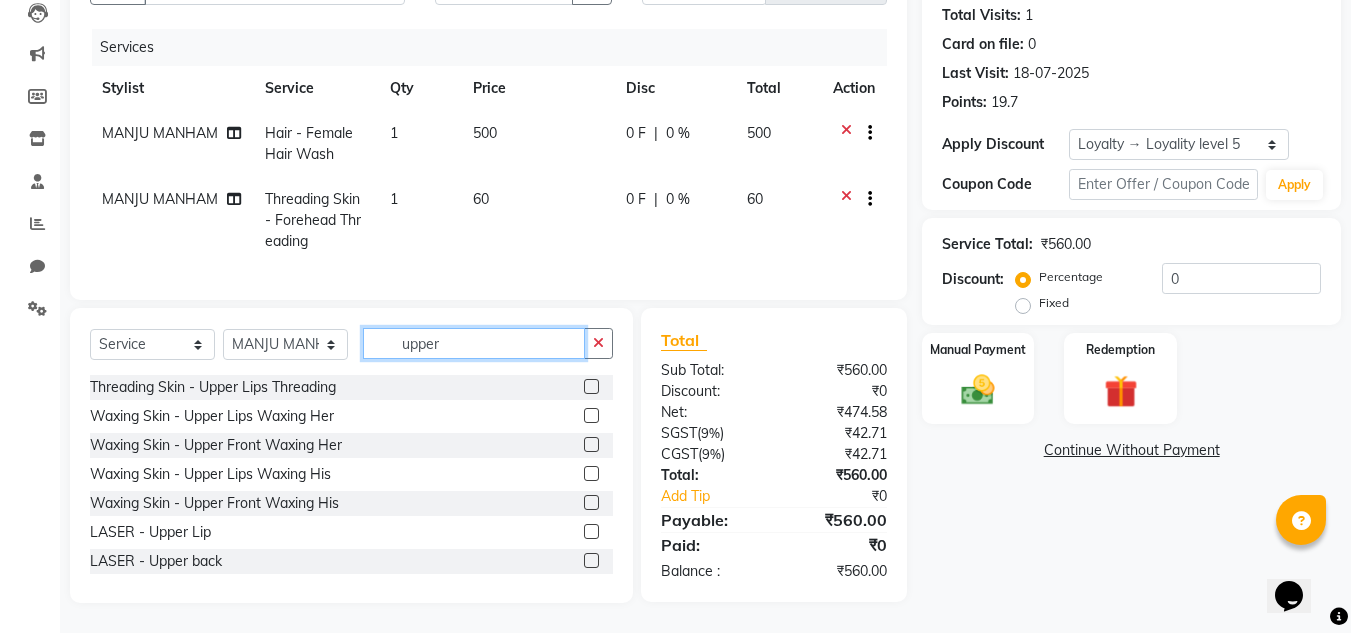 click on "upper" 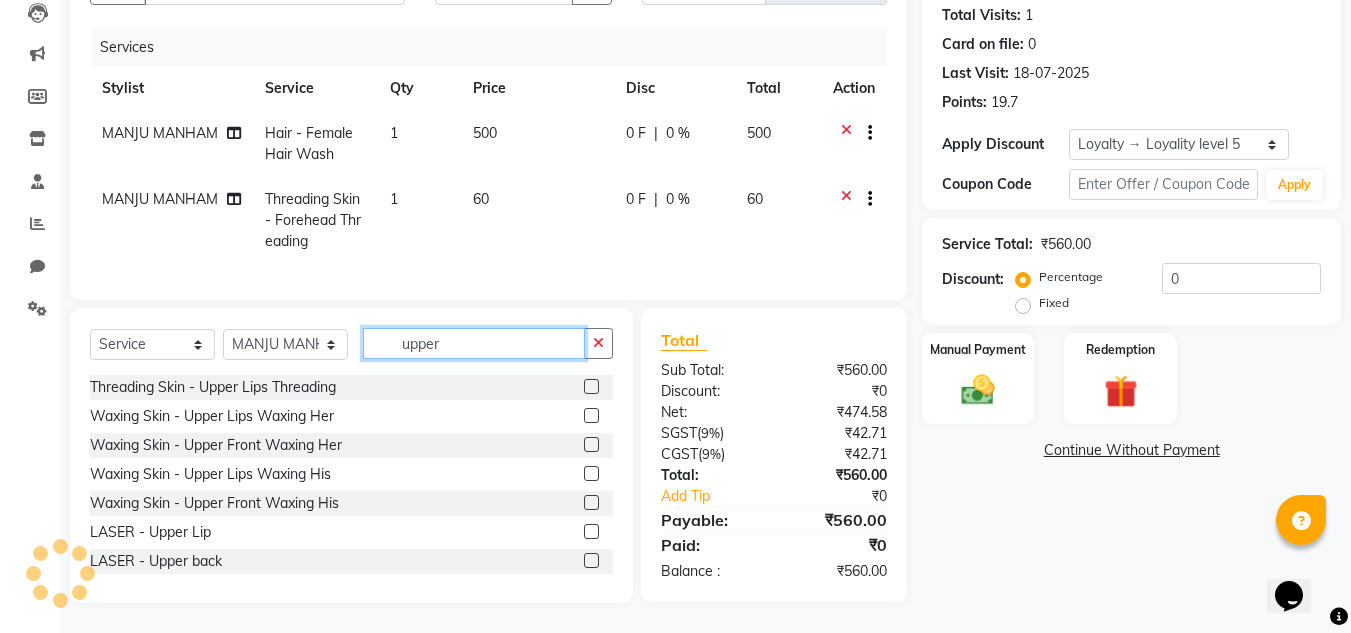 click on "upper" 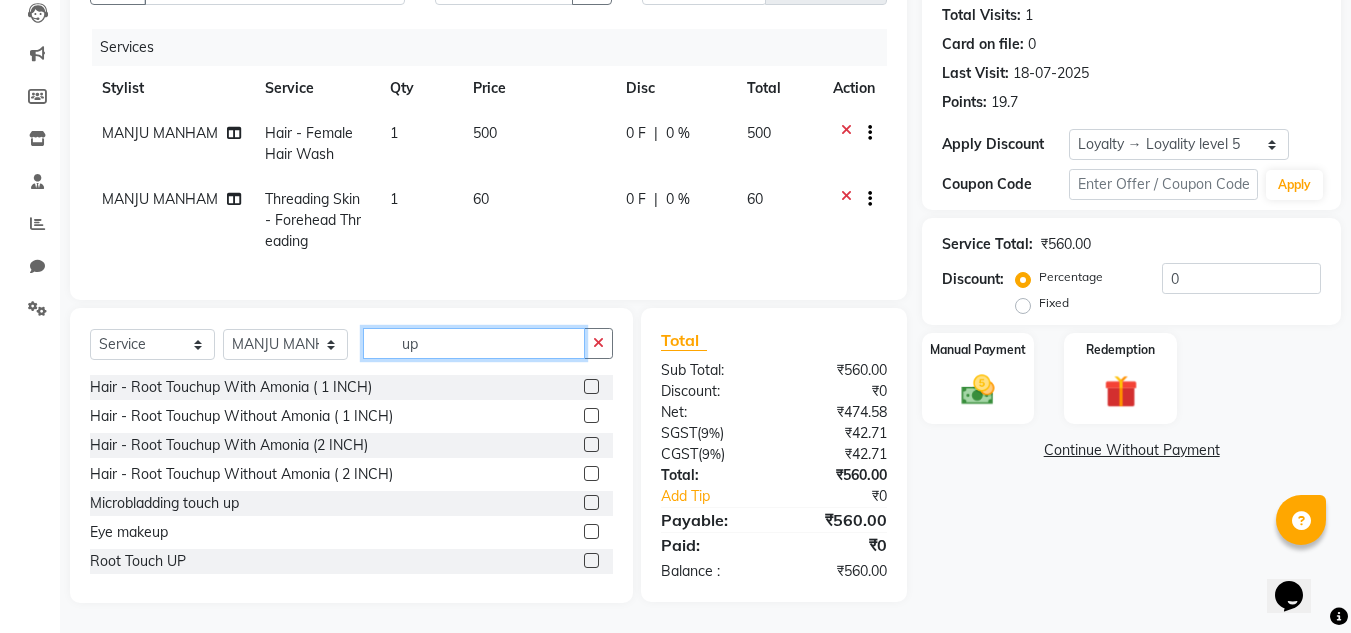 type on "u" 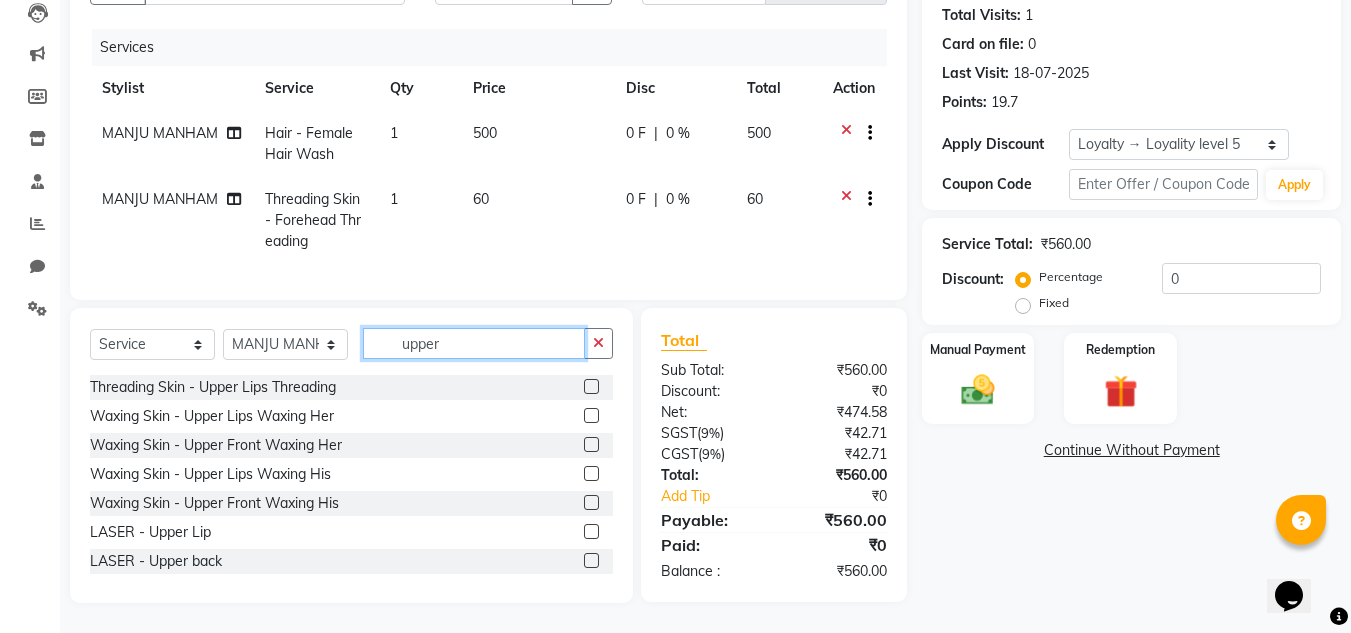type on "upper" 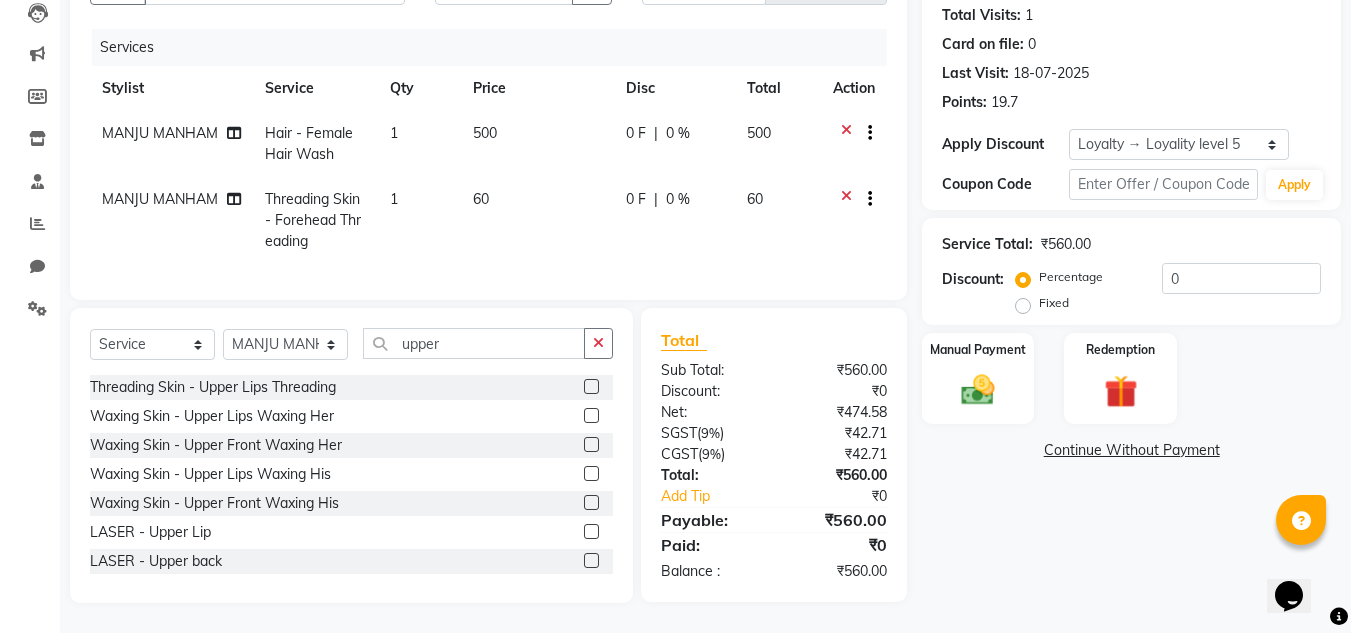 click 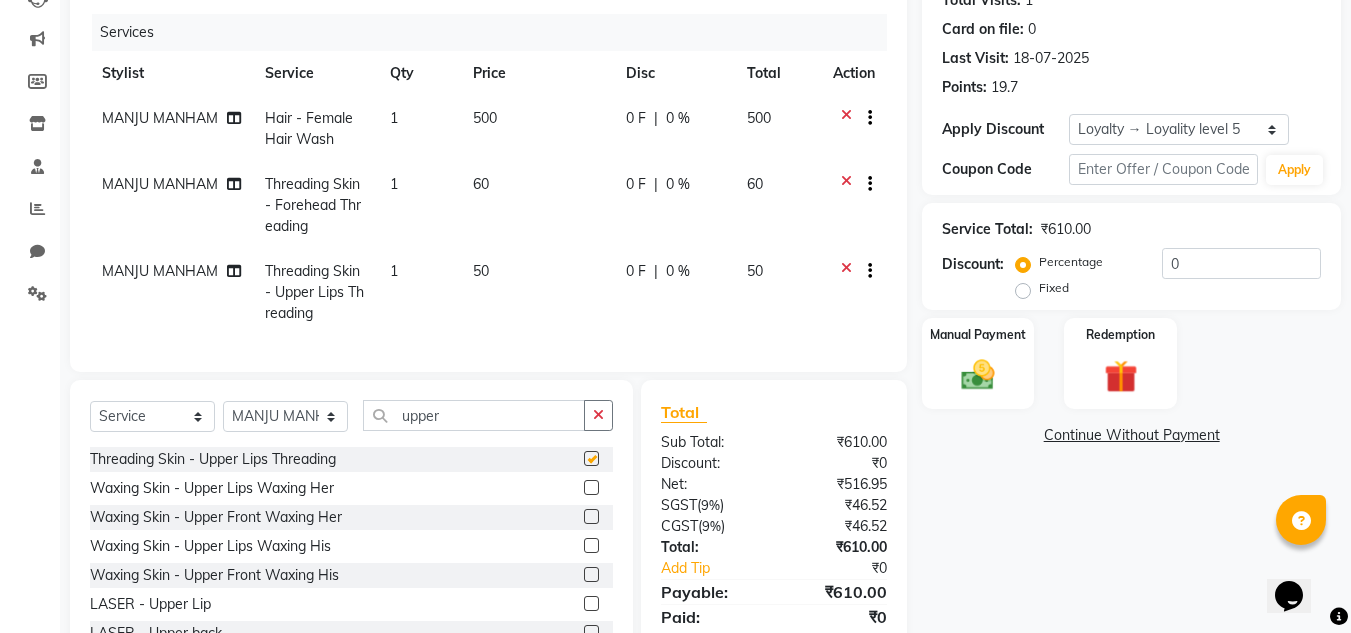 checkbox on "false" 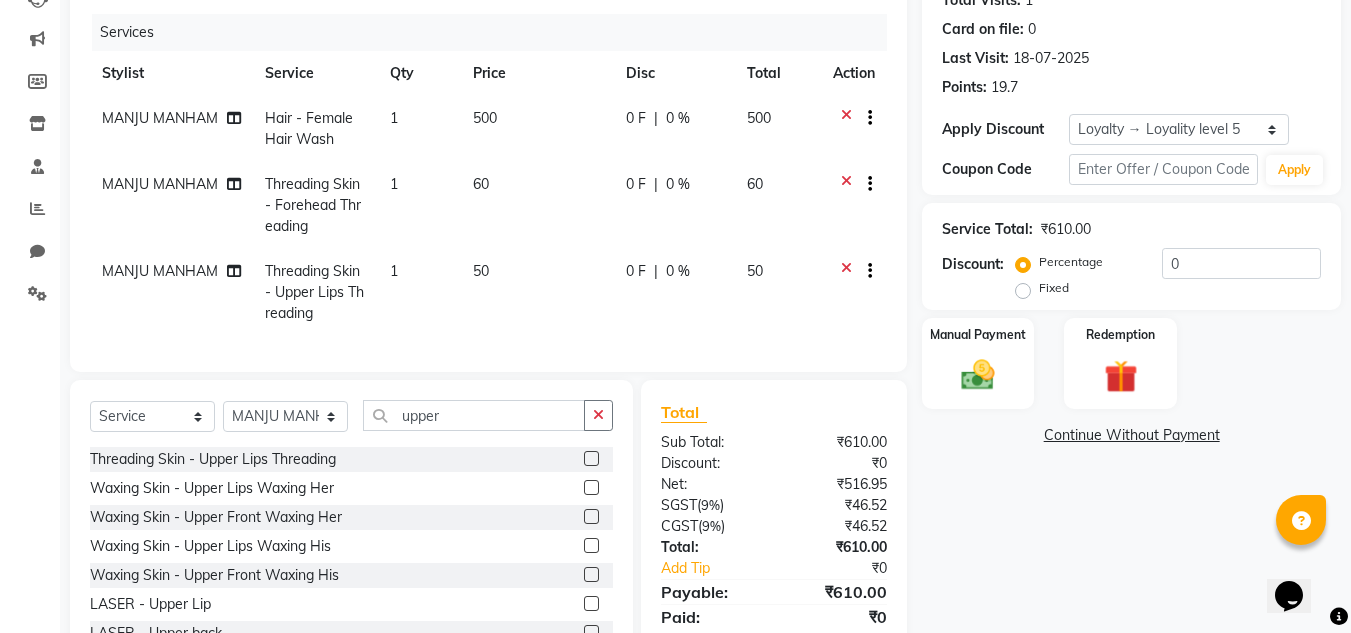 scroll, scrollTop: 321, scrollLeft: 0, axis: vertical 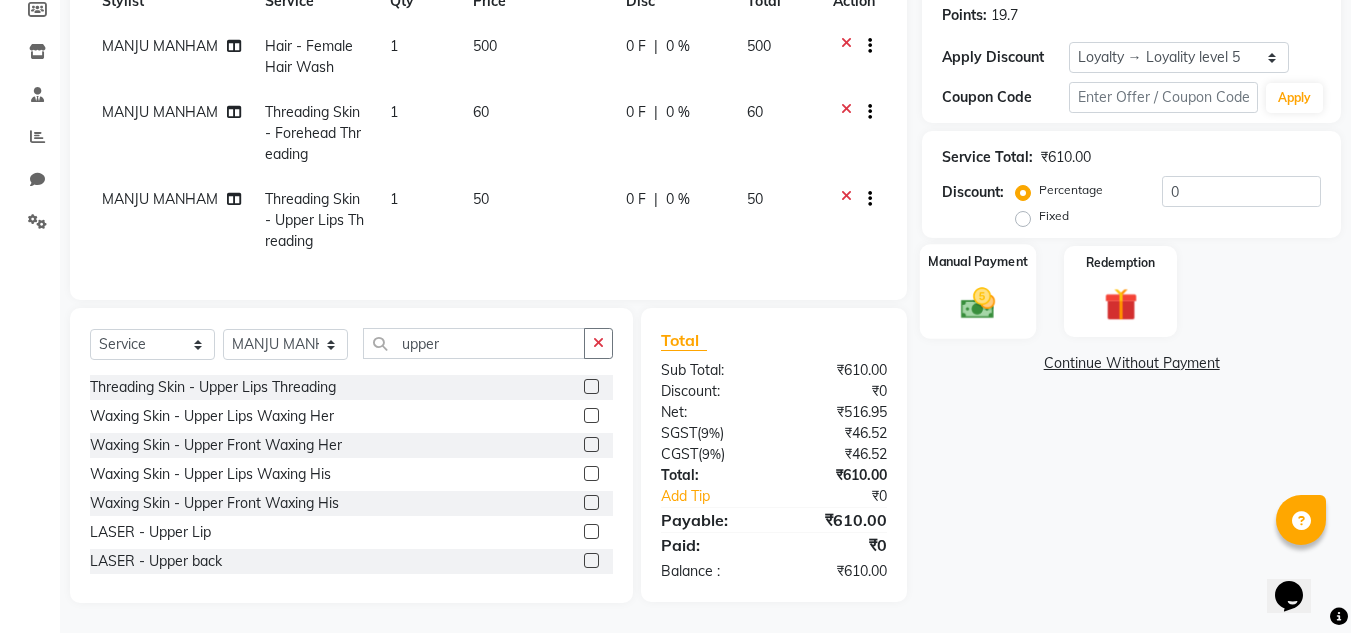 click 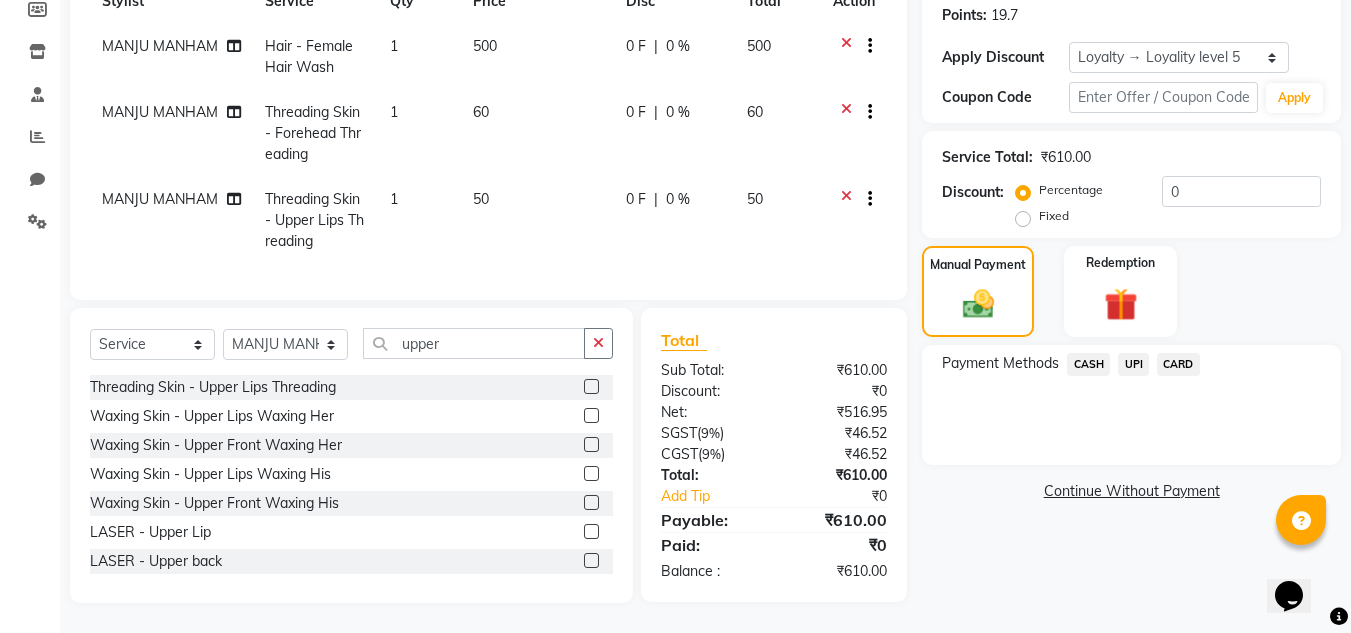 click on "UPI" 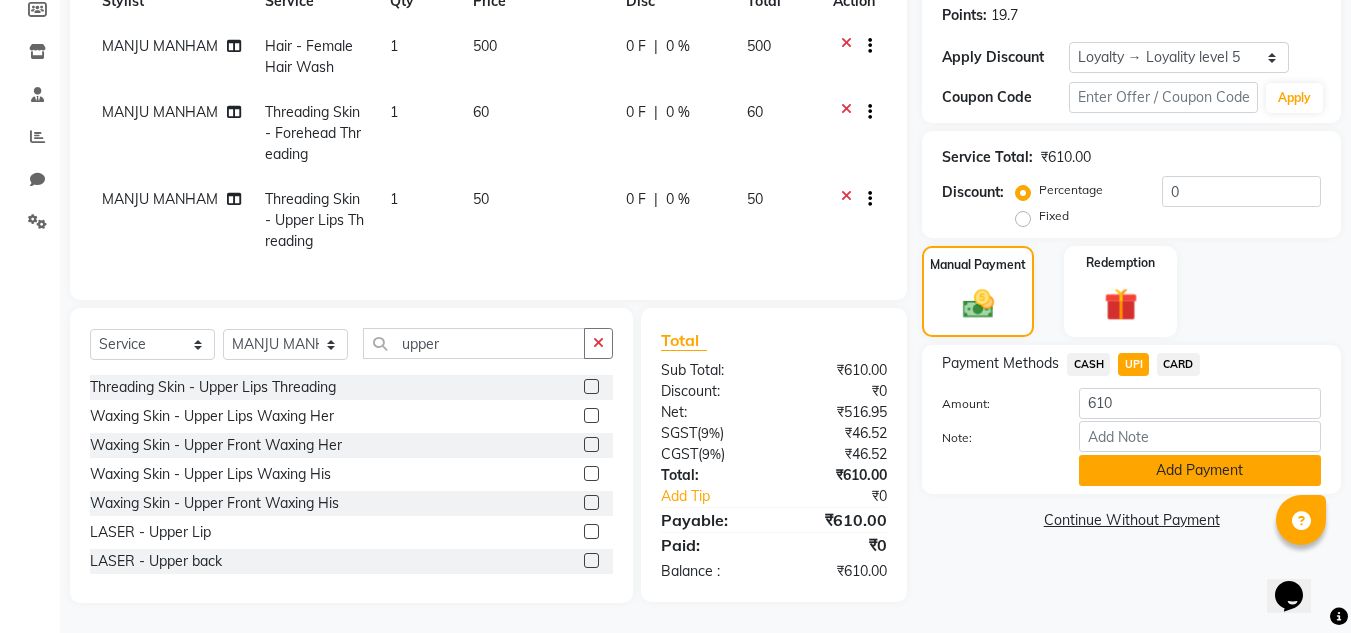 click on "Add Payment" 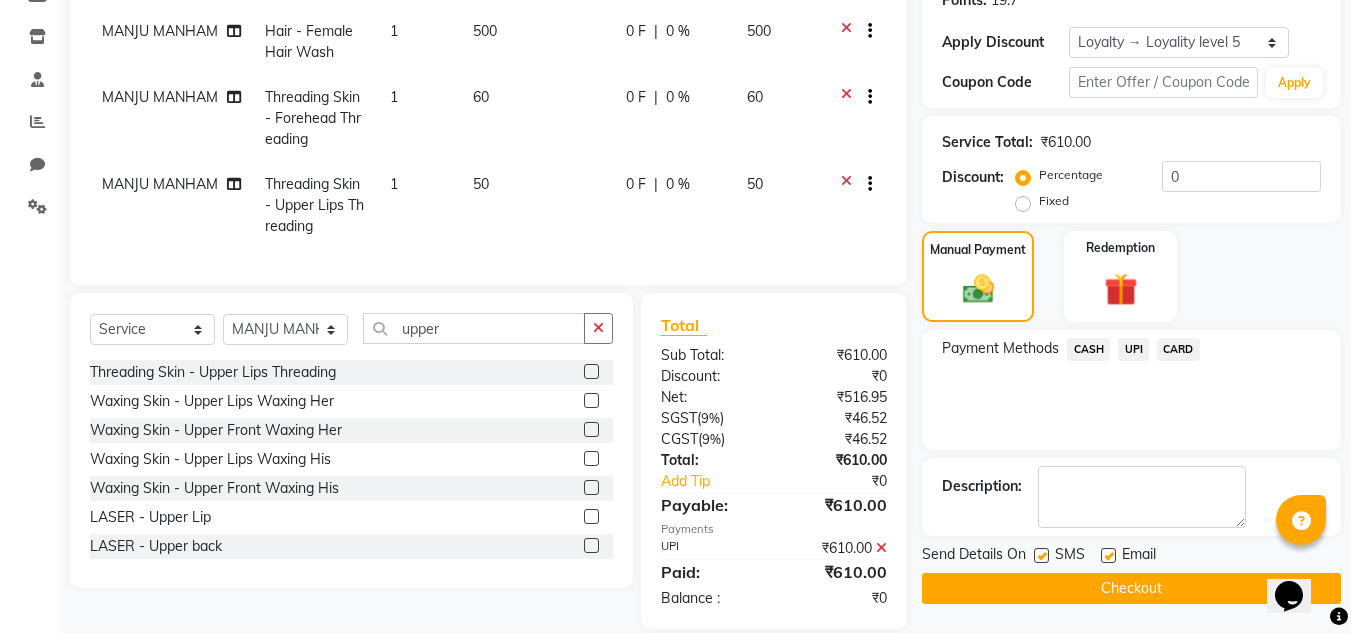 scroll, scrollTop: 461, scrollLeft: 0, axis: vertical 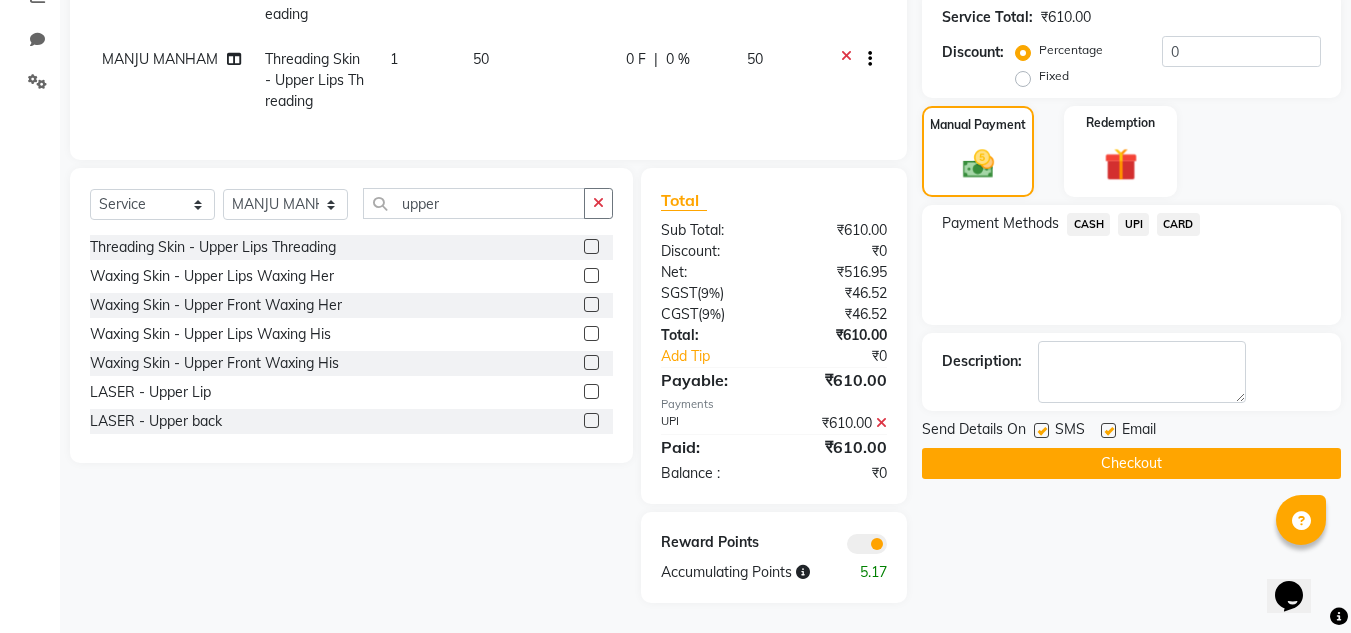 click on "Checkout" 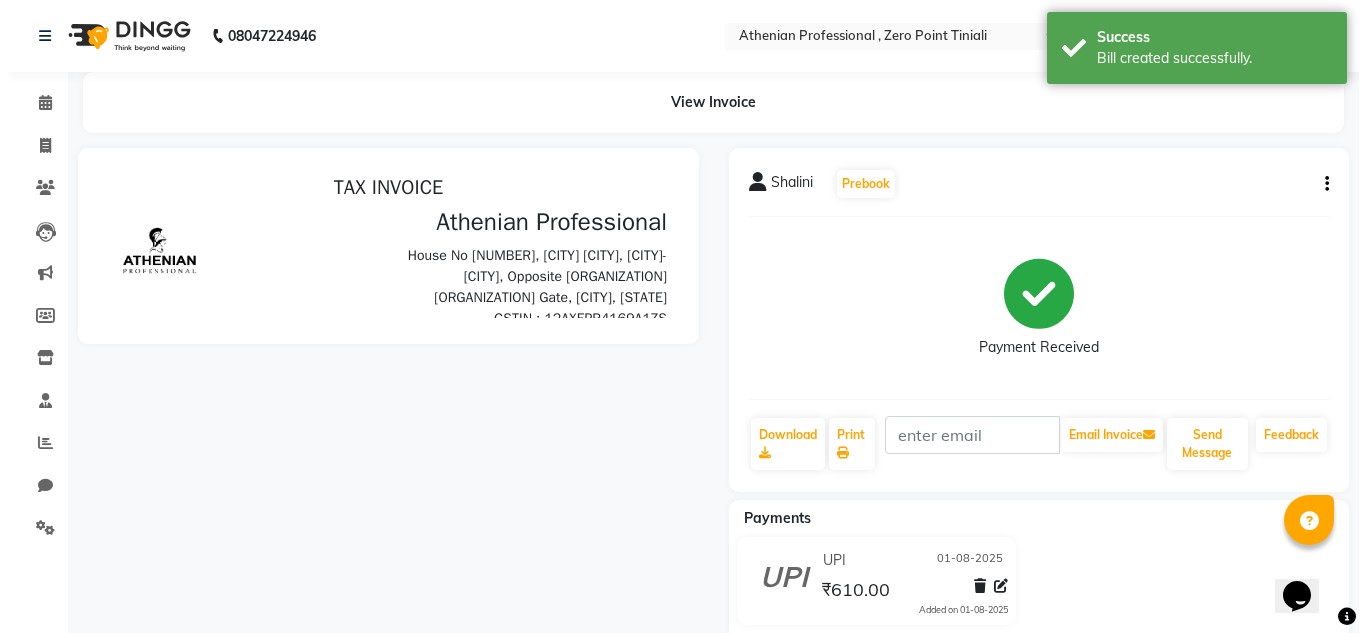 scroll, scrollTop: 0, scrollLeft: 0, axis: both 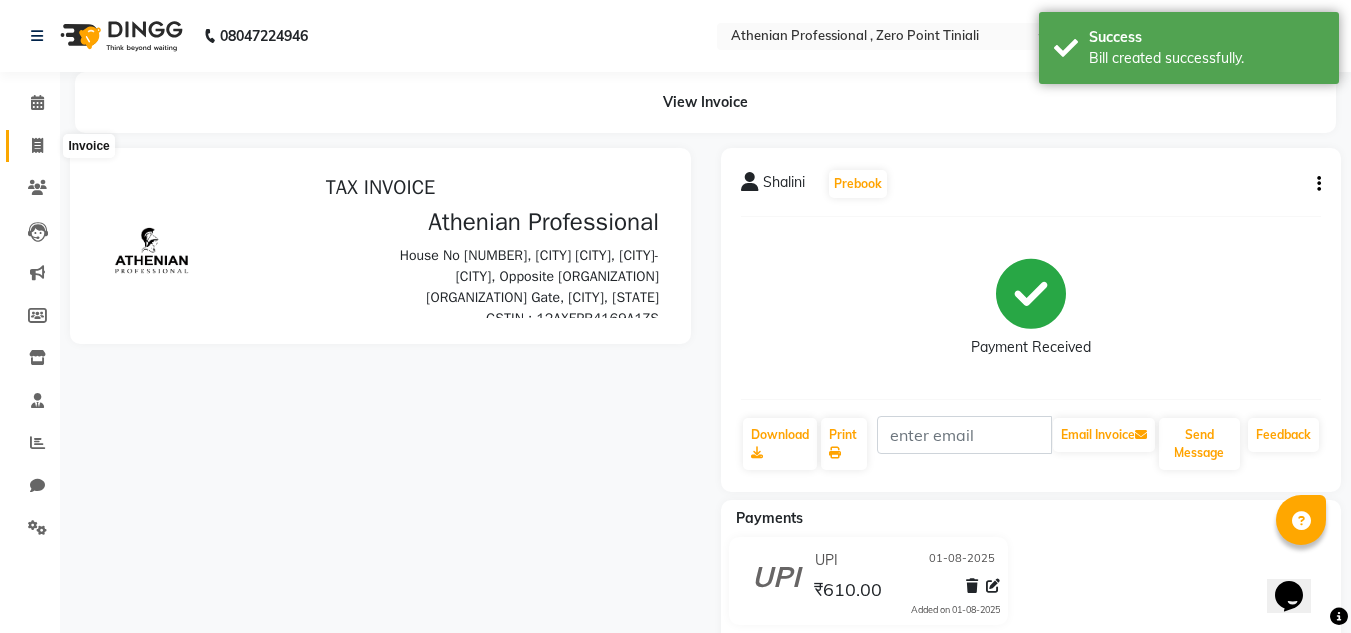 click 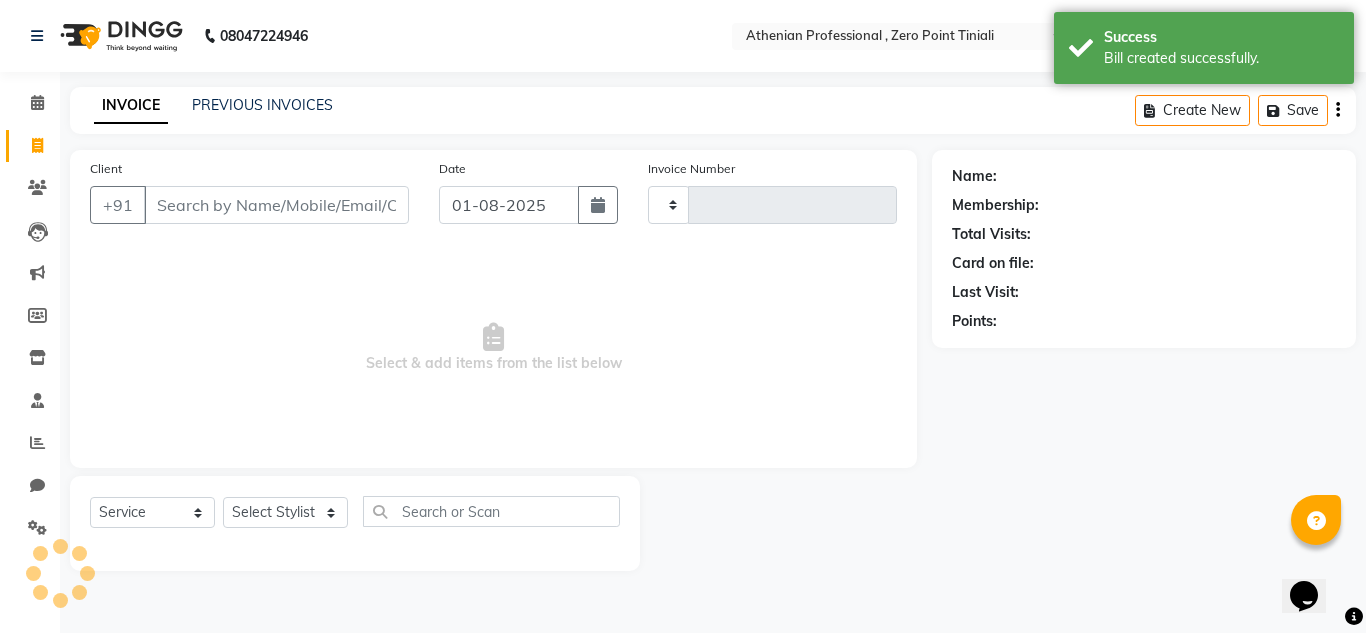 type on "1819" 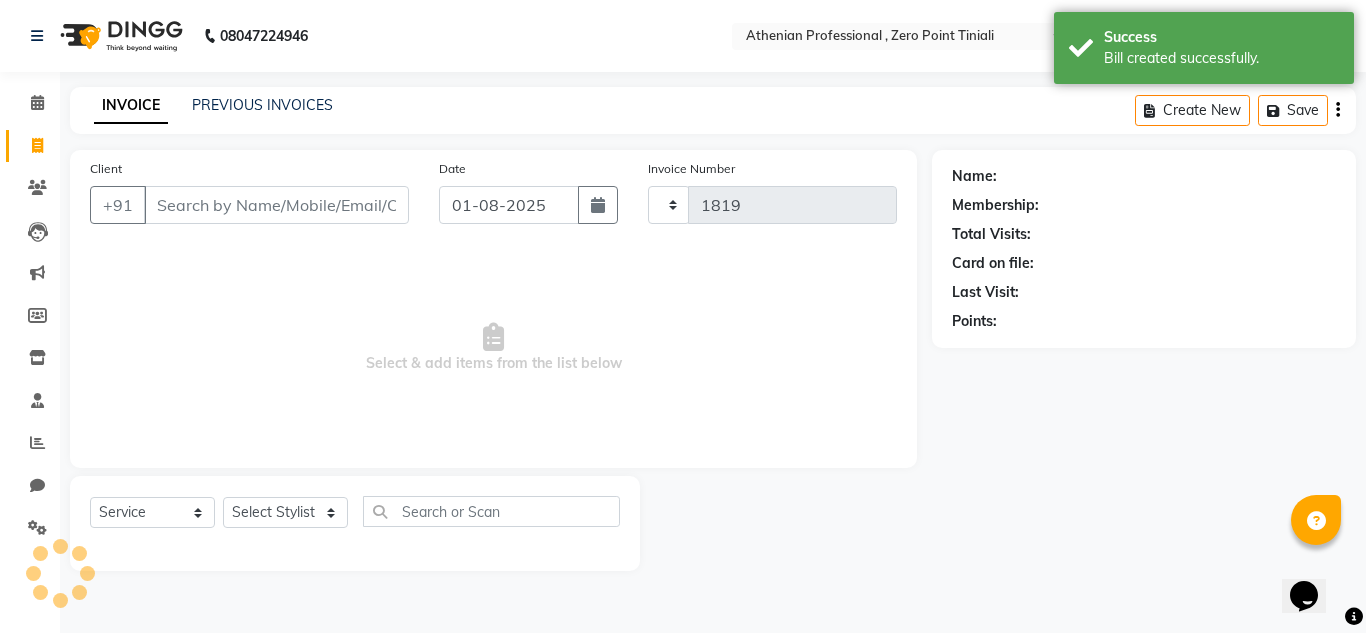 select on "8300" 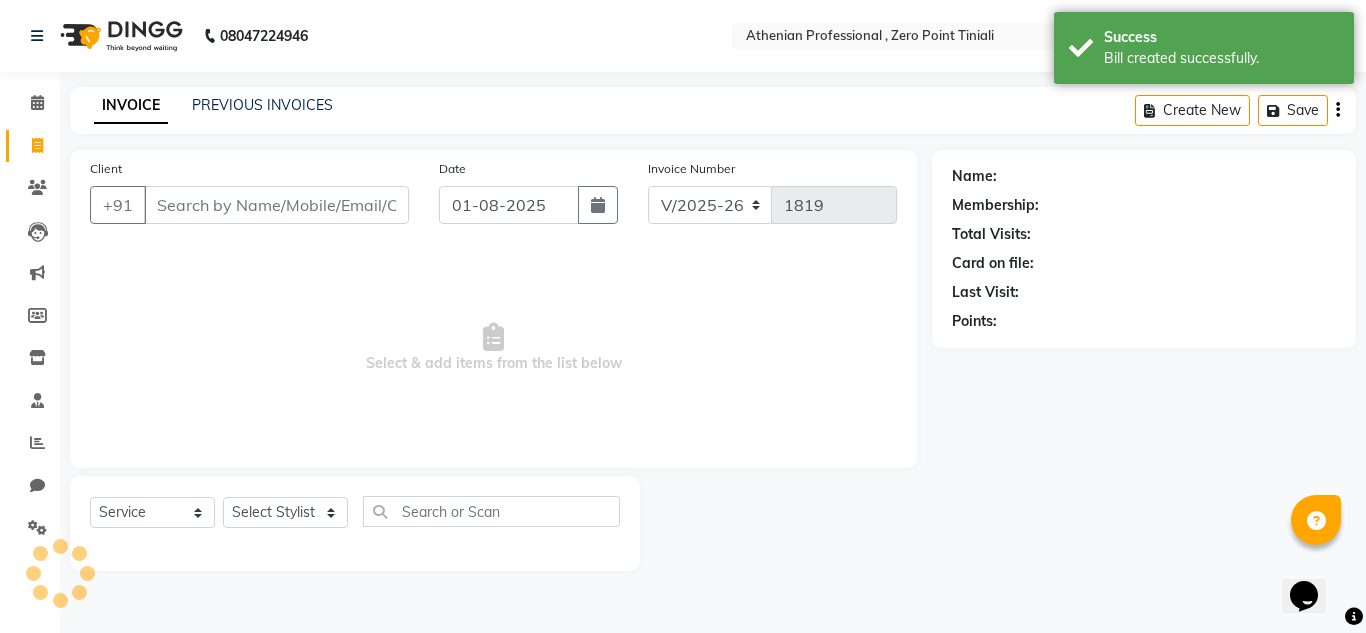 click on "Client" at bounding box center (276, 205) 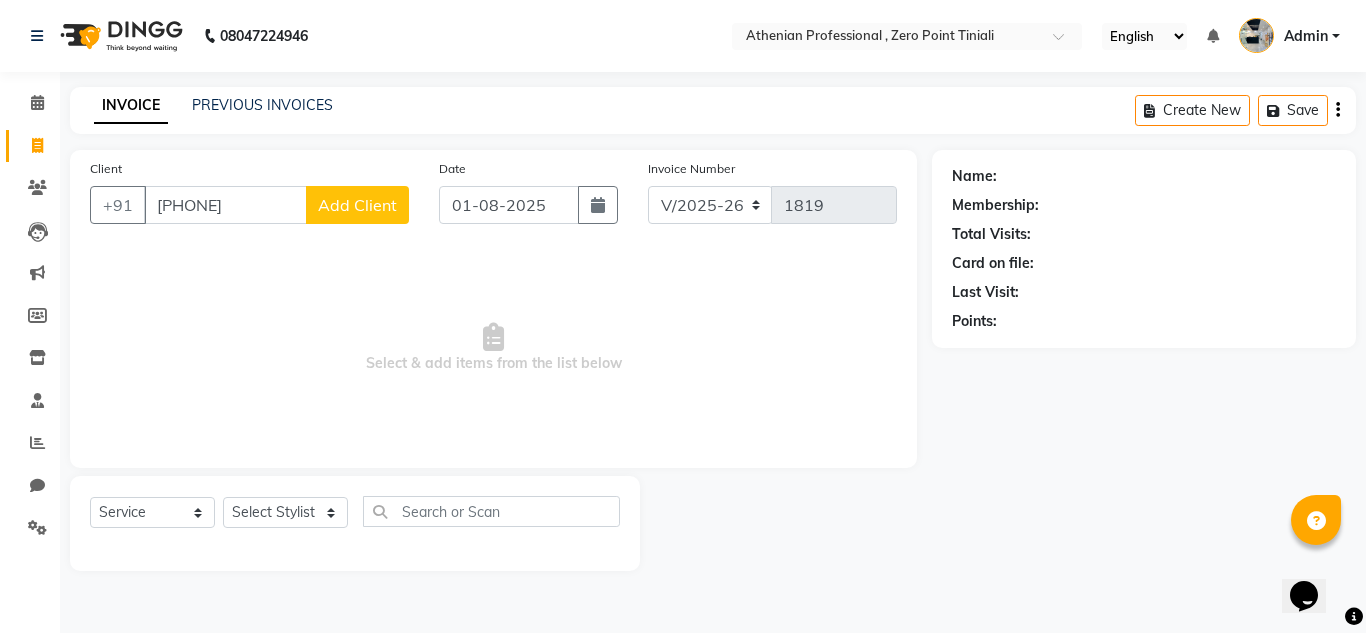 type on "[PHONE]" 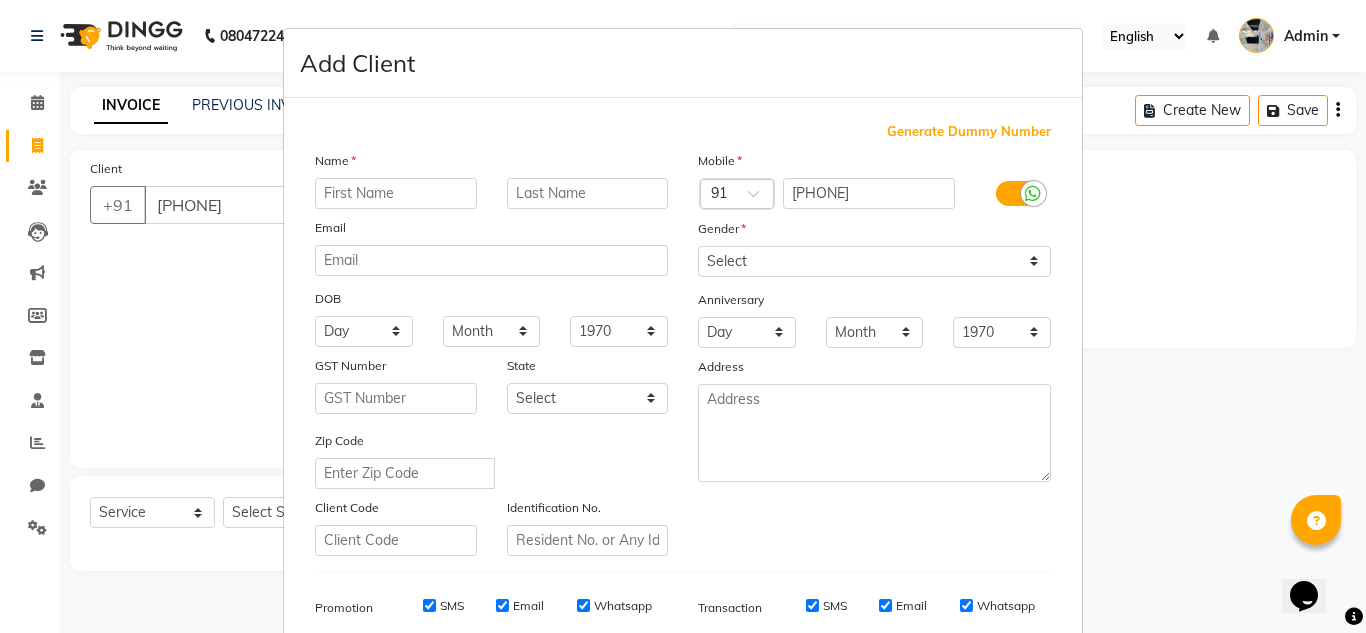 click at bounding box center (396, 193) 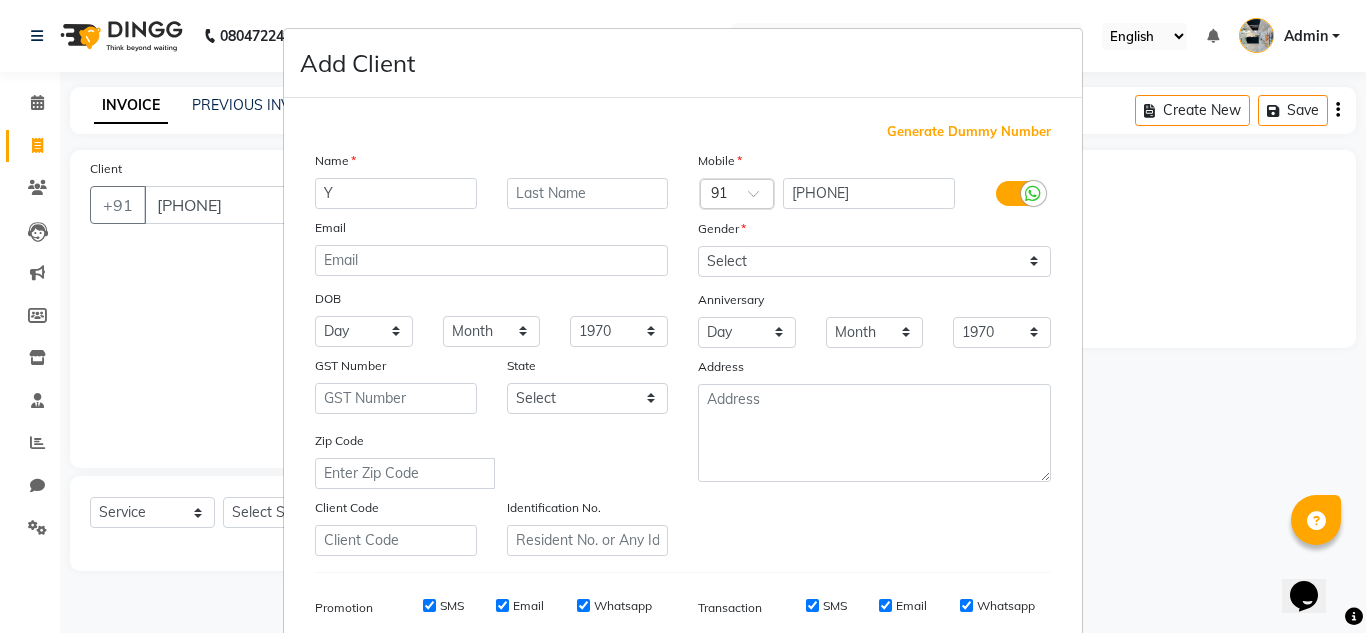 type on "Y" 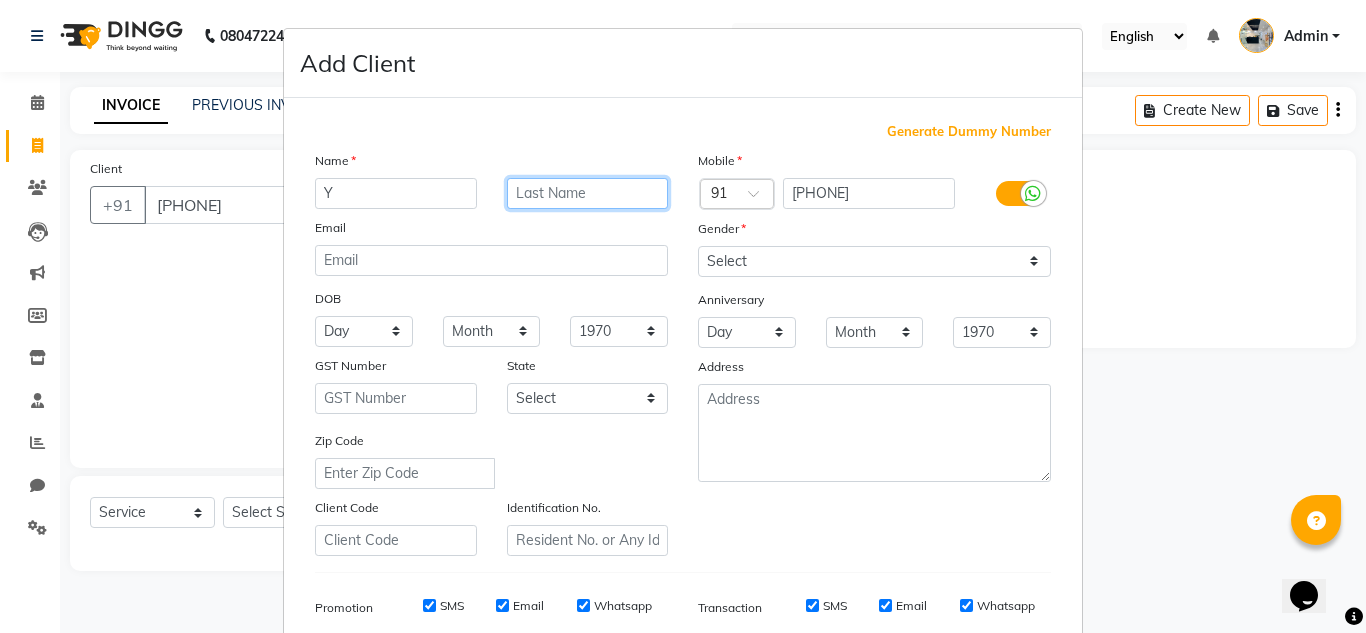 click at bounding box center [588, 193] 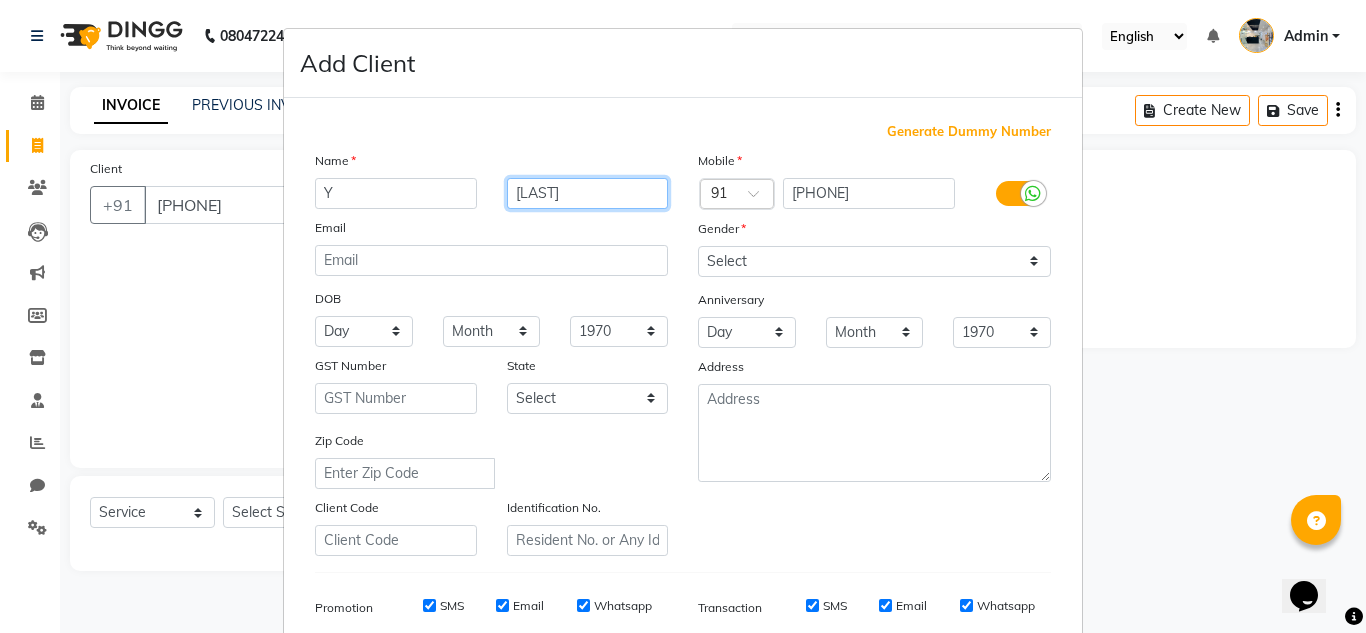 type on "[LAST]" 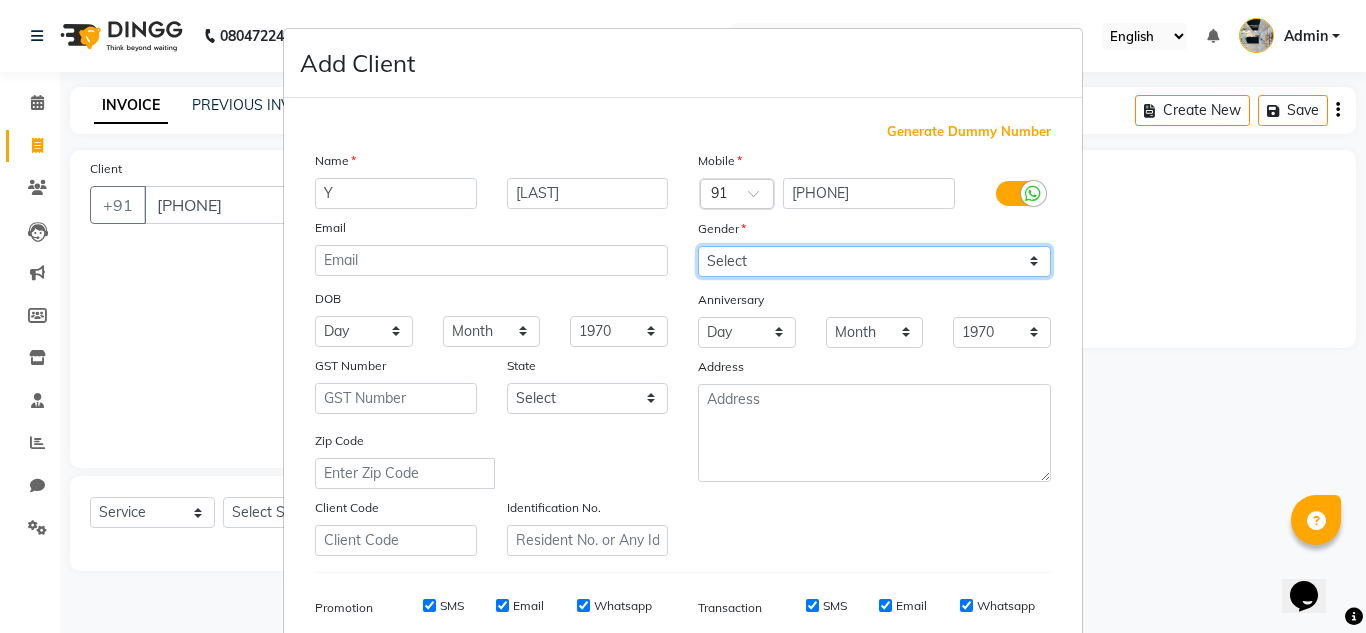 click on "Select Male Female Other Prefer Not To Say" at bounding box center (874, 261) 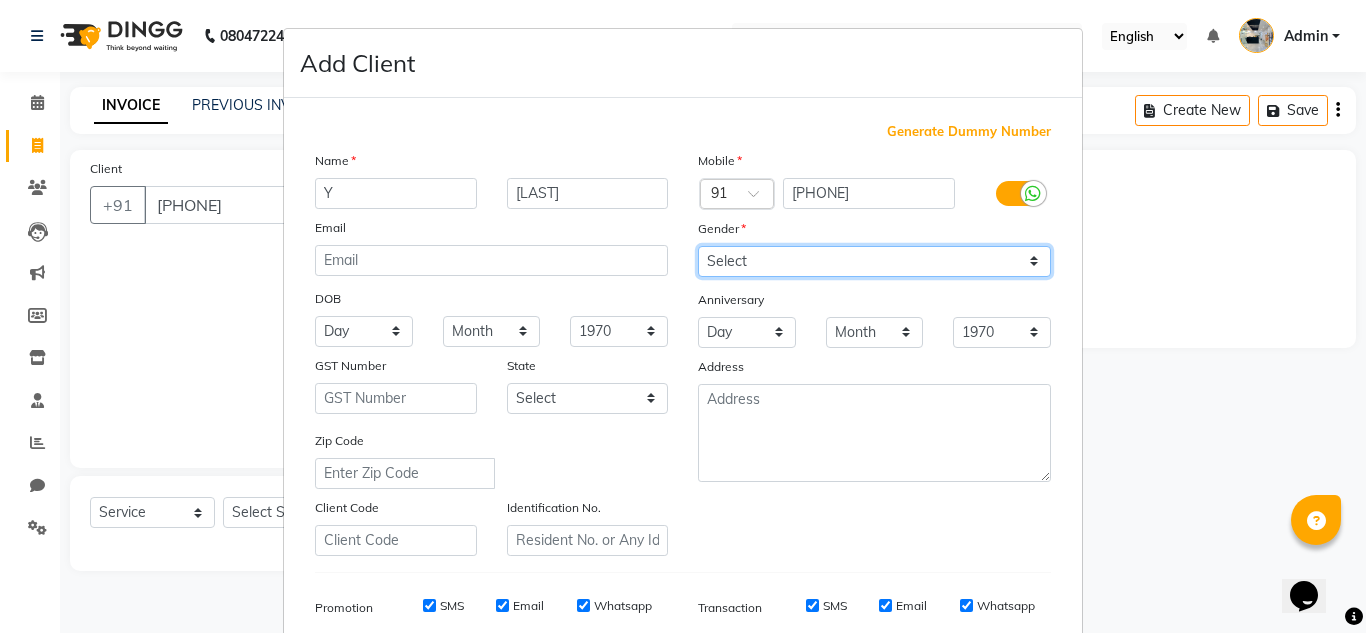 select on "female" 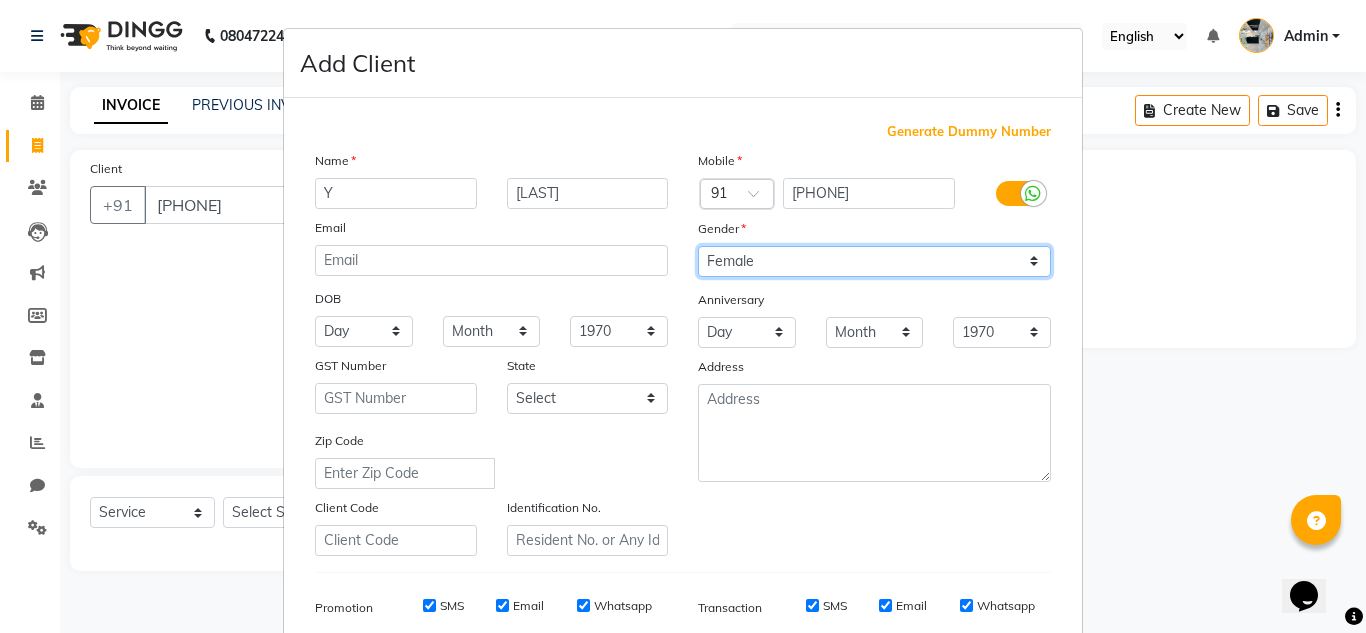 click on "Select Male Female Other Prefer Not To Say" at bounding box center [874, 261] 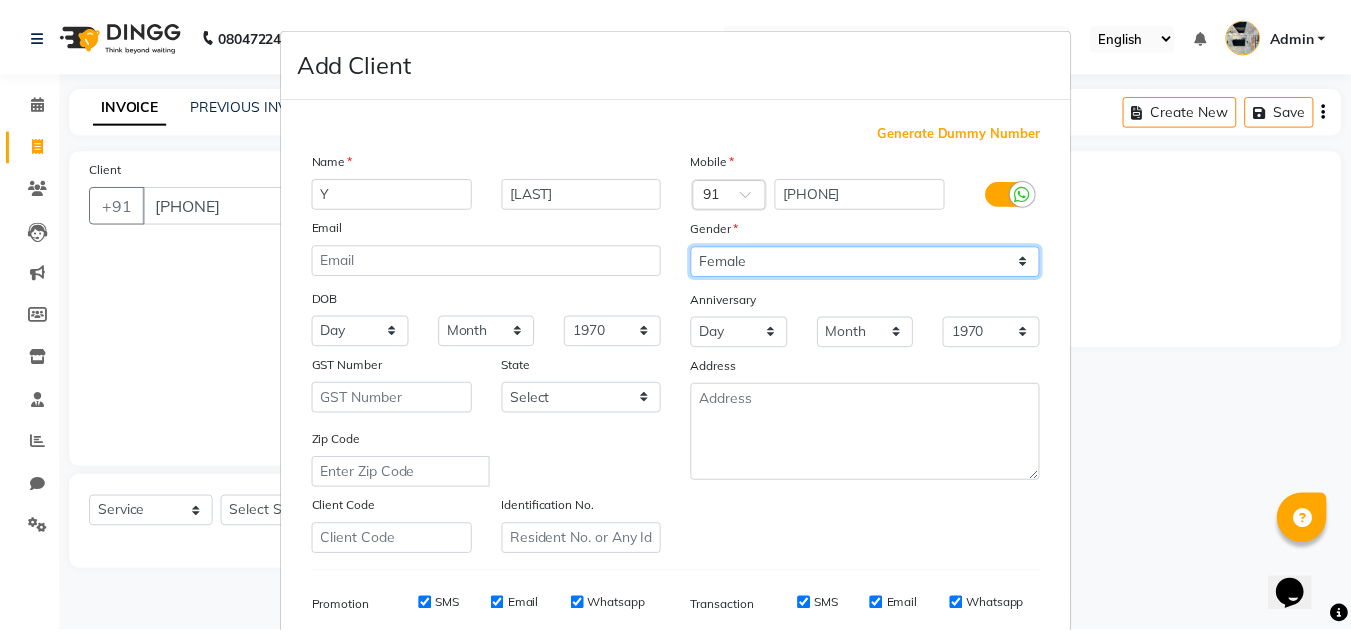 scroll, scrollTop: 290, scrollLeft: 0, axis: vertical 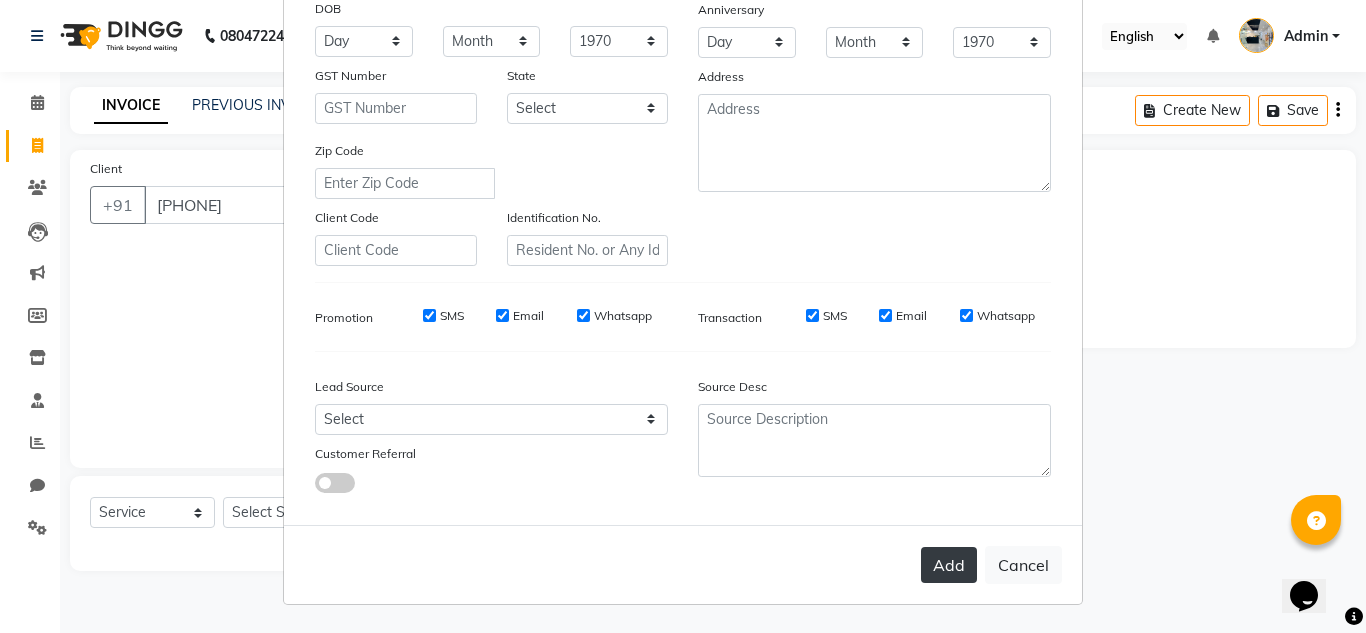 click on "Add" at bounding box center (949, 565) 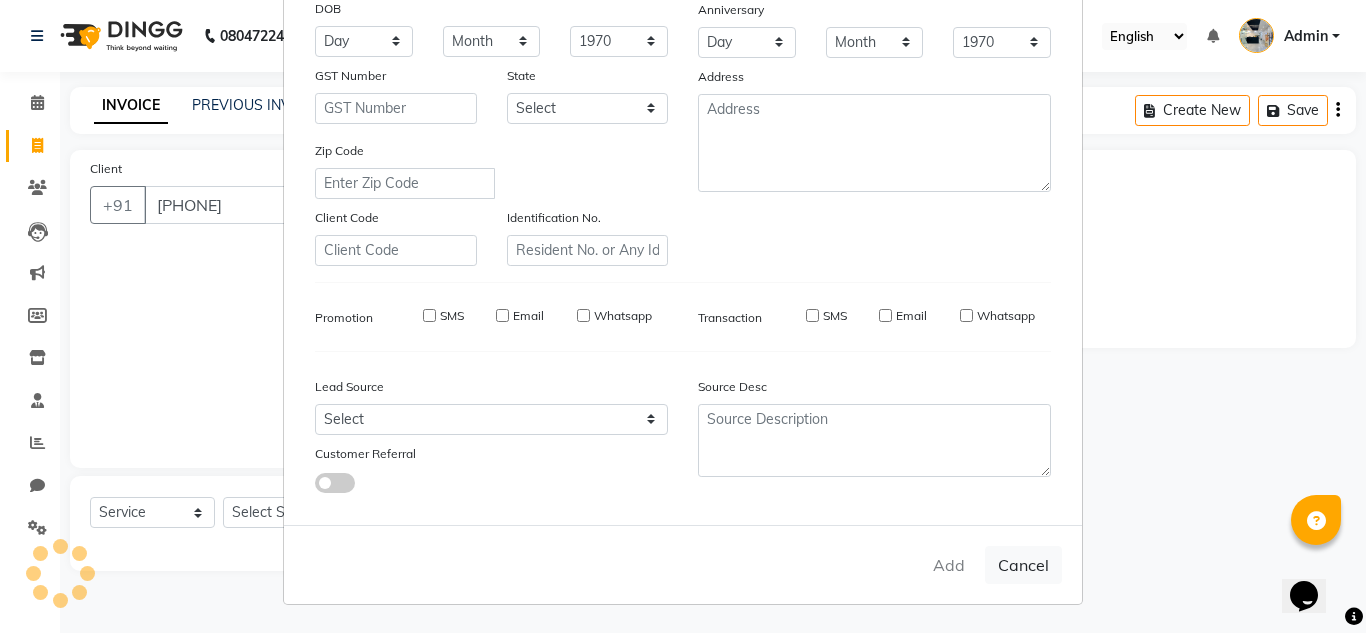 type 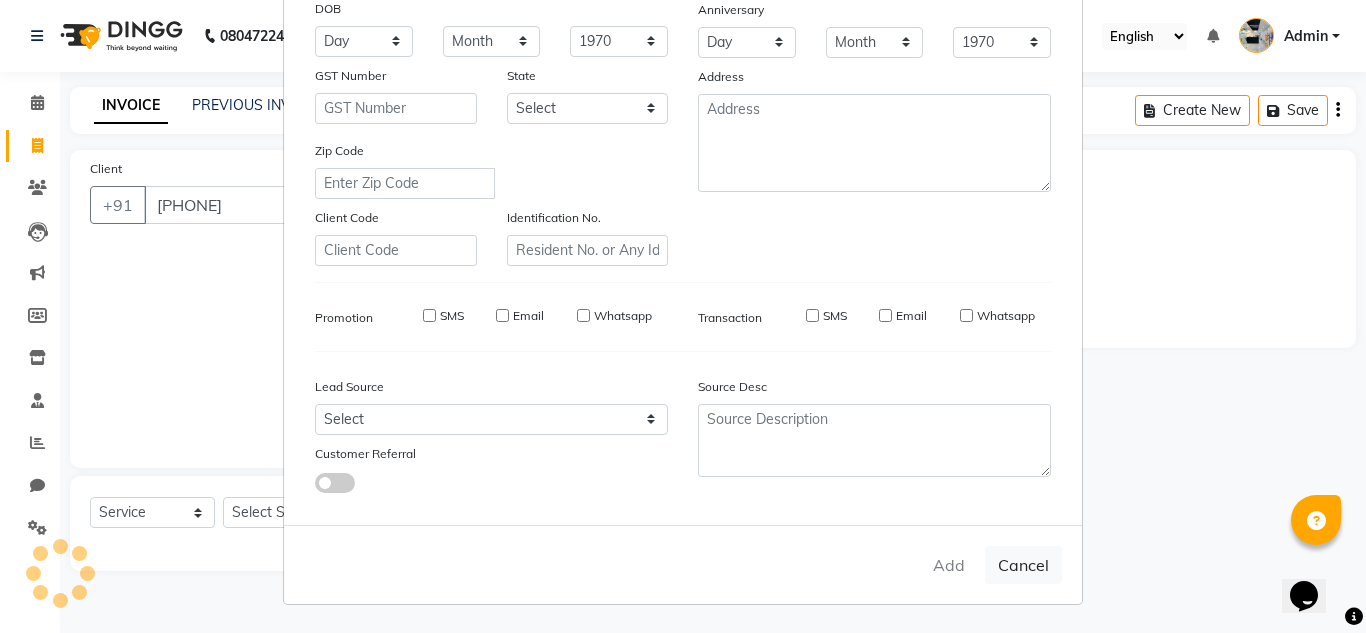 type 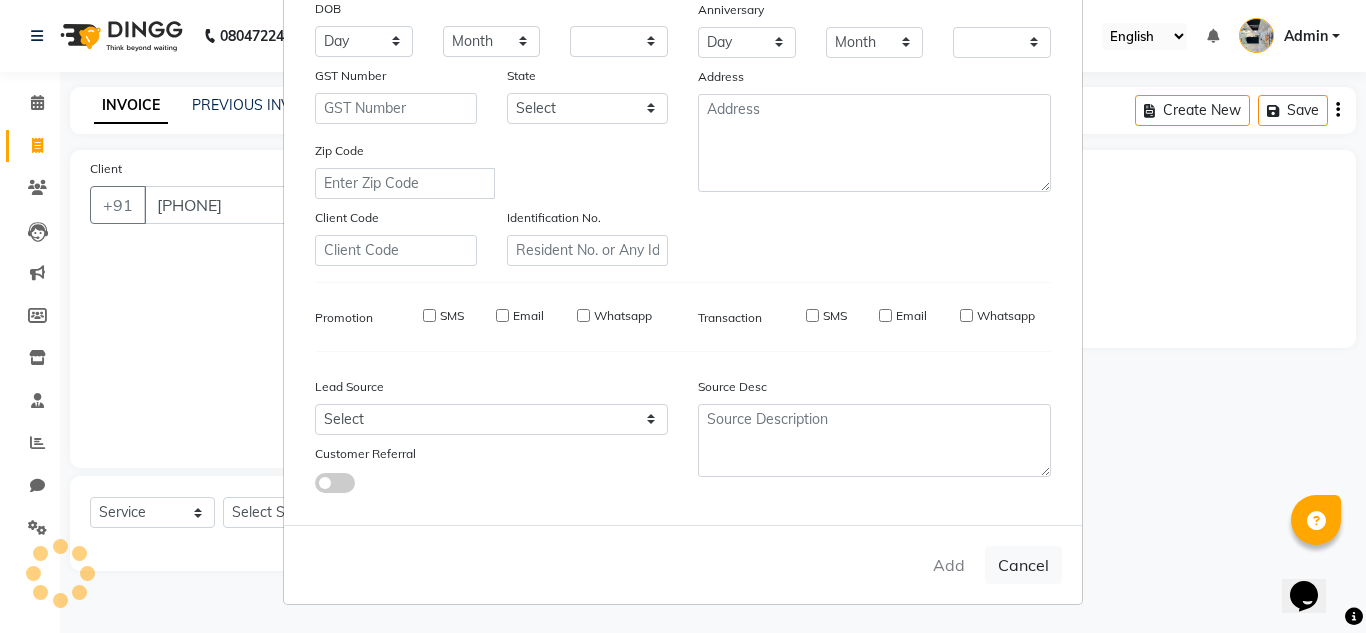 checkbox on "false" 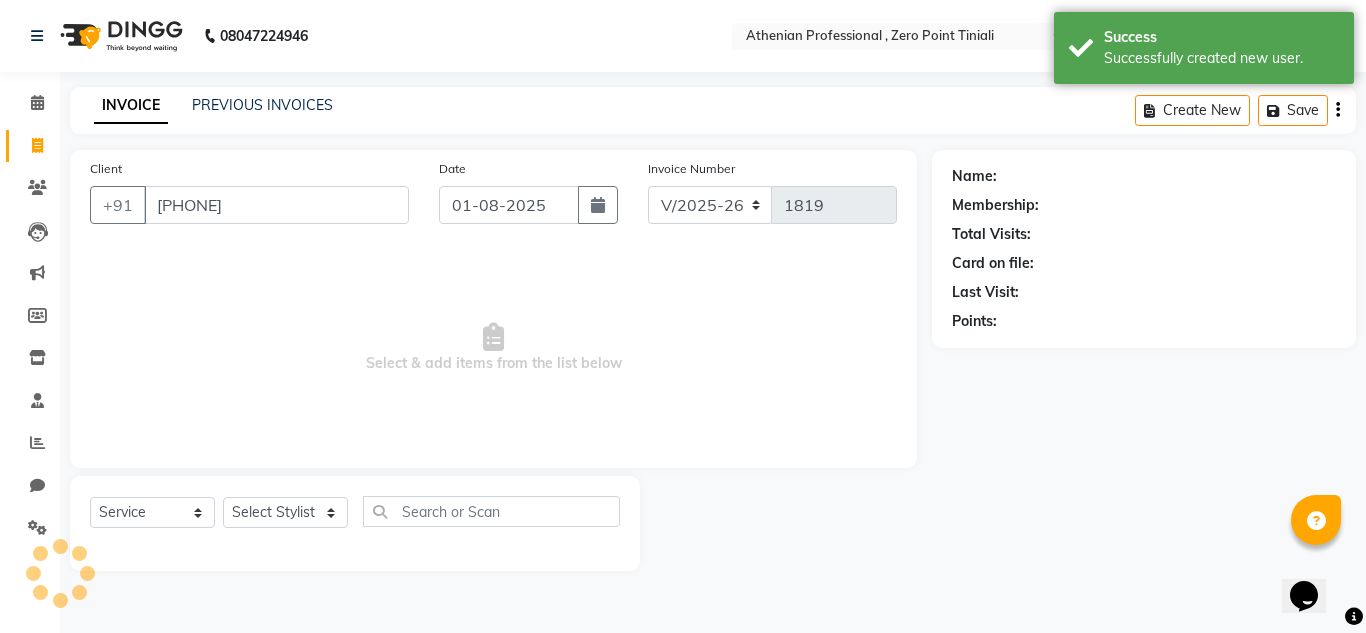 select on "1: Object" 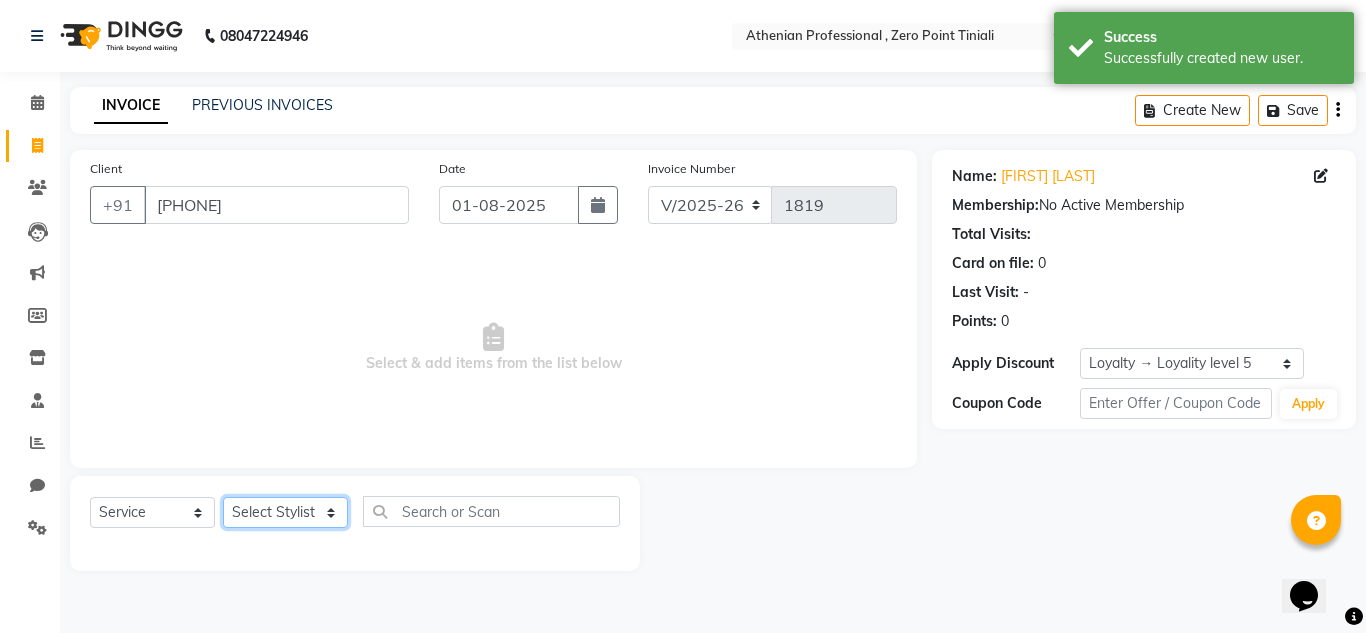 click on "Select Stylist [FIRST] [LAST] [FIRST] [LAST] [FIRST] [LAST] [FIRST] [LAST] [FIRST] [LAST] Manager [FIRST] [LAST] [FIRST] [LAST] [FIRST] [LAST] [FIRST] [LAST] [FIRST] [LAST] [FIRST] [LAST] [FIRST] [LAST] [FIRST] [LAST] [FIRST] [LAST] [FIRST] [LAST] [FIRST] [LAST]" 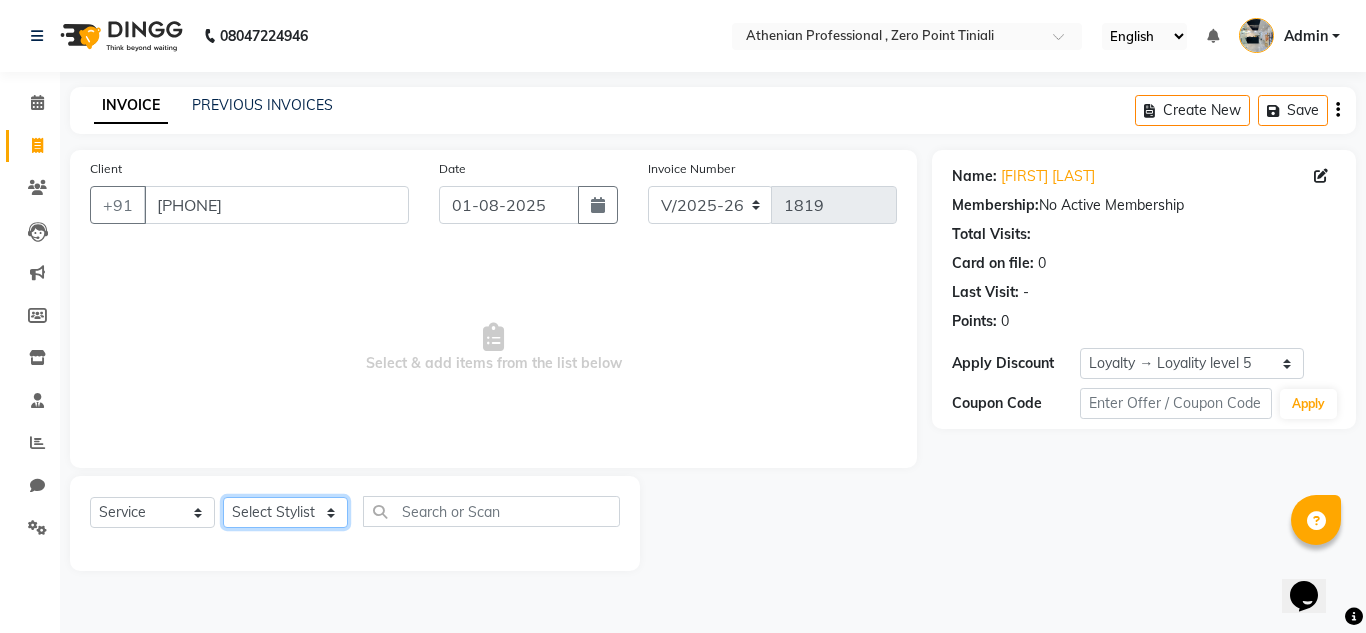 select on "80203" 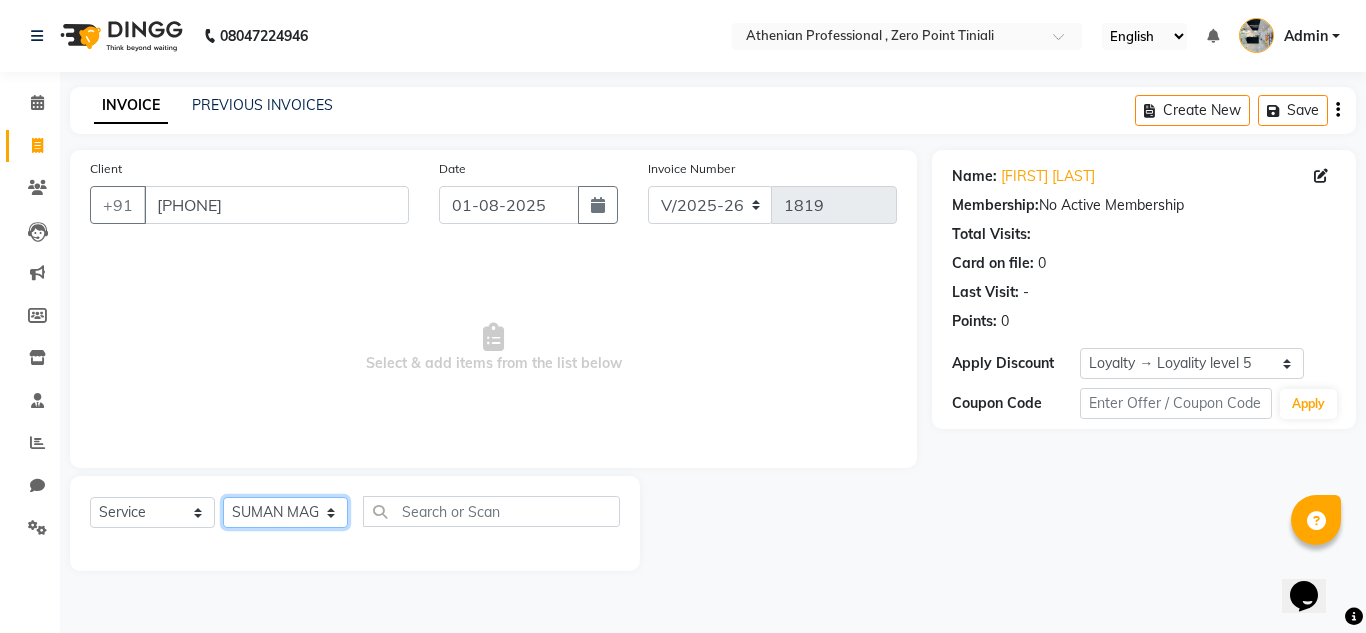 click on "Select Stylist [FIRST] [LAST] [FIRST] [LAST] [FIRST] [LAST] [FIRST] [LAST] [FIRST] [LAST] Manager [FIRST] [LAST] [FIRST] [LAST] [FIRST] [LAST] [FIRST] [LAST] [FIRST] [LAST] [FIRST] [LAST] [FIRST] [LAST] [FIRST] [LAST] [FIRST] [LAST] [FIRST] [LAST] [FIRST] [LAST]" 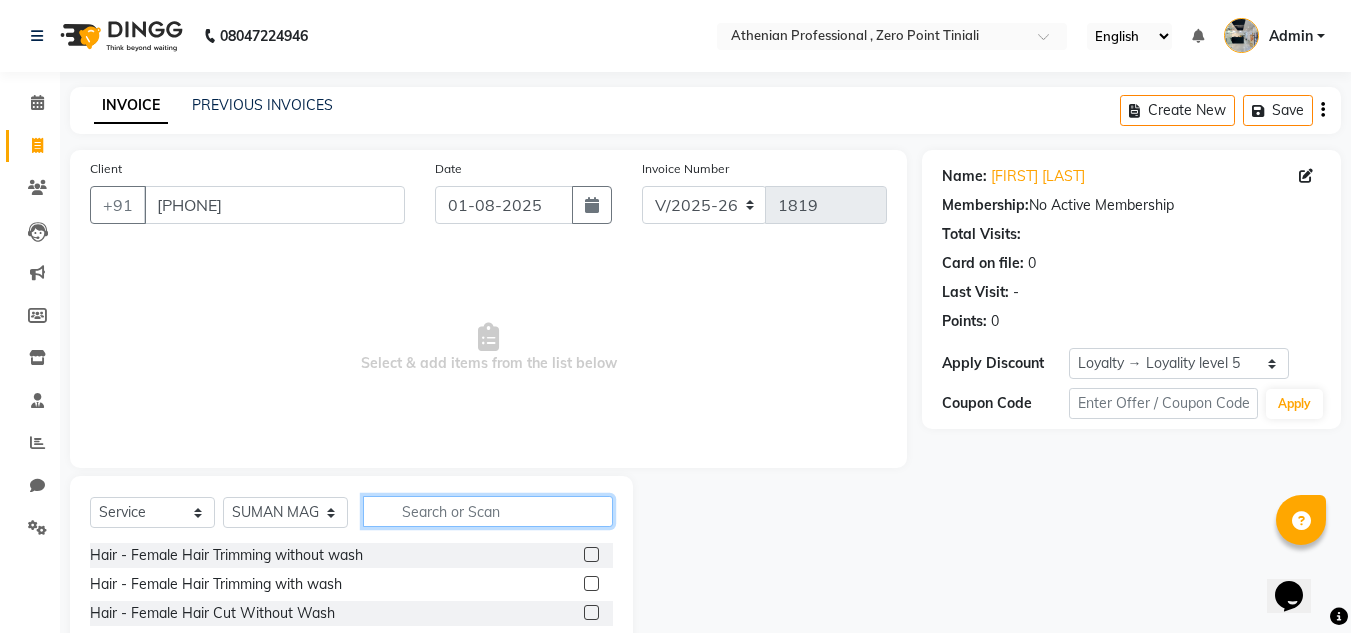 click 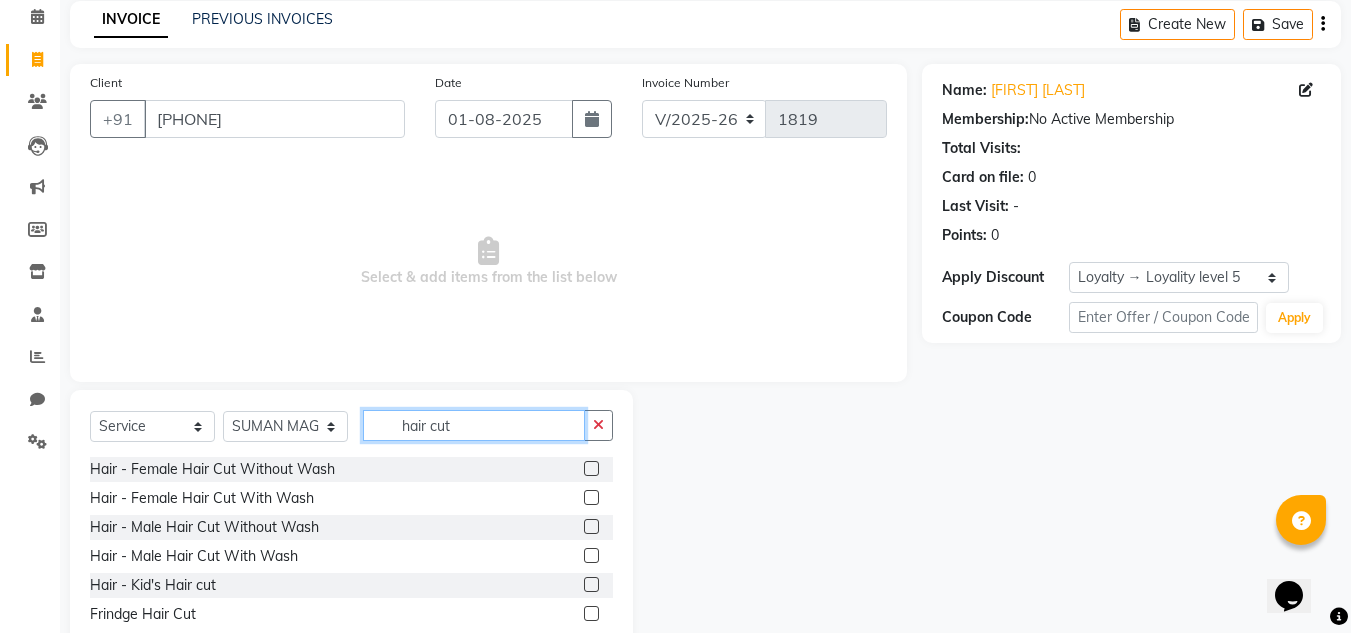 scroll, scrollTop: 118, scrollLeft: 0, axis: vertical 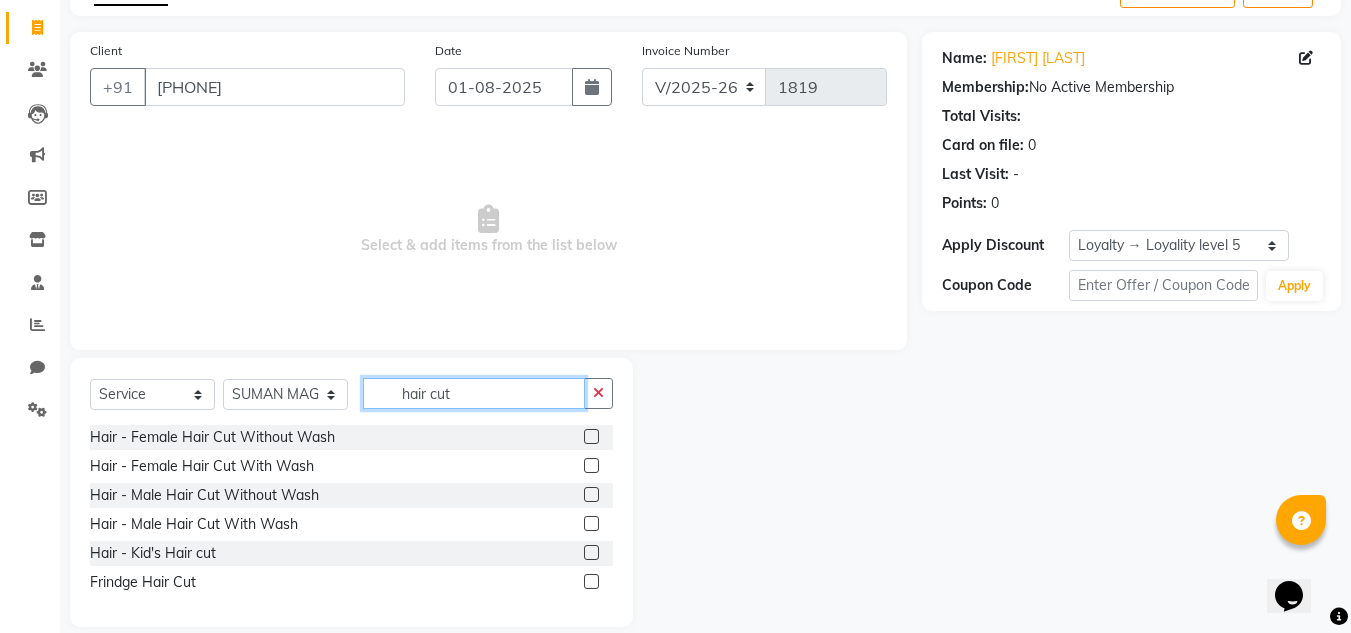 type on "hair cut" 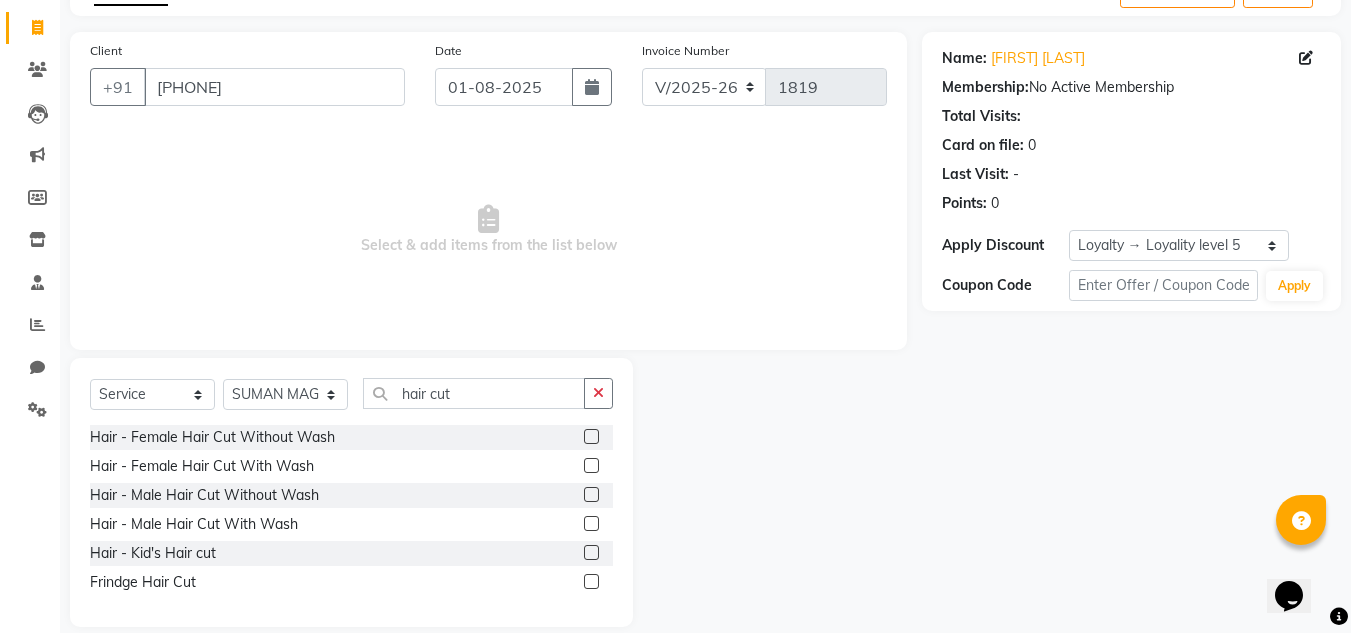 click 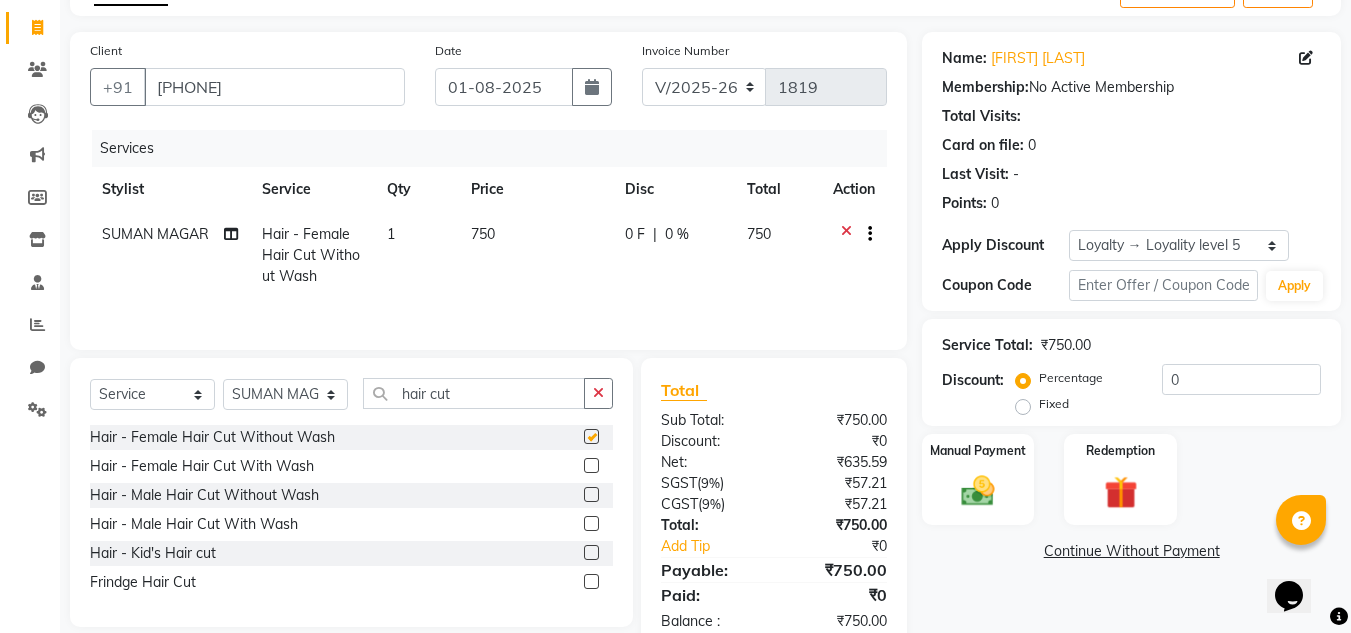 checkbox on "false" 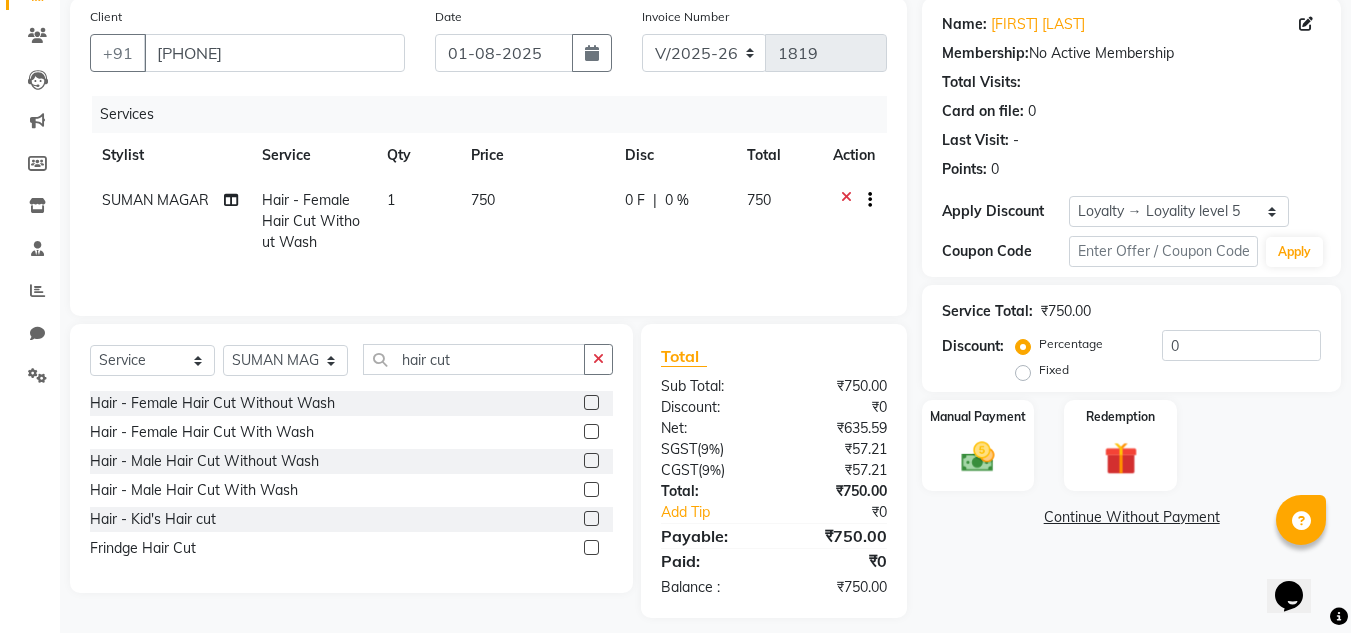 scroll, scrollTop: 167, scrollLeft: 0, axis: vertical 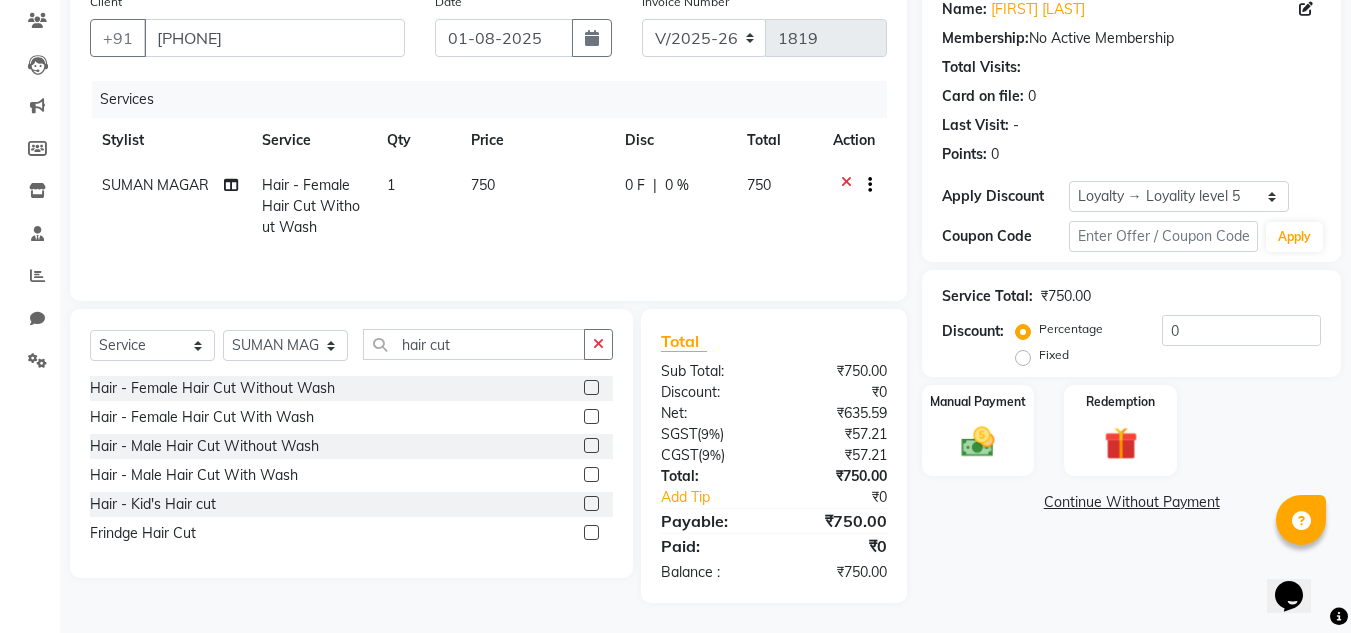 click on "Select Service Product Membership Package Voucher Prepaid Gift Card Select Stylist [FIRST] [LAST] [FIRST] [LAST] [FIRST] [LAST] [FIRST] [LAST] [FIRST] [LAST] Manager [FIRST] [LAST] [FIRST] [LAST] [FIRST] [LAST] [FIRST] [LAST] [FIRST] [LAST] [FIRST] [LAST] [FIRST] [LAST] [FIRST] [LAST] [FIRST] [LAST] [FIRST] [LAST] [FIRST] [LAST] hair cut" 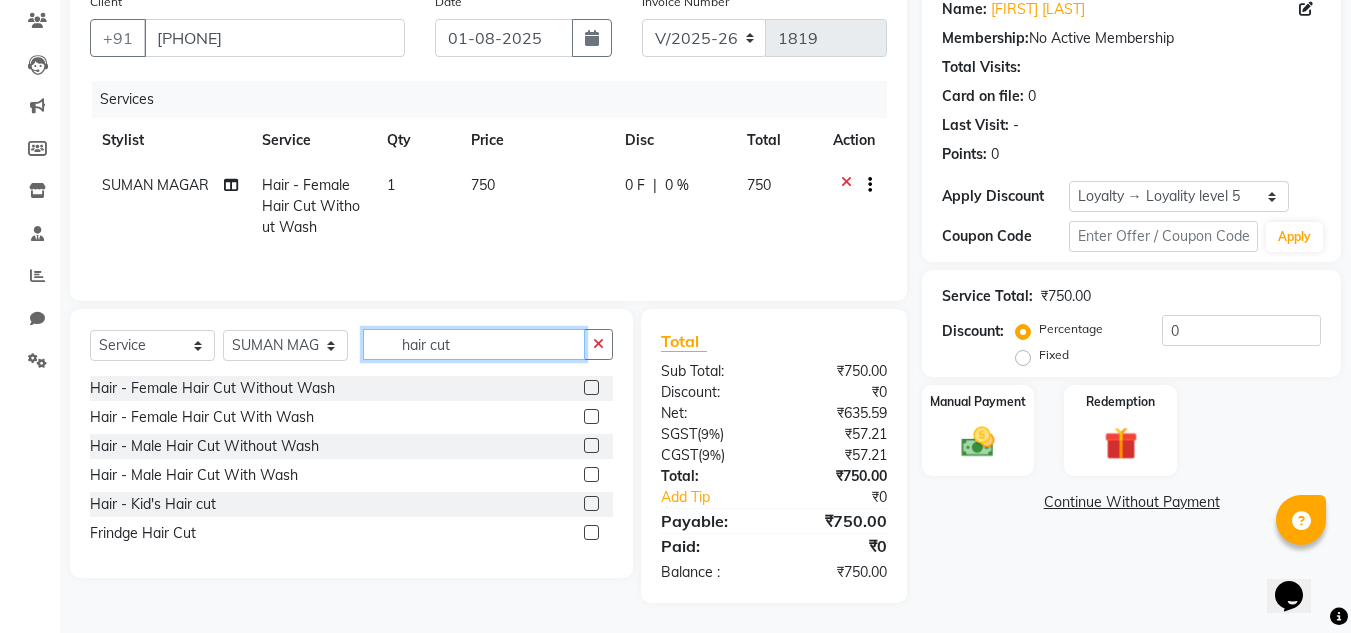 click on "hair cut" 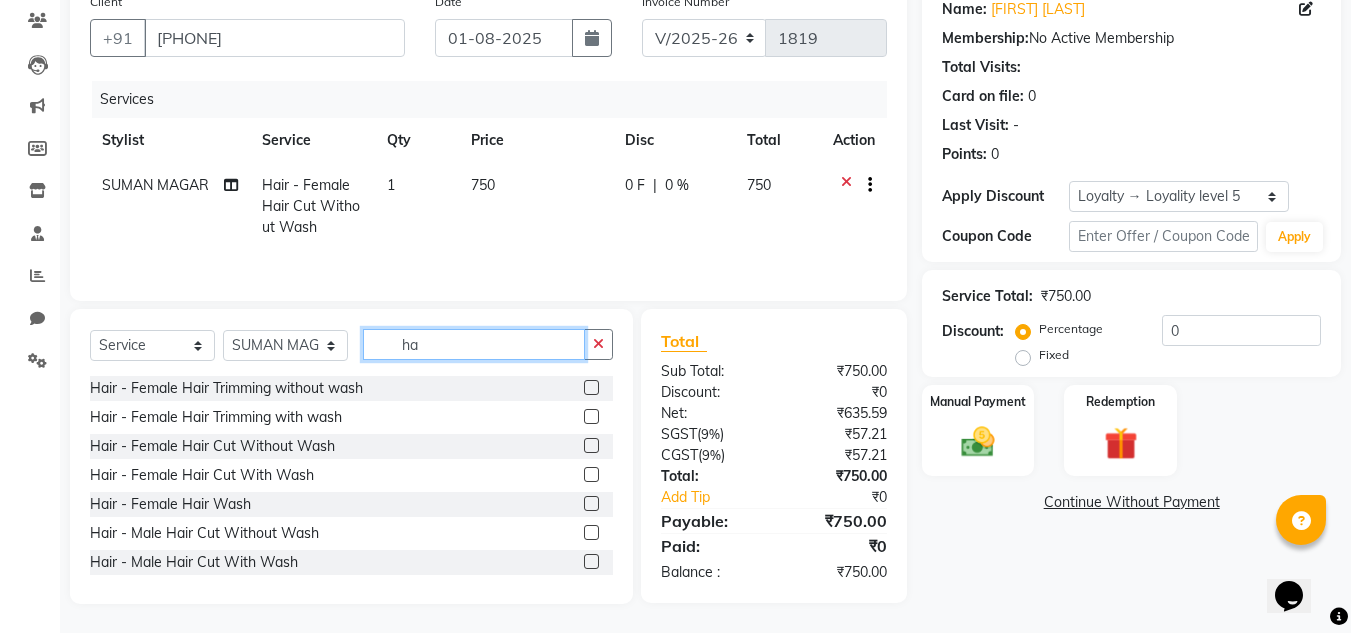 type on "h" 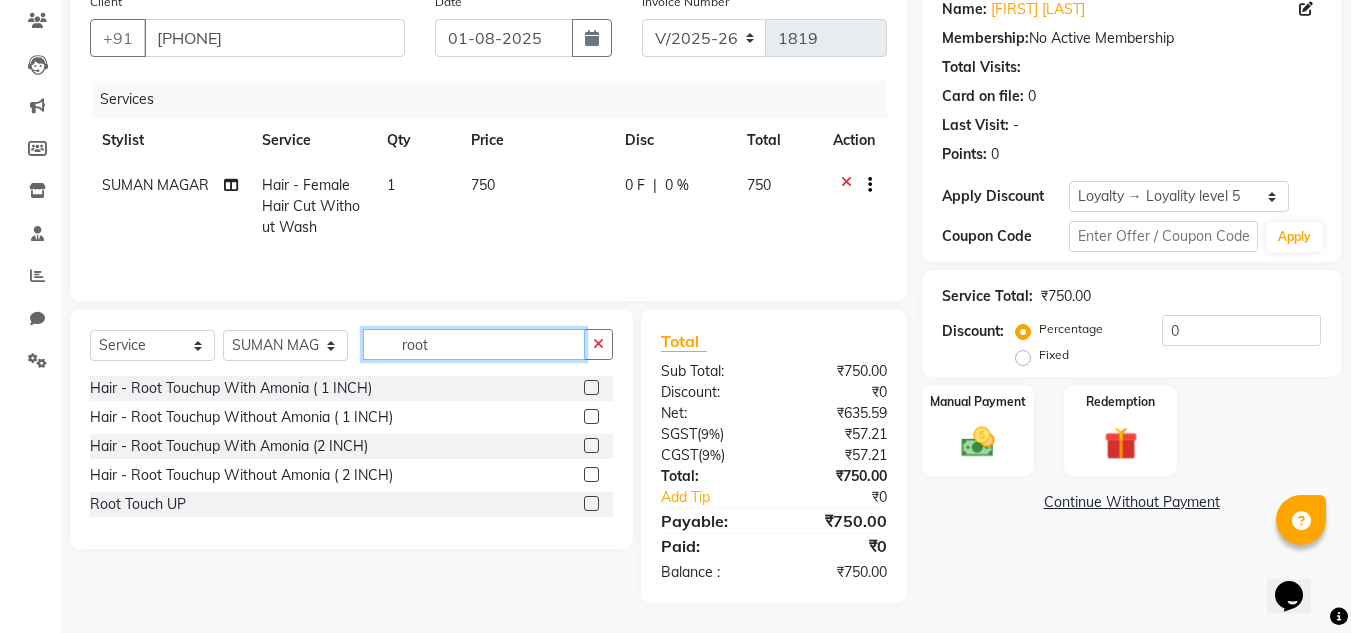type on "root" 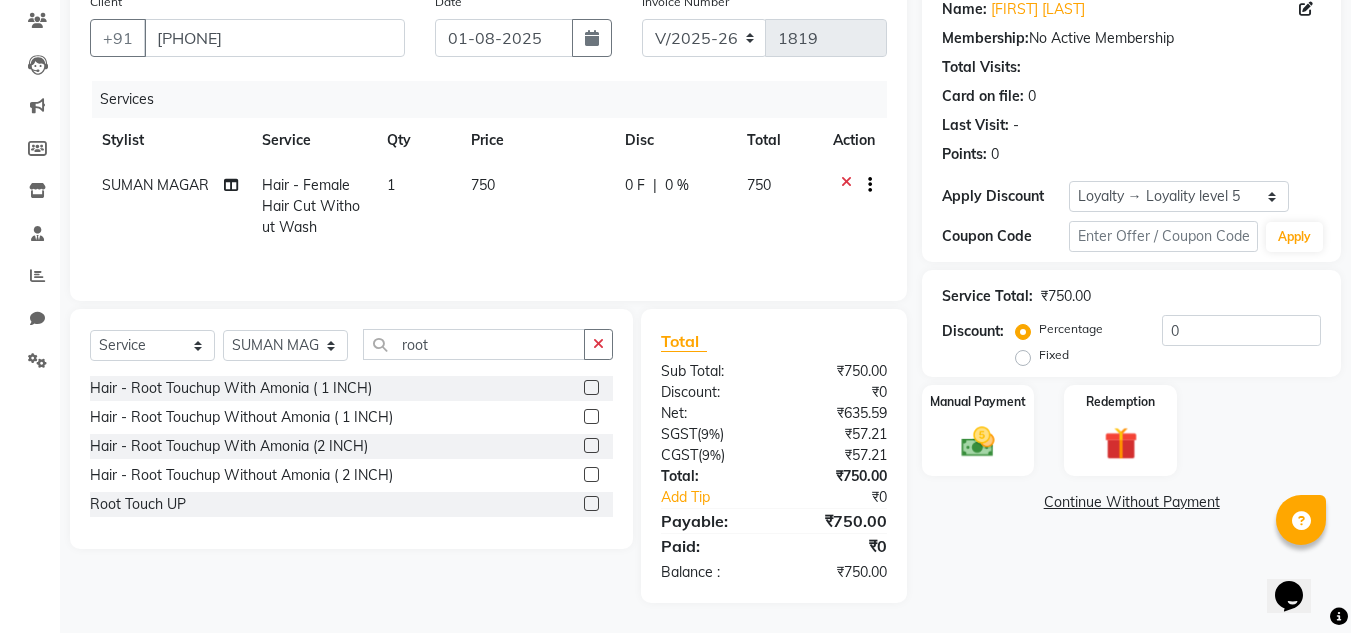click 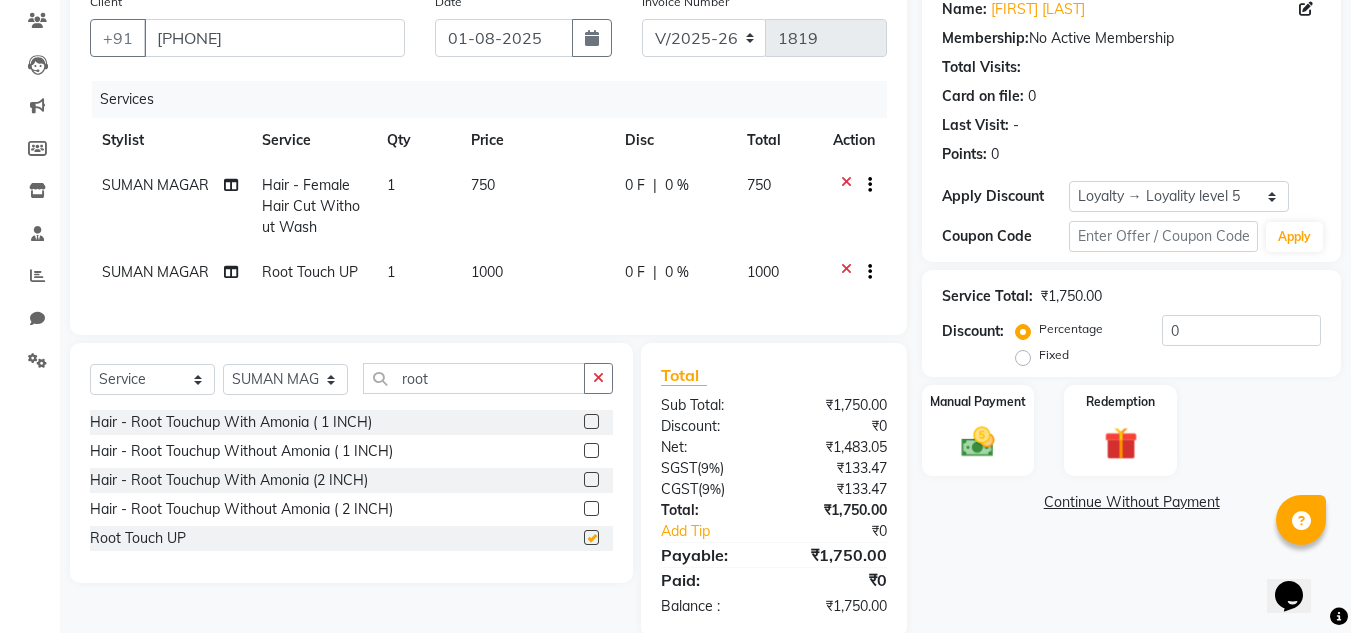 checkbox on "false" 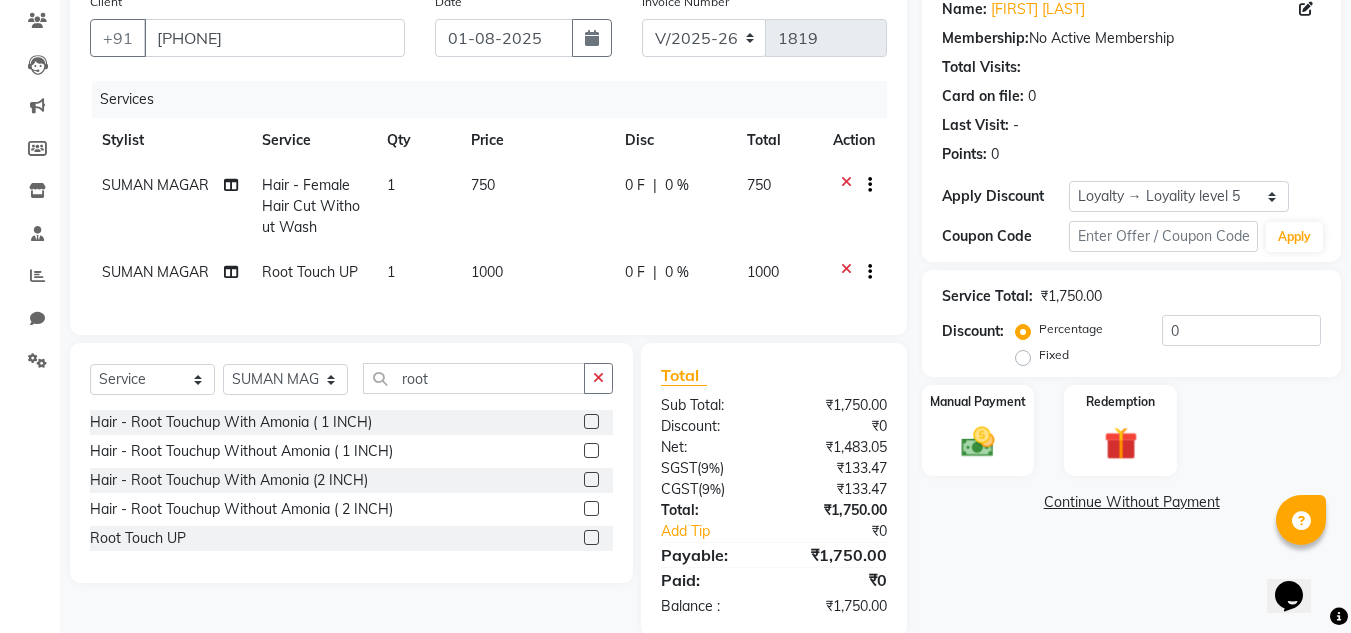 click on "1000" 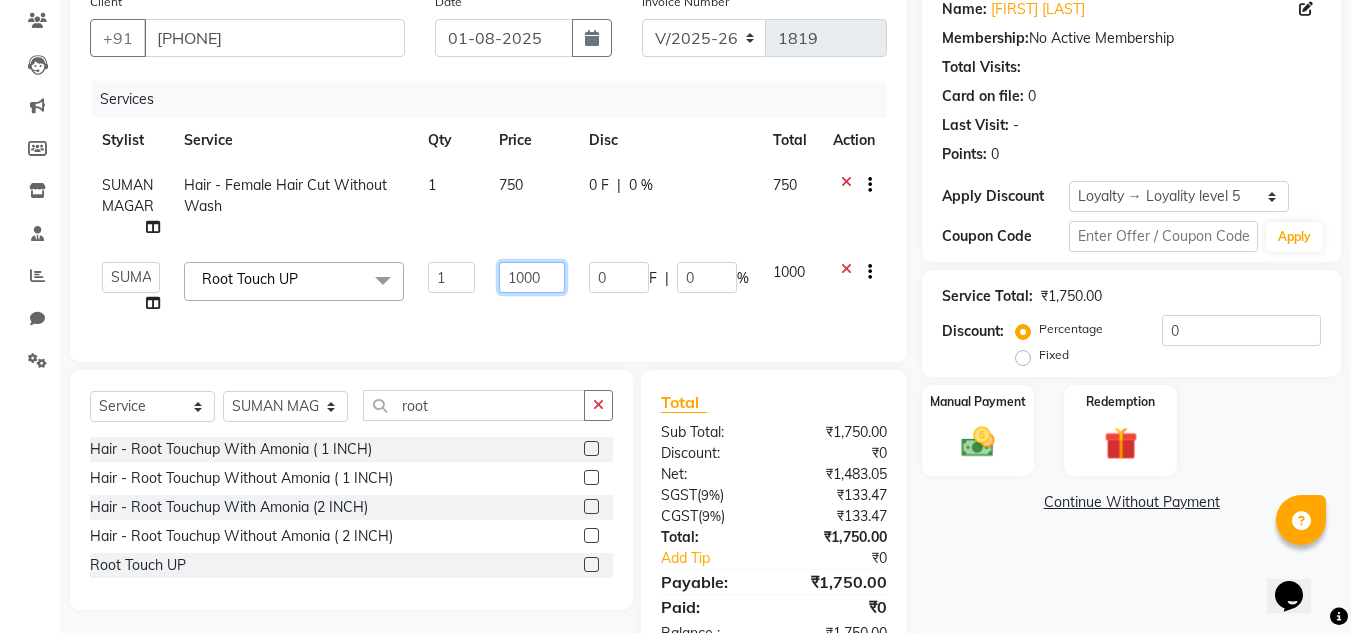 click on "1000" 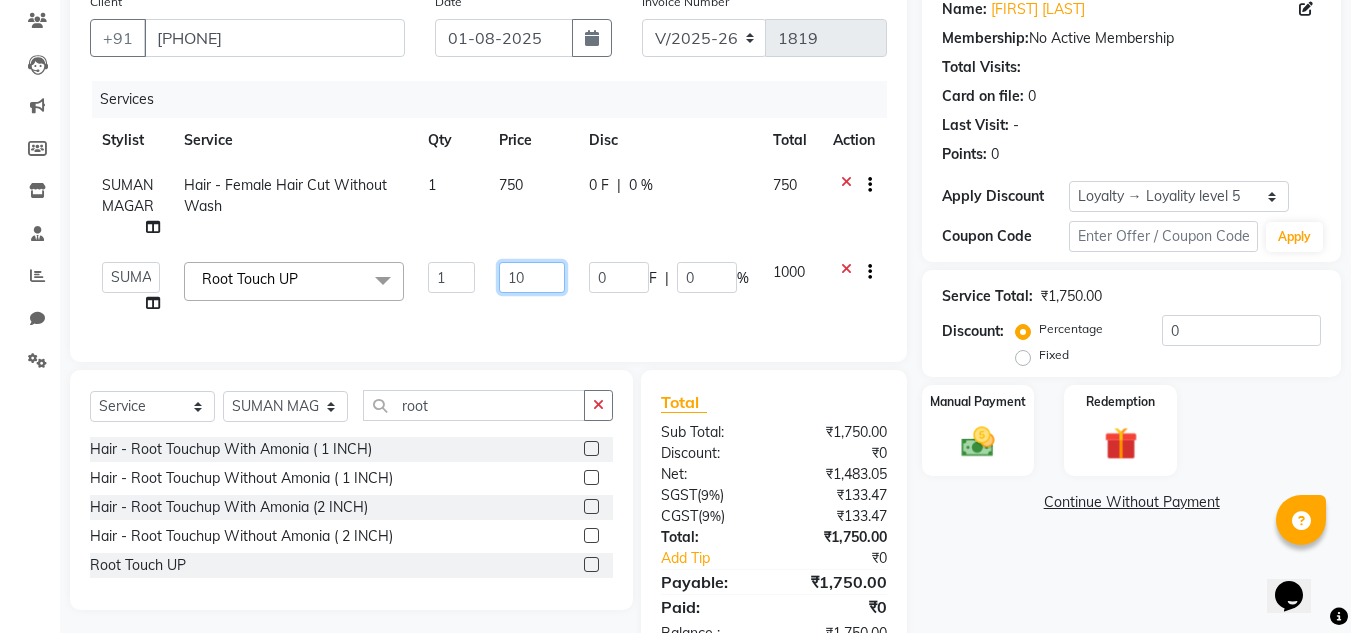 type on "1" 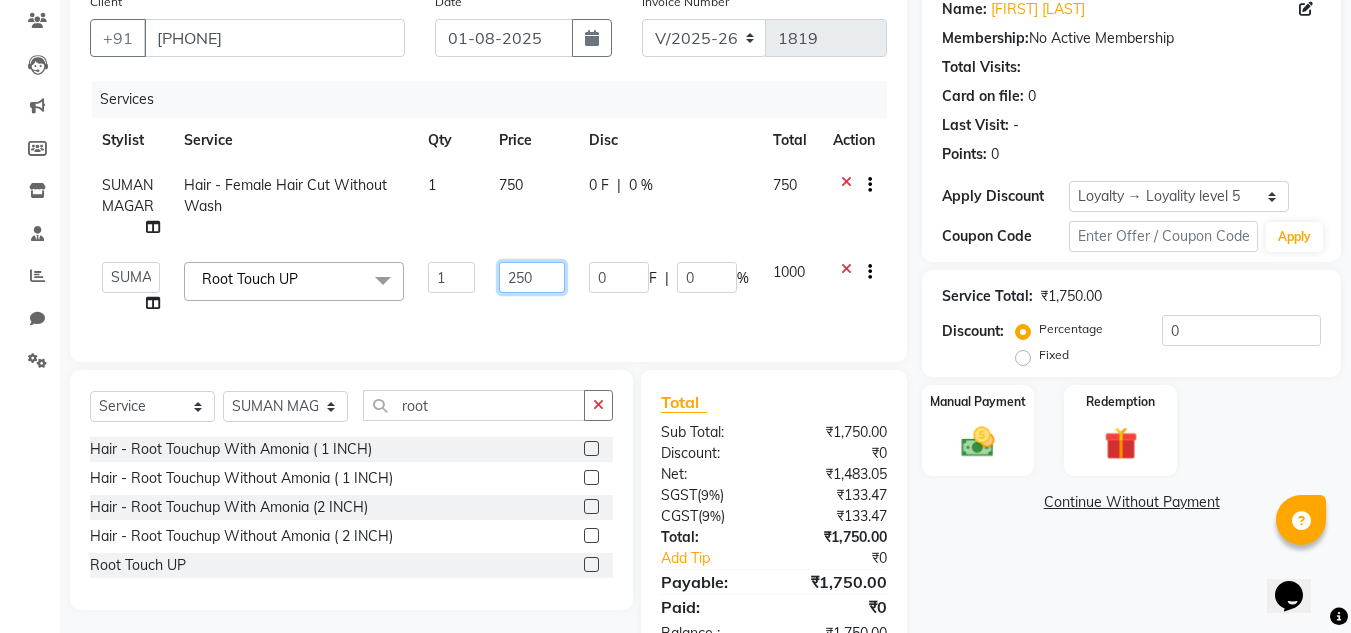 type on "2500" 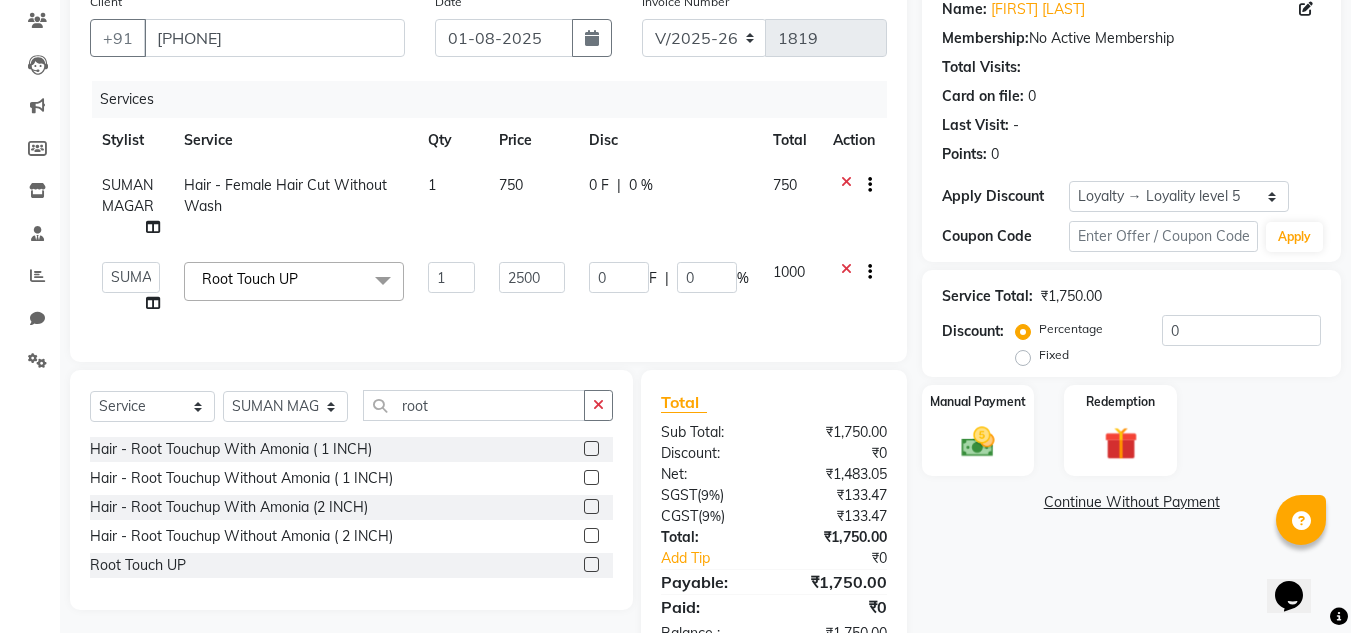 click on "Services Stylist Service Qty Price Disc Total Action [FIRST] [LAST] Hair - Female Hair Cut Without Wash 1 750 0 F | 0 % 750 [FIRST] [LAST] [FIRST] [LAST] [FIRST] [LAST] [FIRST] [LAST] [FIRST] [LAST] Manager [FIRST] [LAST] [FIRST] [LAST] [FIRST] [LAST] [FIRST] [LAST] [FIRST] [LAST] [FIRST] [LAST] [FIRST] [LAST] [FIRST] [LAST] [FIRST] [LAST] [FIRST] [LAST] [FIRST] [LAST] Root Touch UP x Hair - Female Hair Trimming without wash Hair - Female Hair Trimming with wash Hair - Female Hair Cut Without Wash Hair - Female Hair Cut With Wash Hair - Female Hair Wash Hair - Male Hair Cut Without Wash Hair - Male Hair Cut With Wash Hair - Male Hair Wash Hair - Beard Trimming Hair - Stylish Beard Hair - Shaving Hair - Kid's Hair cut Hair - Global Colour With Amonia Shoulder length Hair - Global Colour With Amonia Mid length Hair - Global Colour With Amonia Waist length Hair - Global Colour Without Amonia Shoulder length Hair - Global Colour Without Amonia Mid length Hair - Ash/Funky Colour for Male" 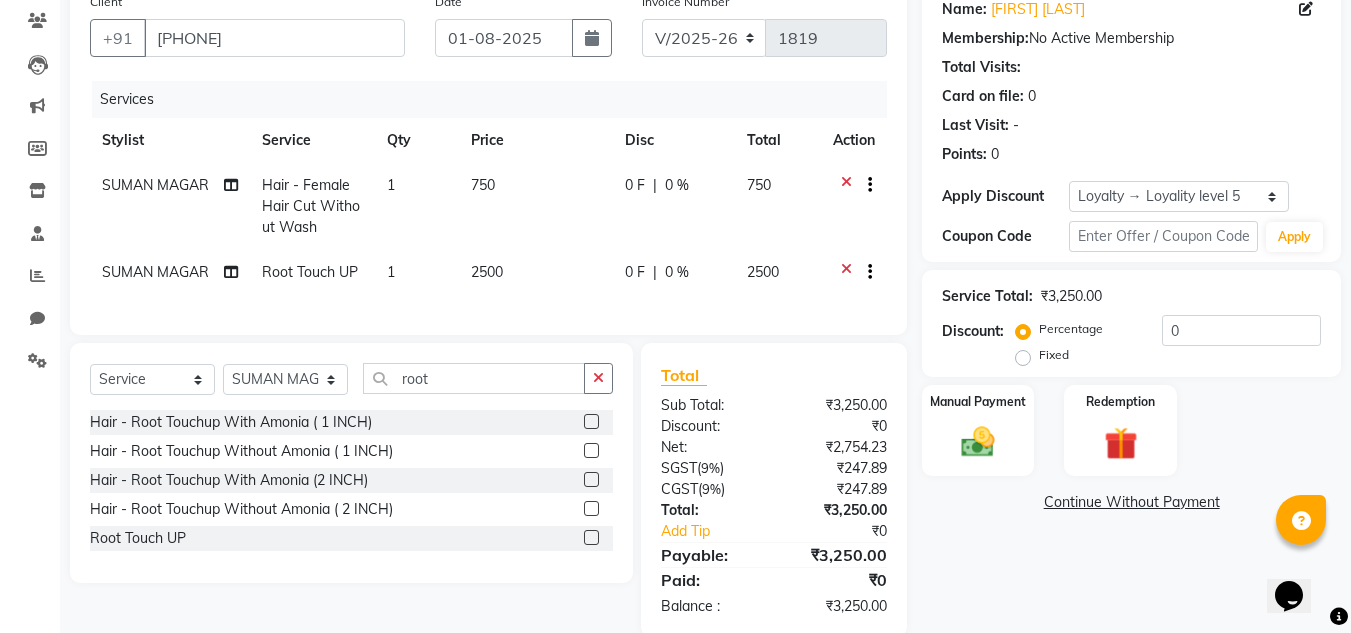 scroll, scrollTop: 216, scrollLeft: 0, axis: vertical 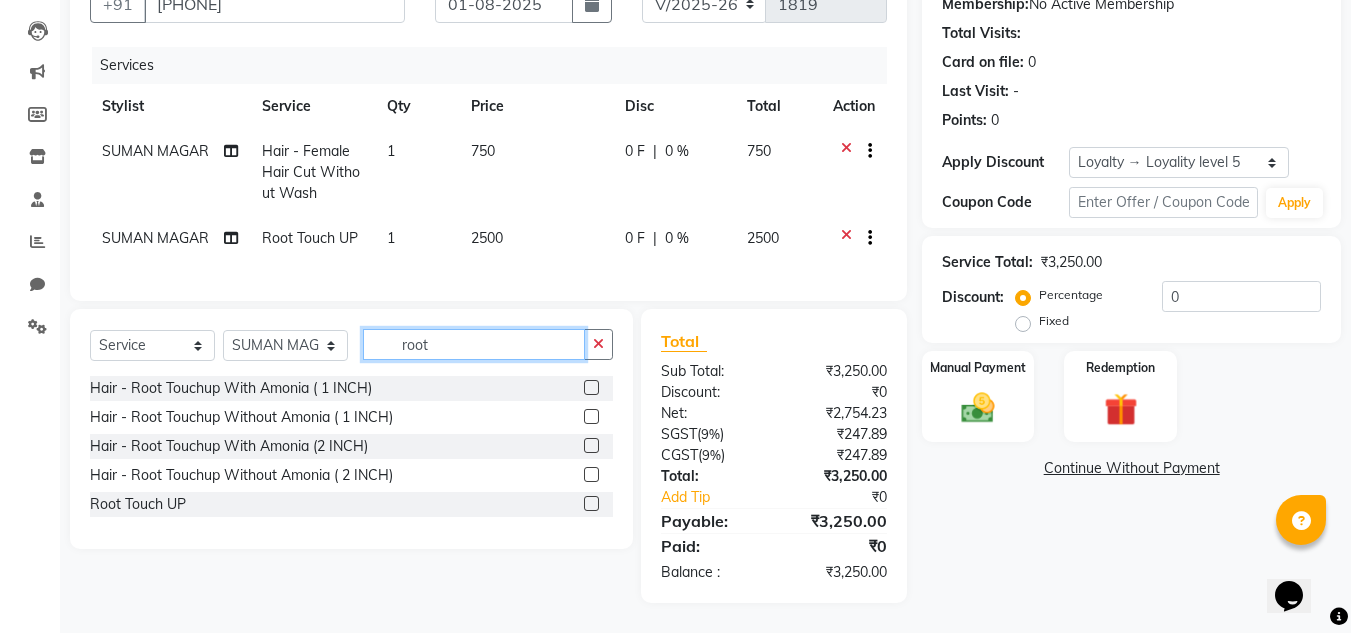 click on "root" 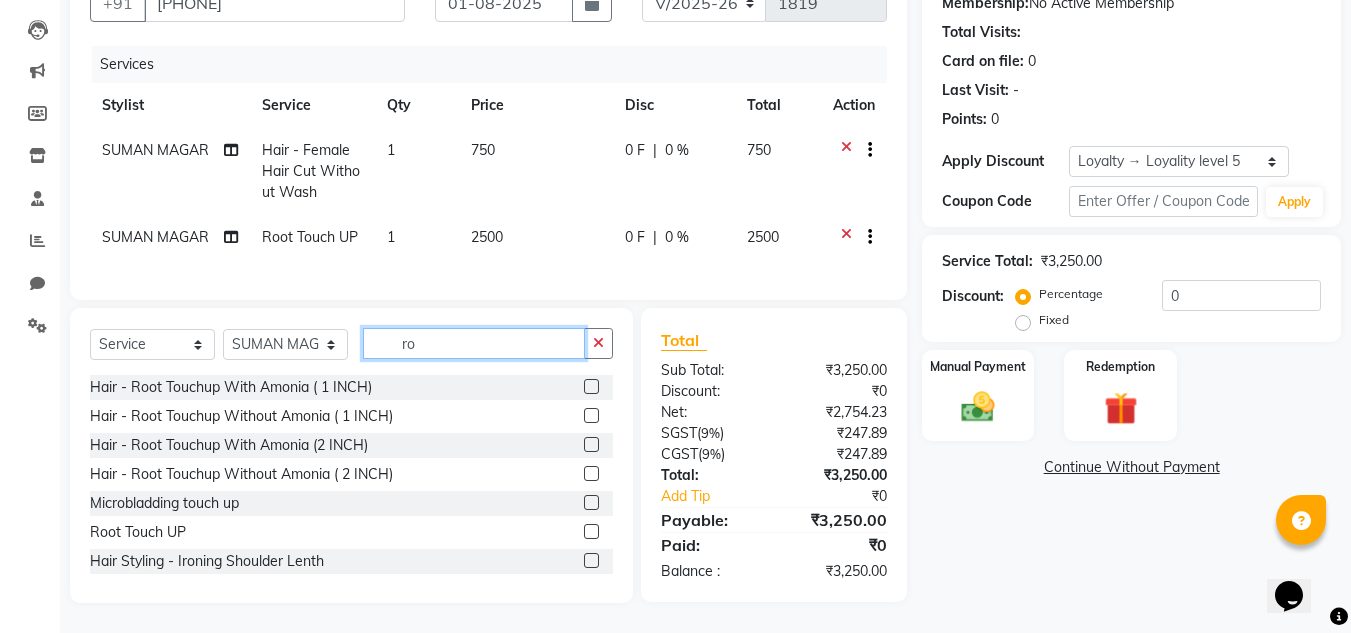 type on "r" 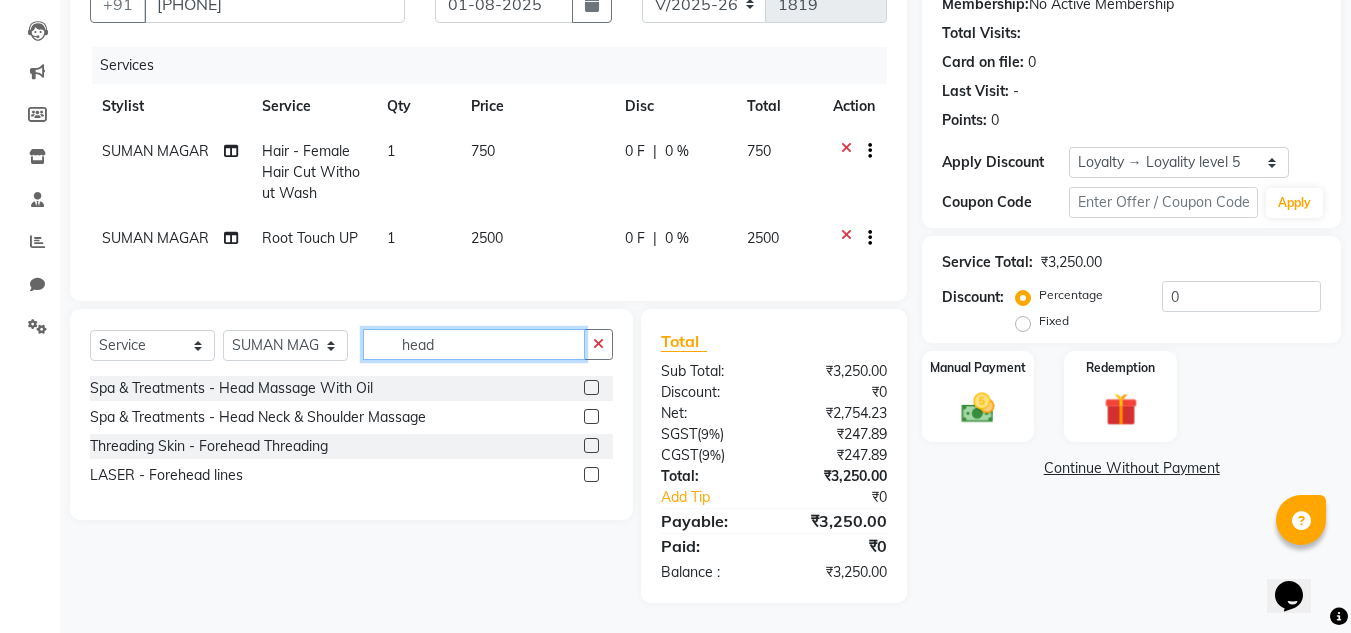 type on "head" 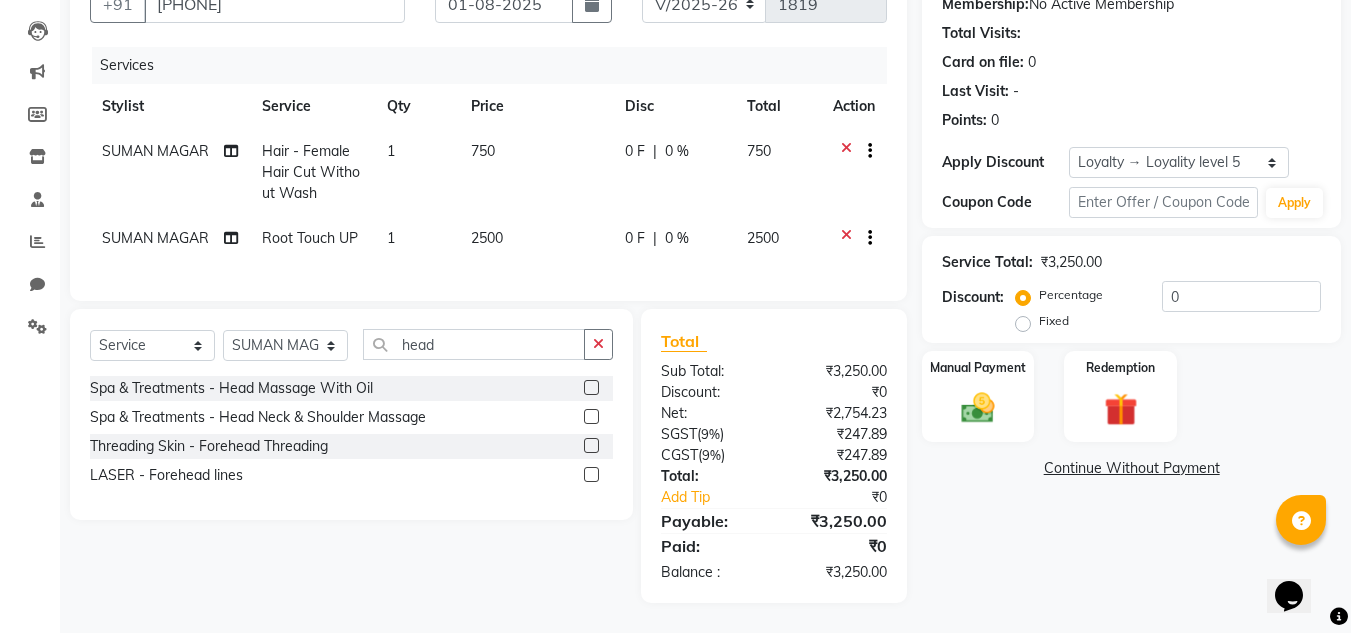 click 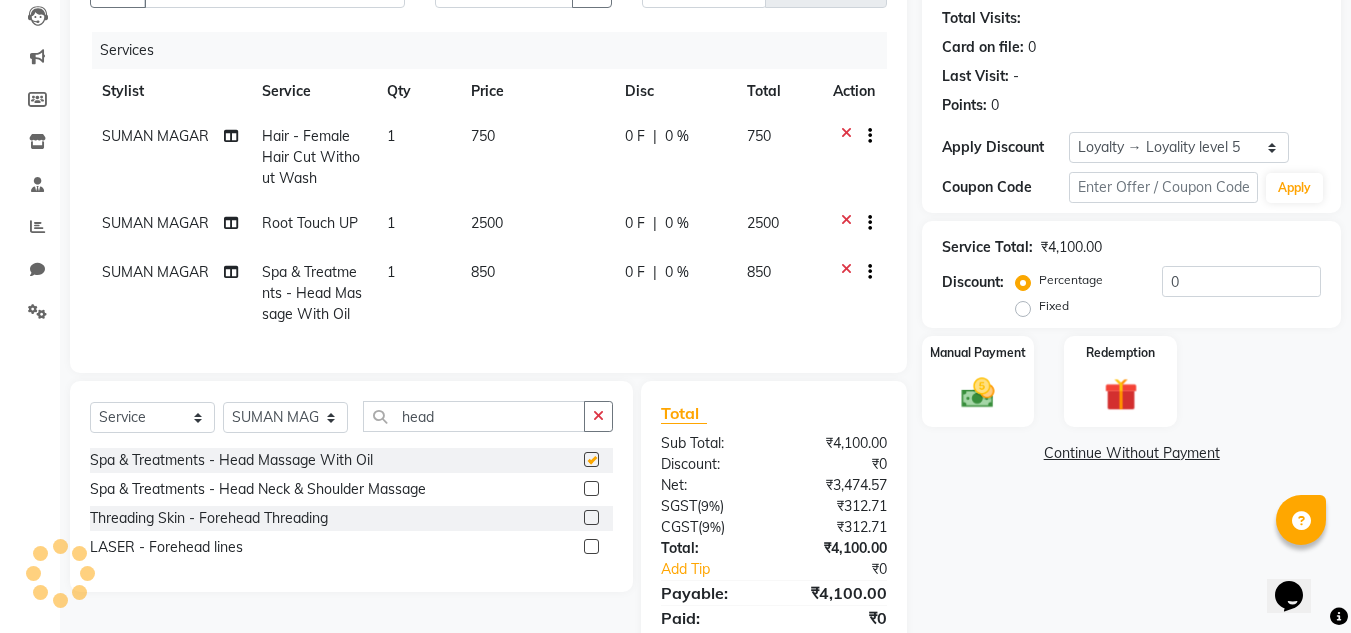 checkbox on "false" 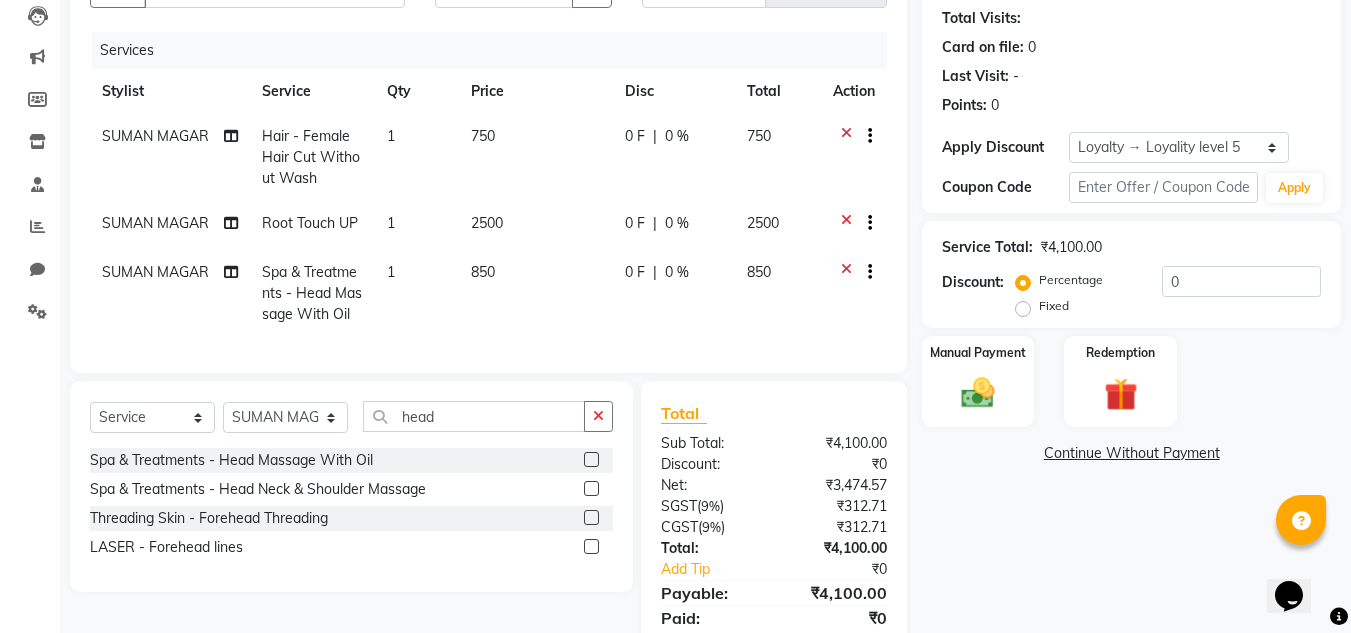 scroll, scrollTop: 303, scrollLeft: 0, axis: vertical 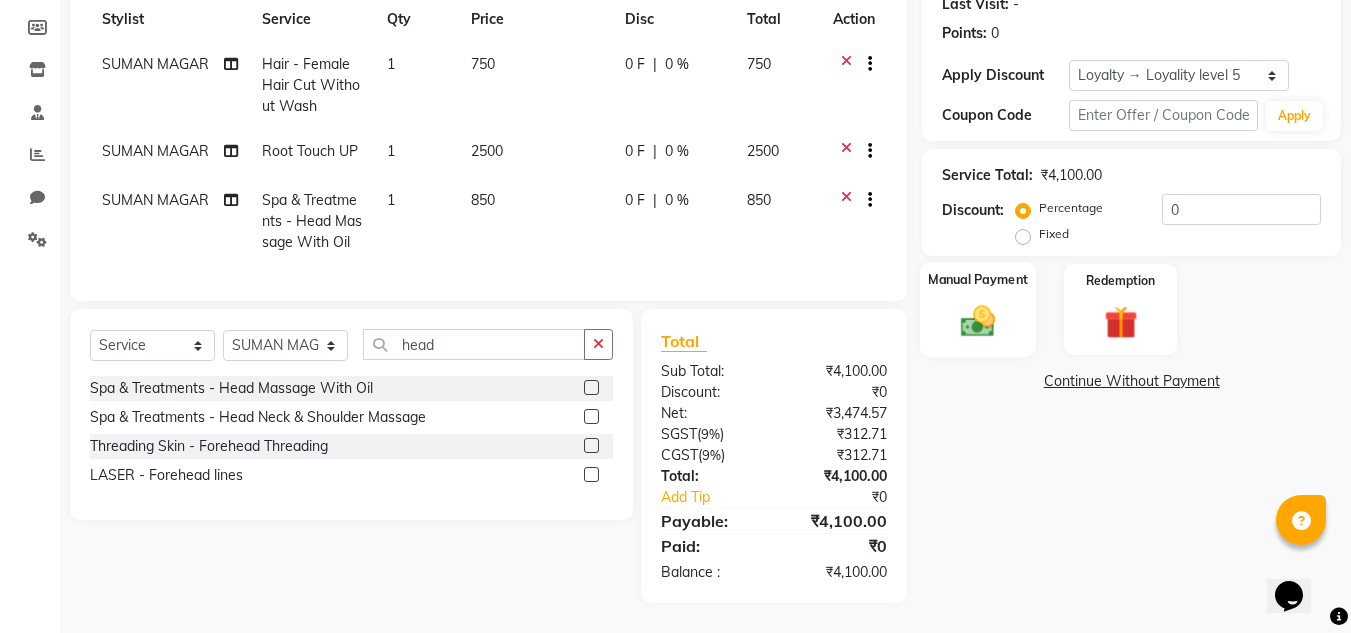 click on "Manual Payment" 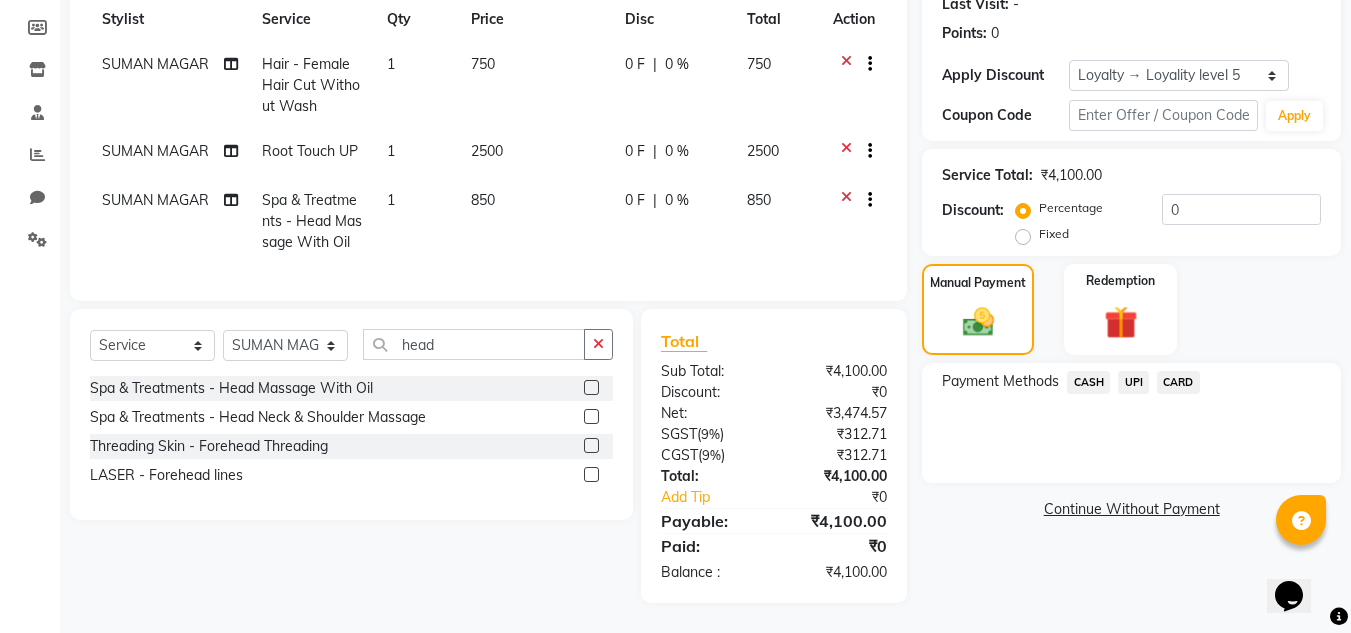 click on "UPI" 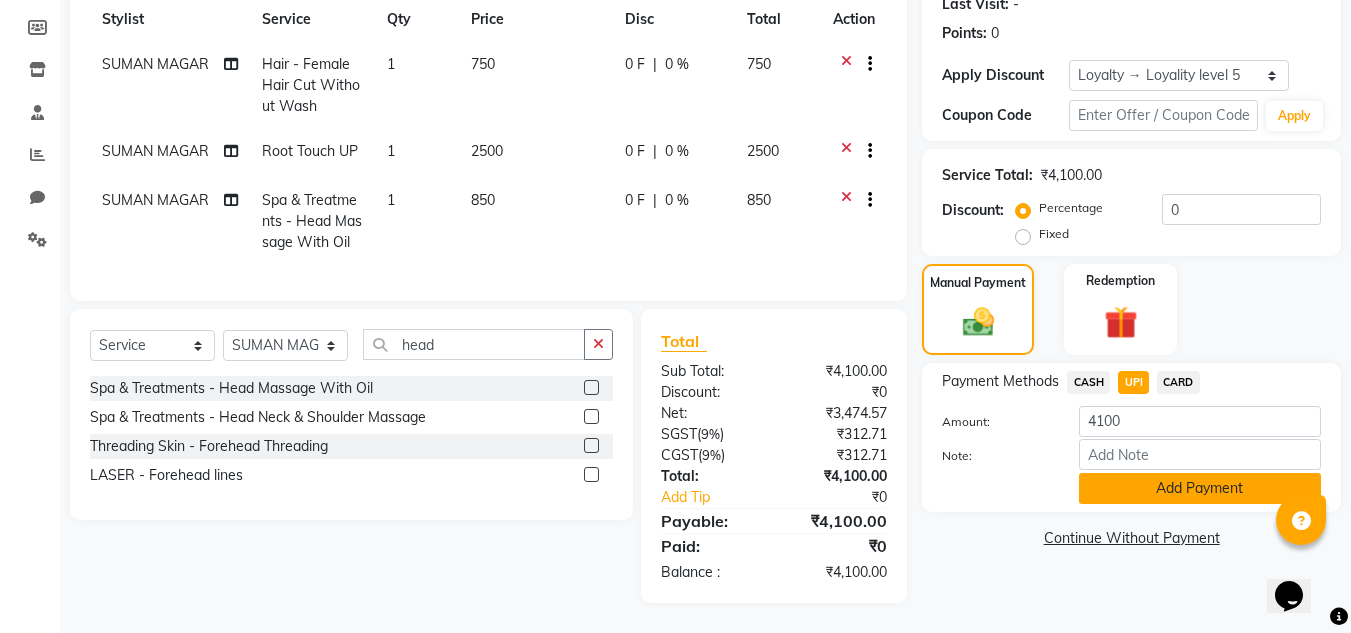 click on "Add Payment" 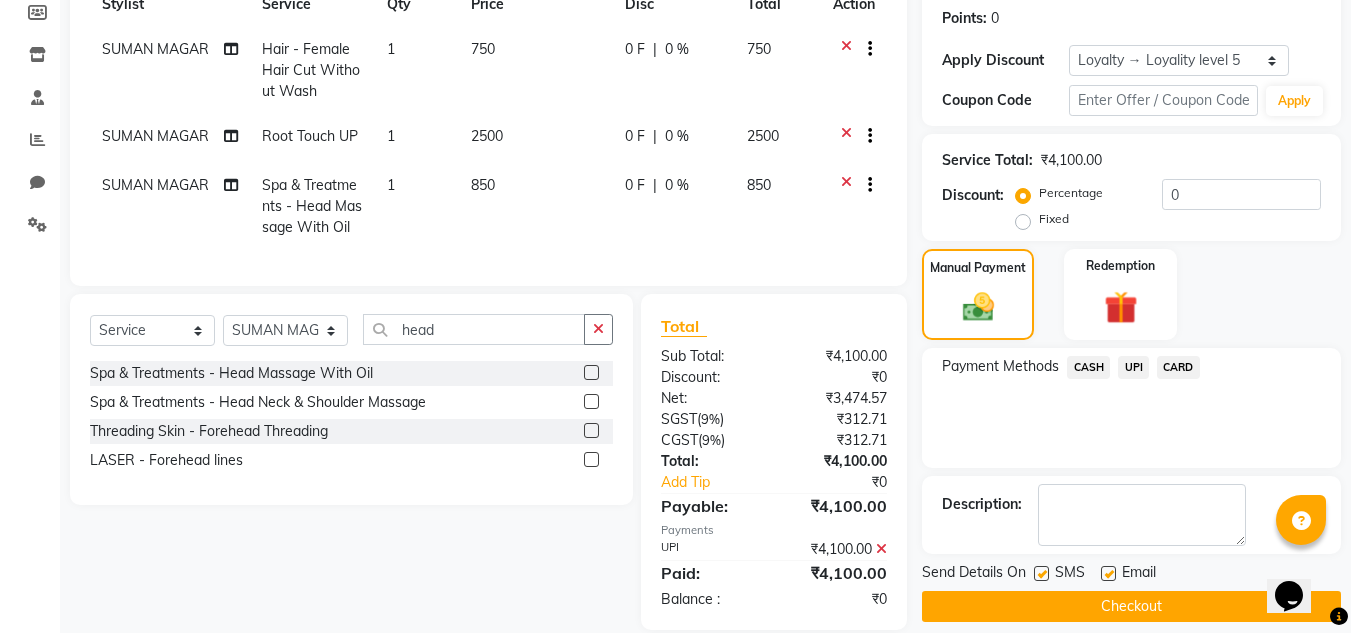 scroll, scrollTop: 465, scrollLeft: 0, axis: vertical 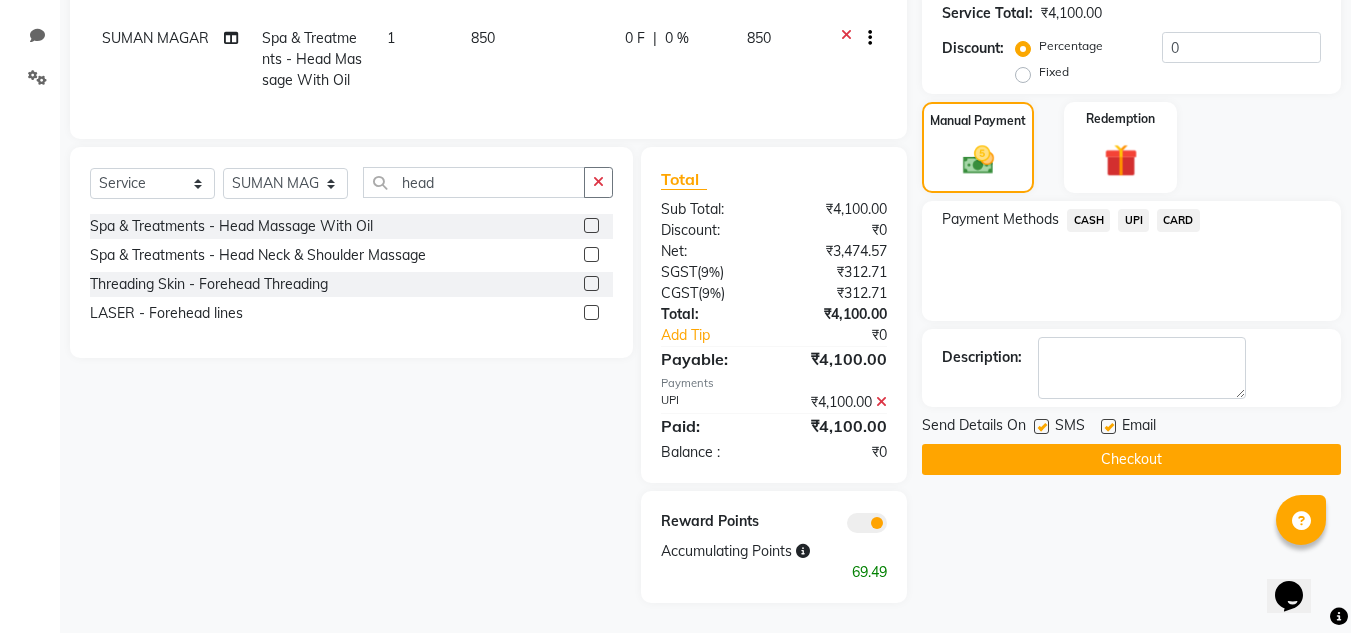 click on "Checkout" 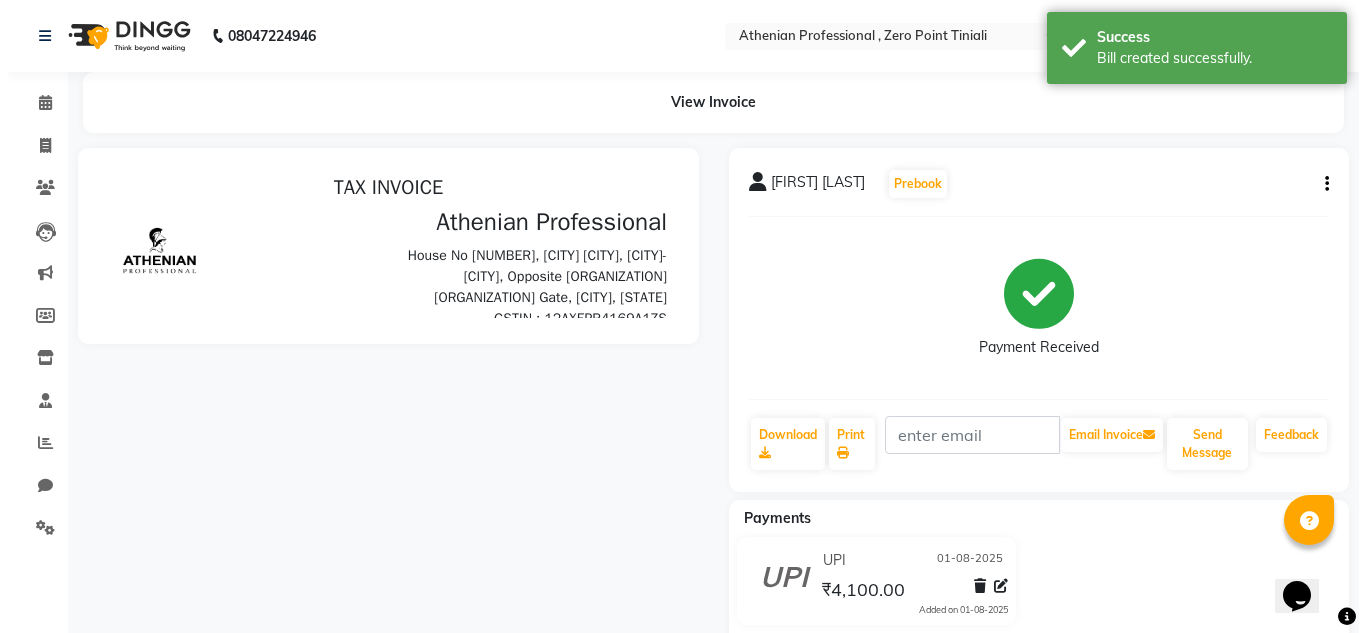 scroll, scrollTop: 0, scrollLeft: 0, axis: both 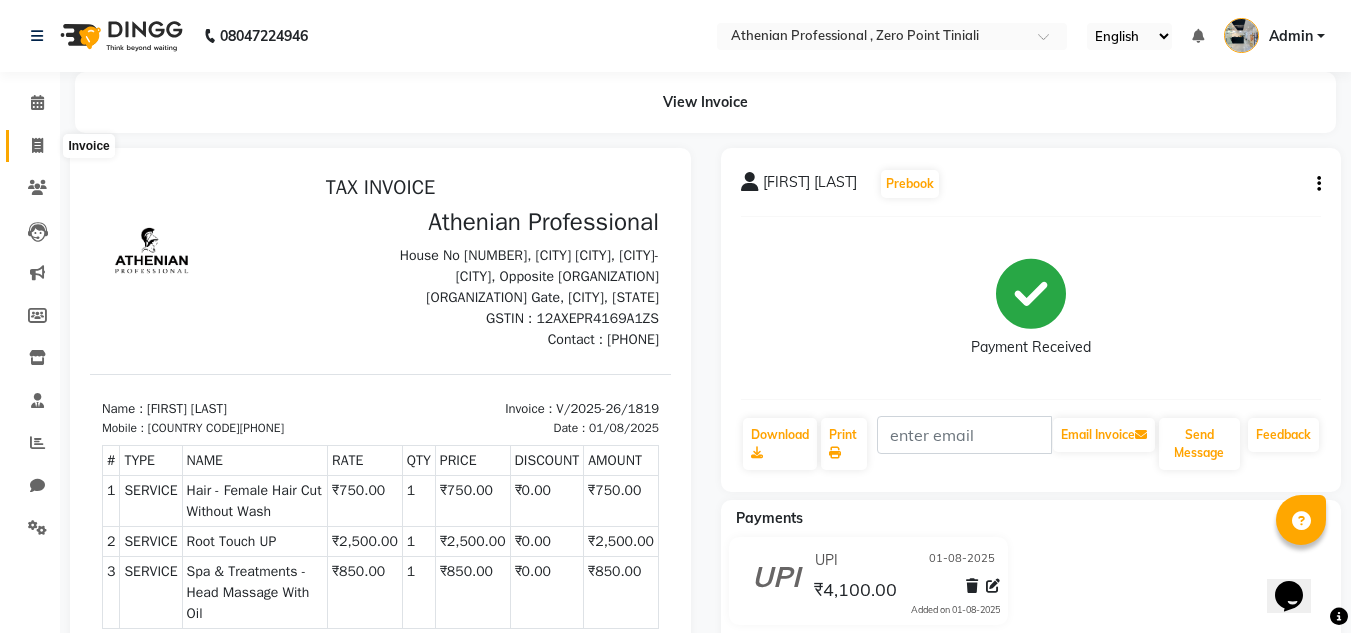 click 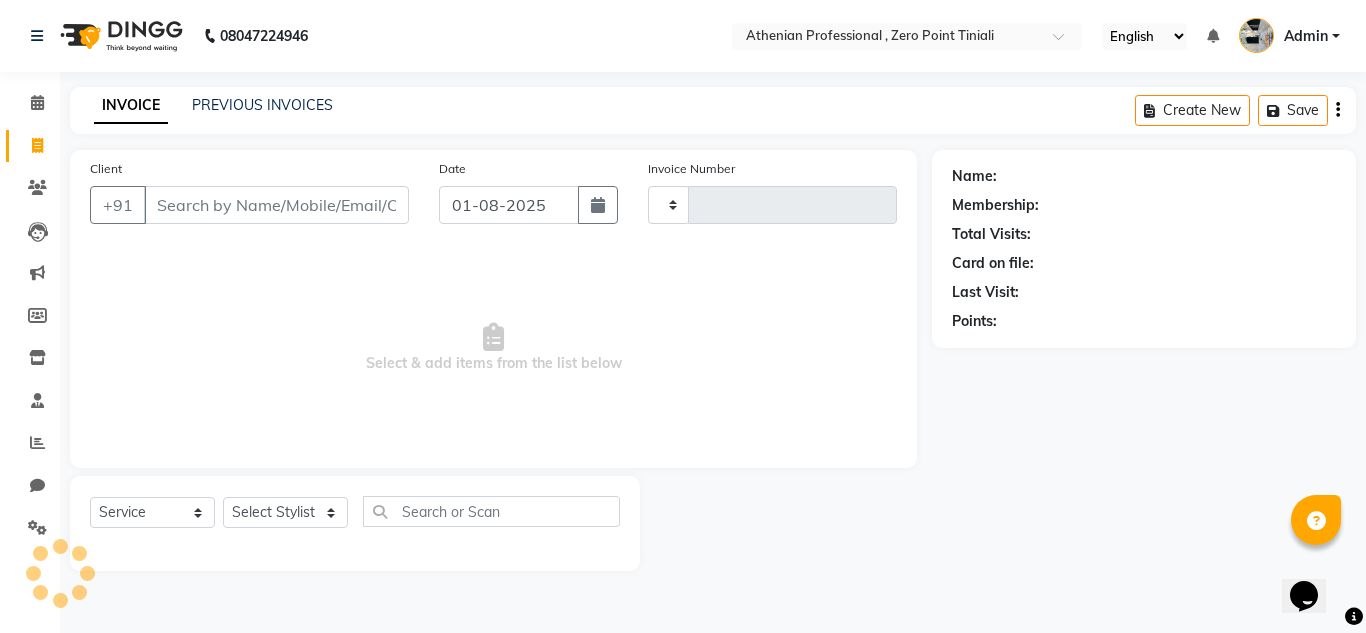 type on "1820" 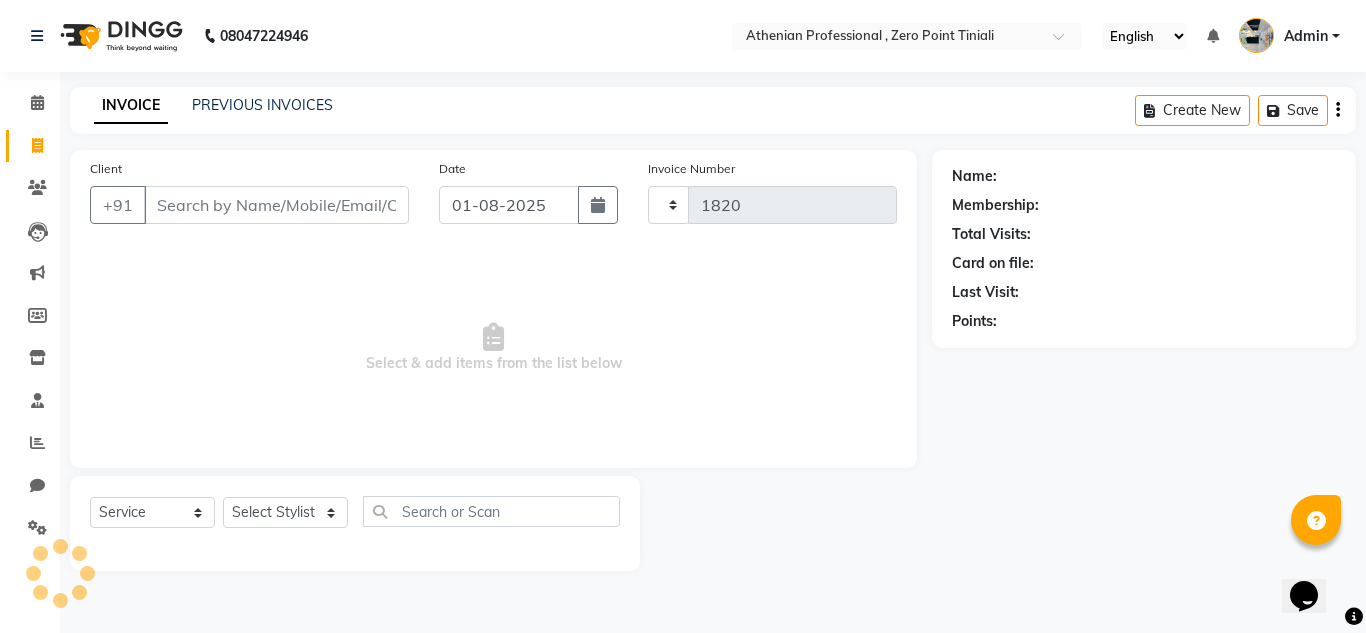select on "8300" 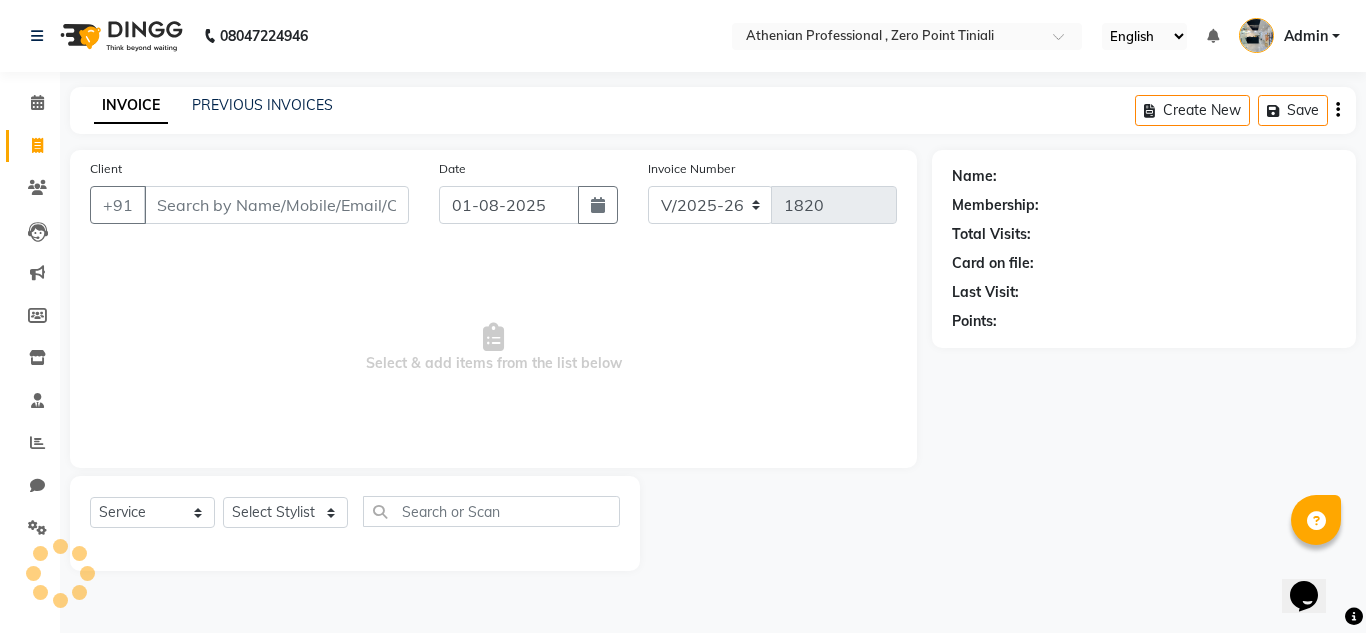 click on "Client" at bounding box center [276, 205] 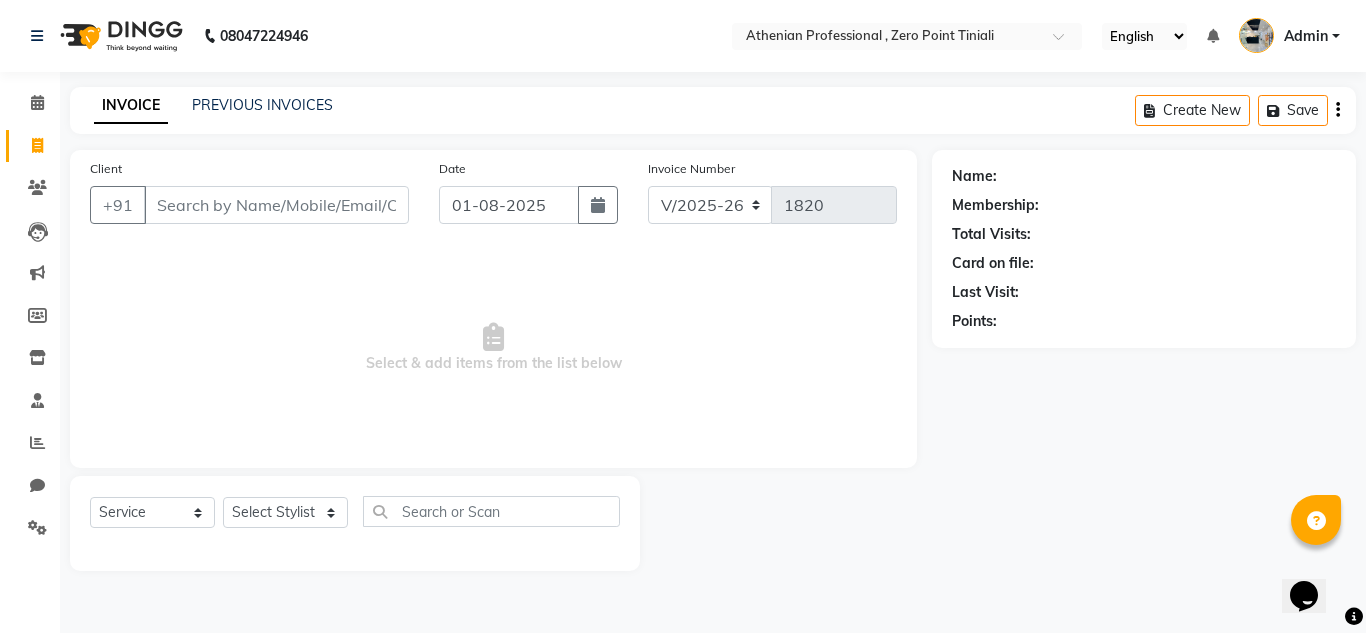 click on "Client" at bounding box center [276, 205] 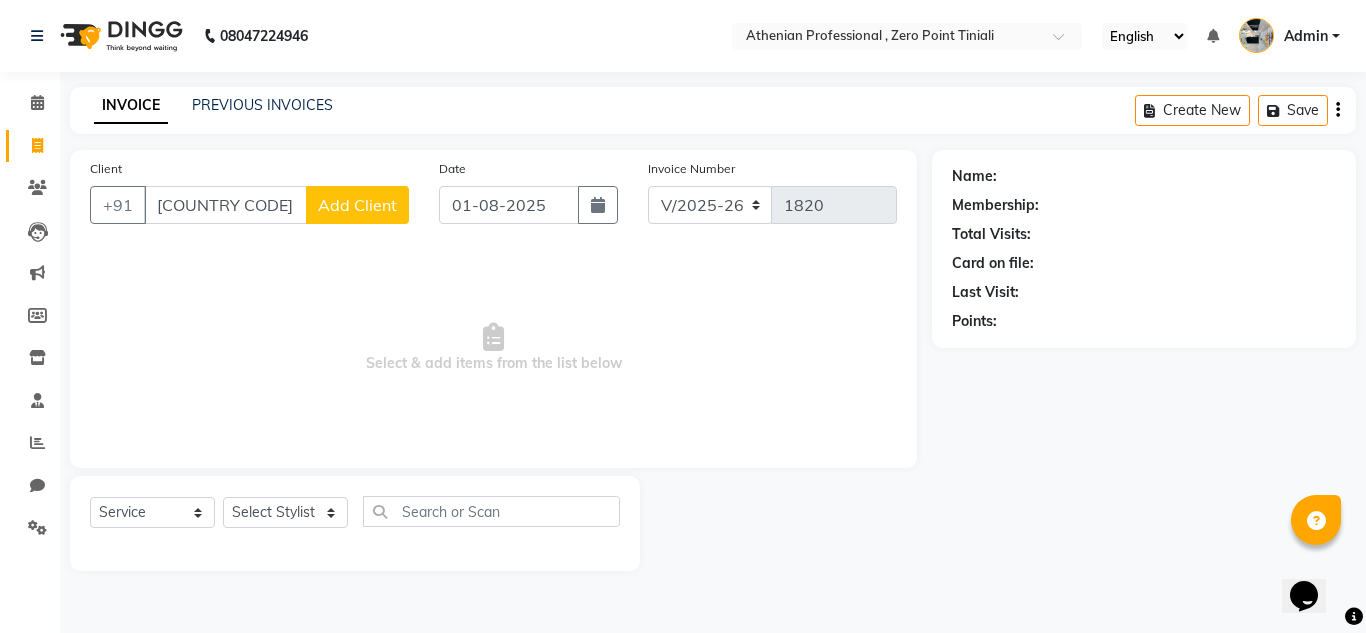 type on "[COUNTRY CODE][PHONE]" 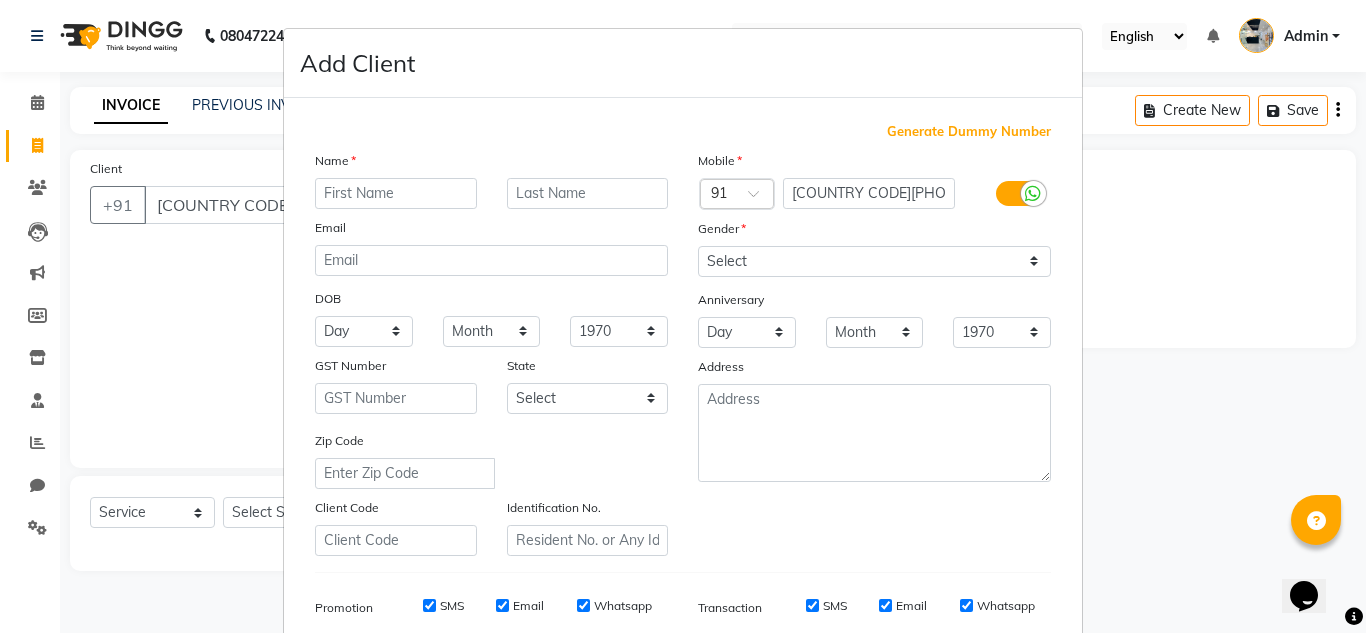 click at bounding box center (396, 193) 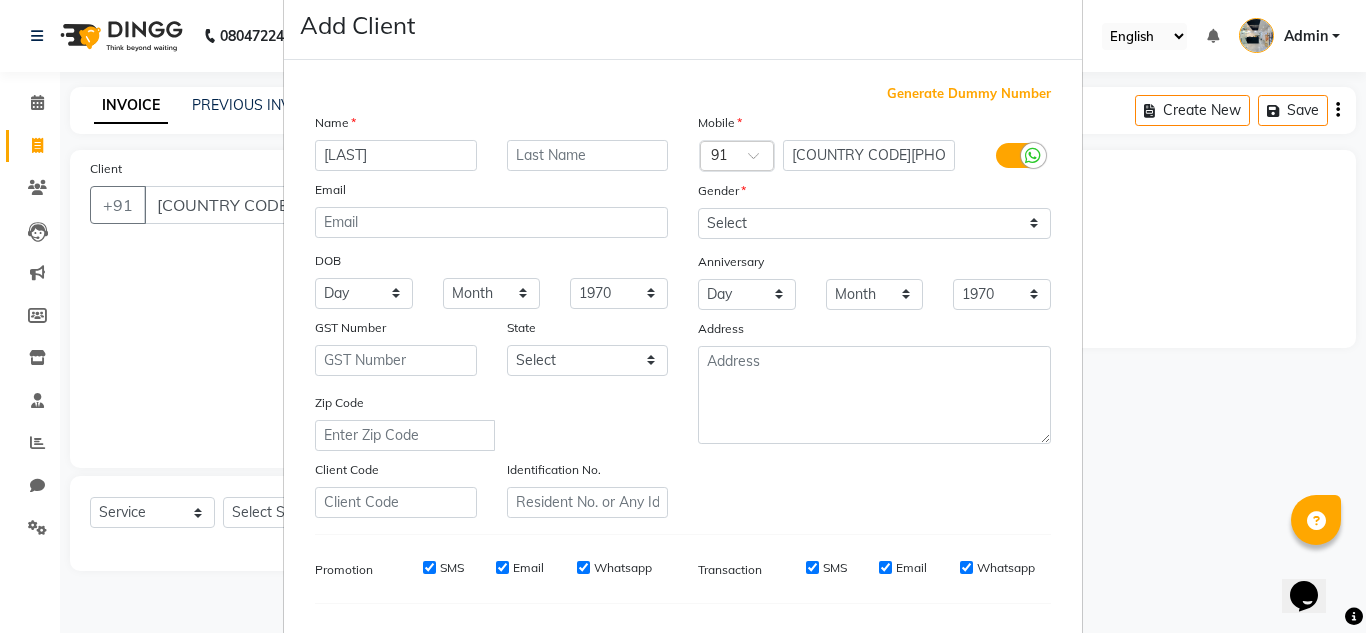 scroll, scrollTop: 39, scrollLeft: 0, axis: vertical 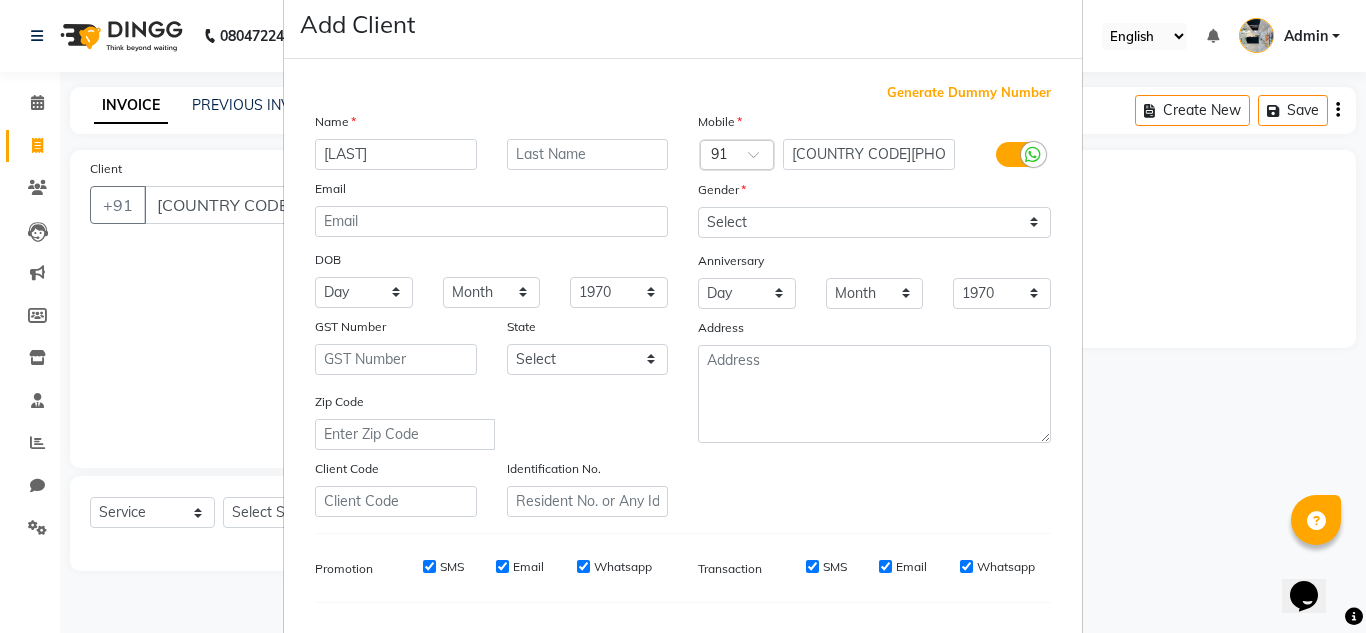 type on "[LAST]" 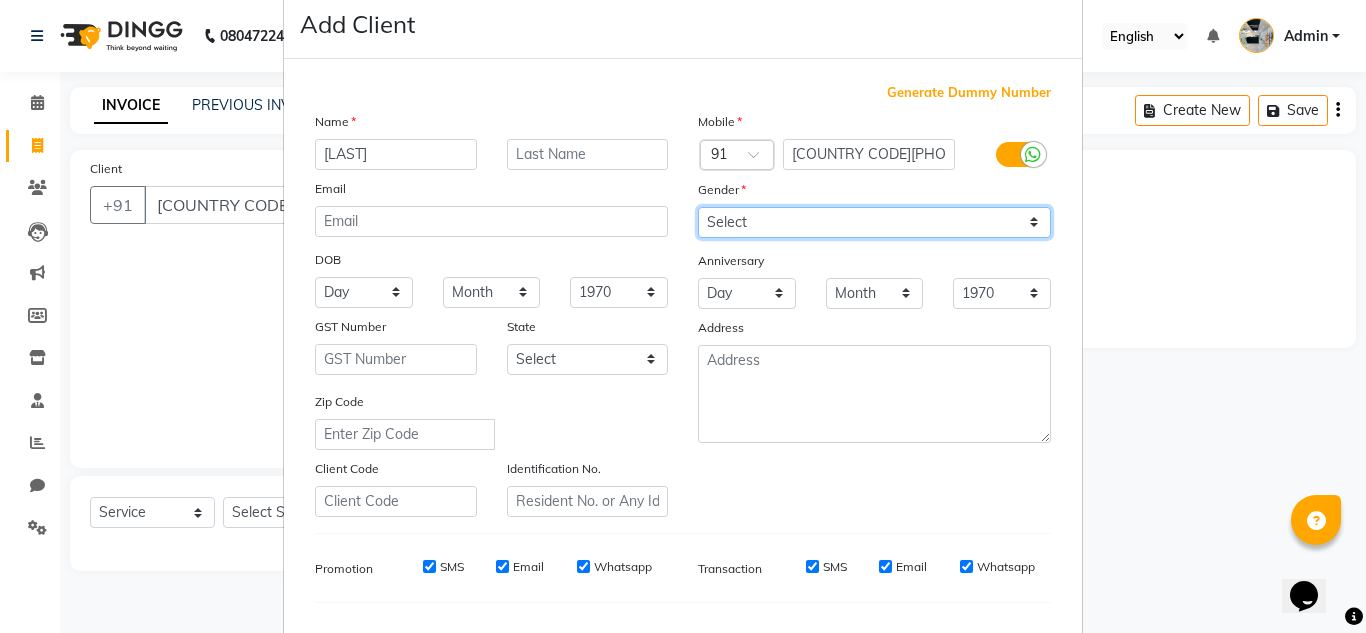 click on "Select Male Female Other Prefer Not To Say" at bounding box center (874, 222) 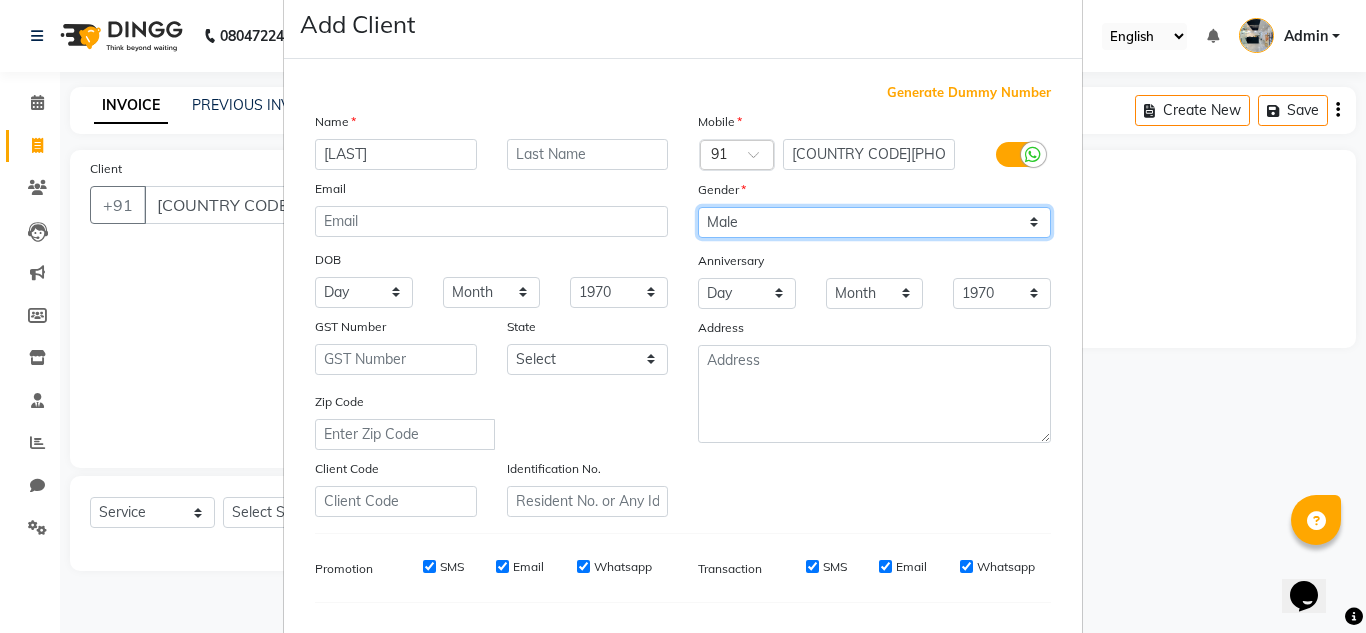 click on "Select Male Female Other Prefer Not To Say" at bounding box center [874, 222] 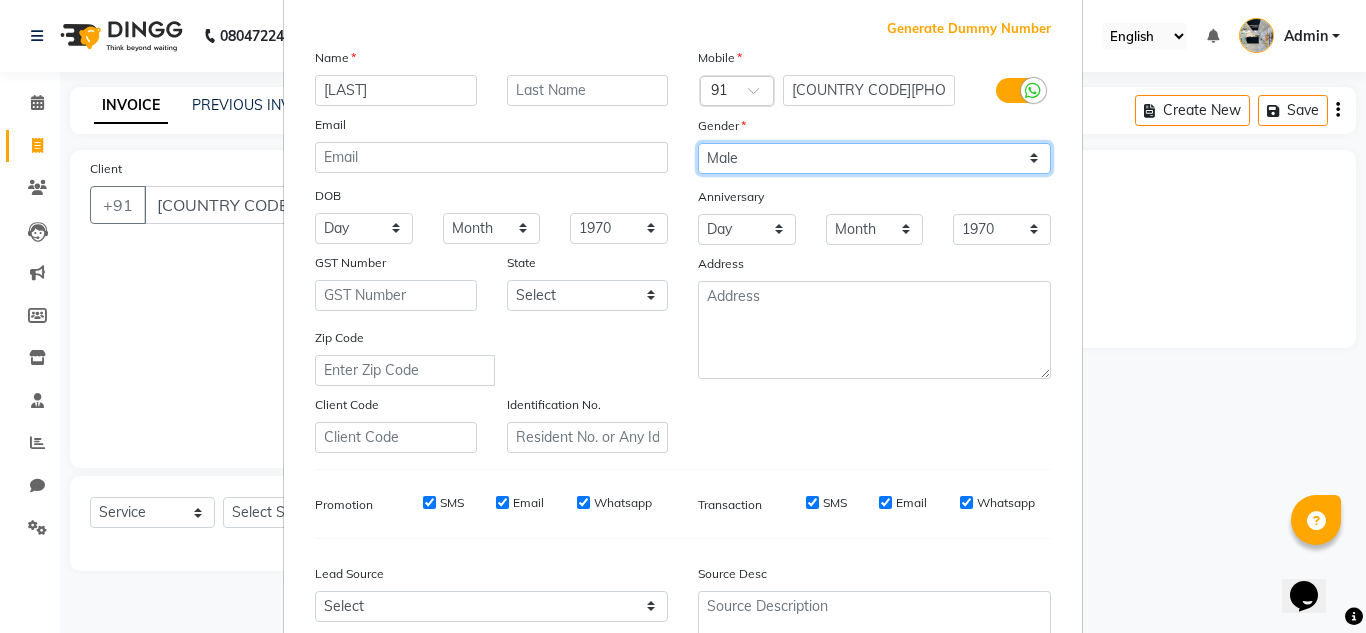 scroll, scrollTop: 104, scrollLeft: 0, axis: vertical 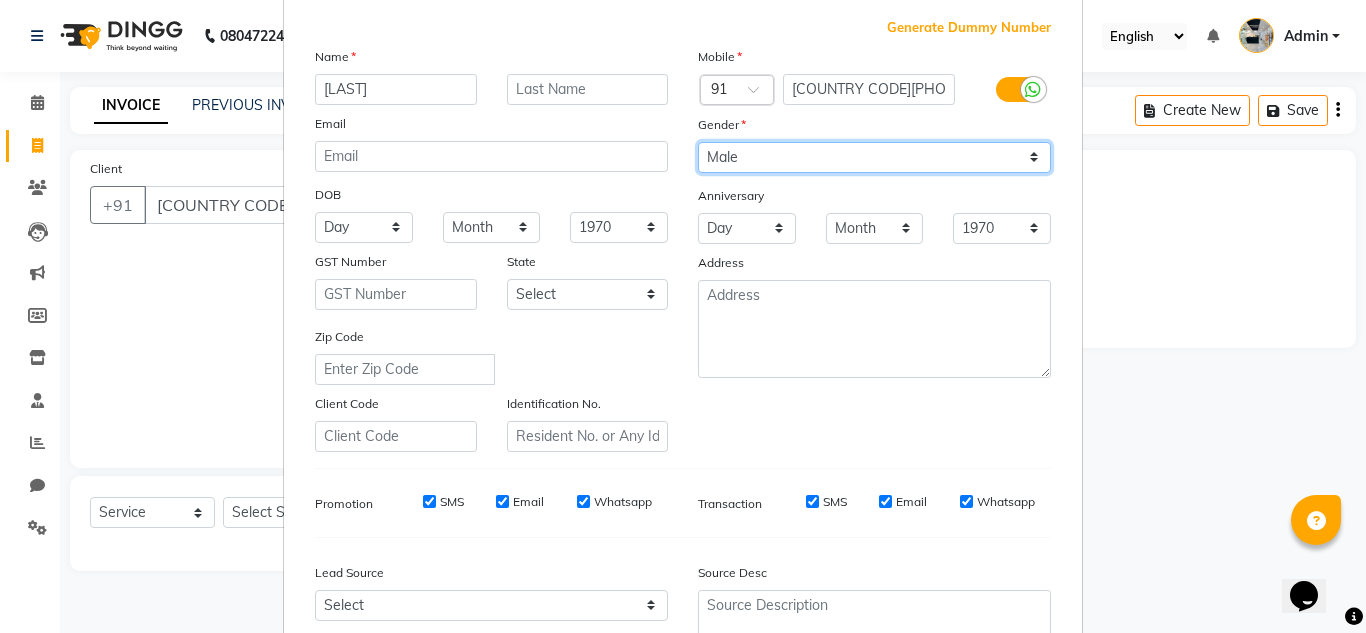 click on "Select Male Female Other Prefer Not To Say" at bounding box center [874, 157] 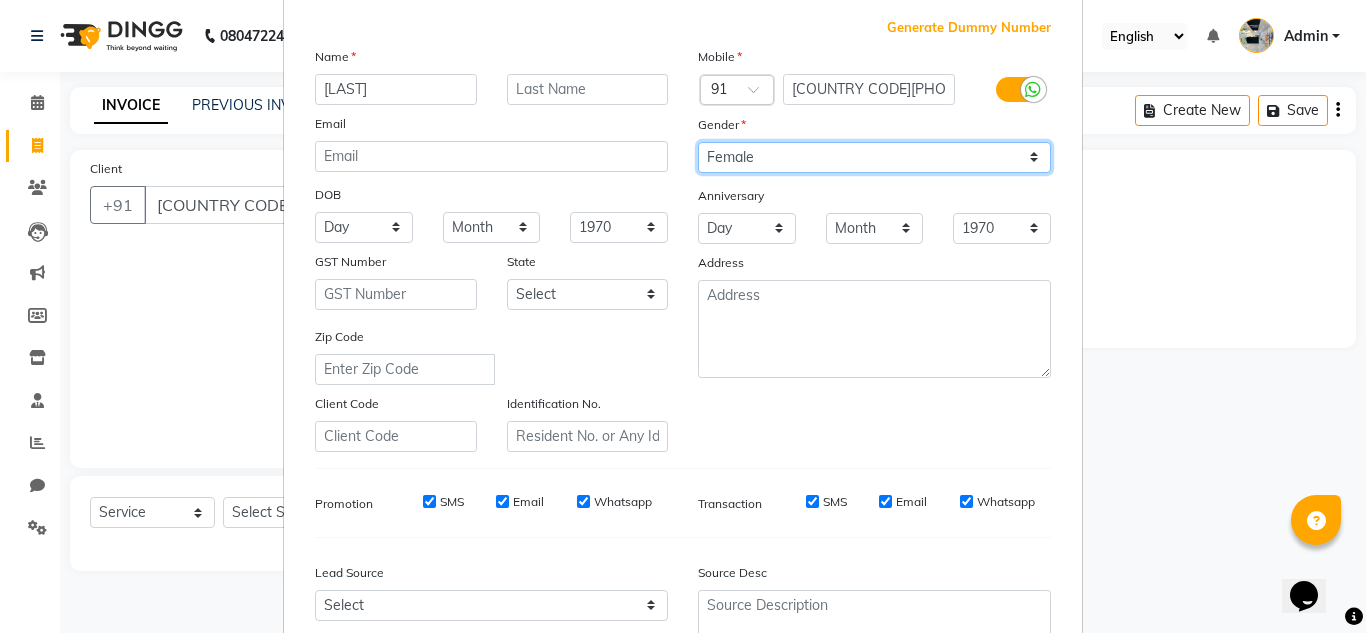 click on "Select Male Female Other Prefer Not To Say" at bounding box center [874, 157] 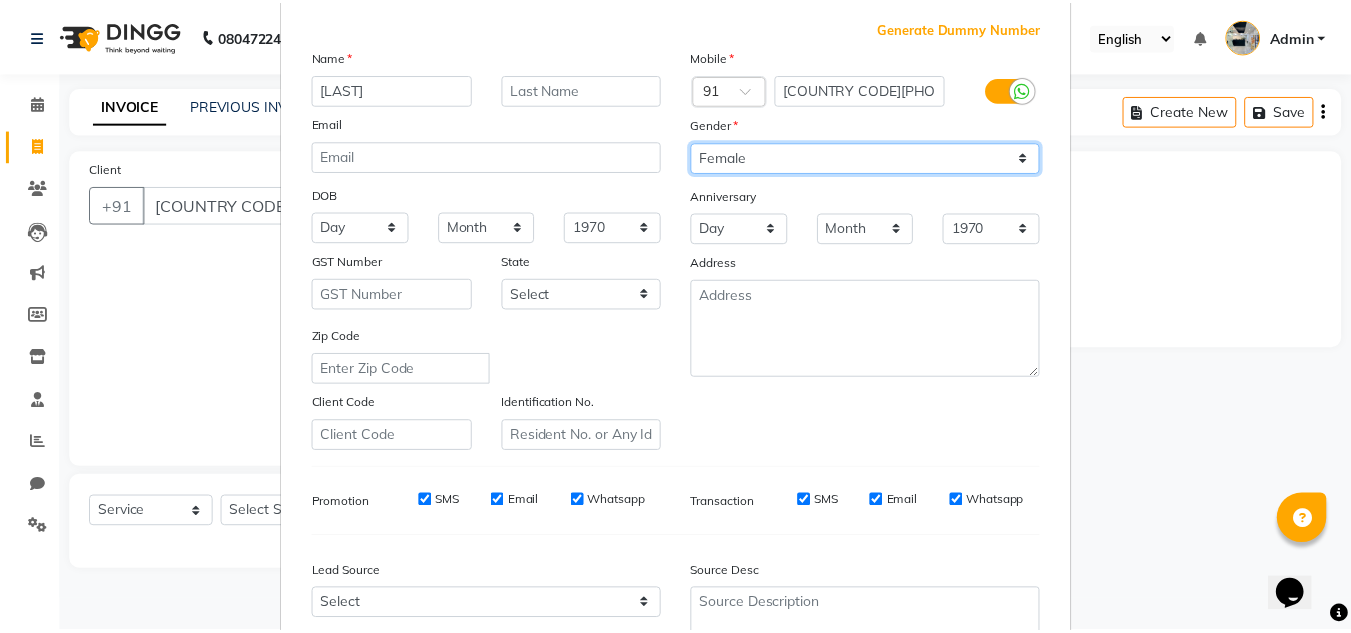 scroll, scrollTop: 290, scrollLeft: 0, axis: vertical 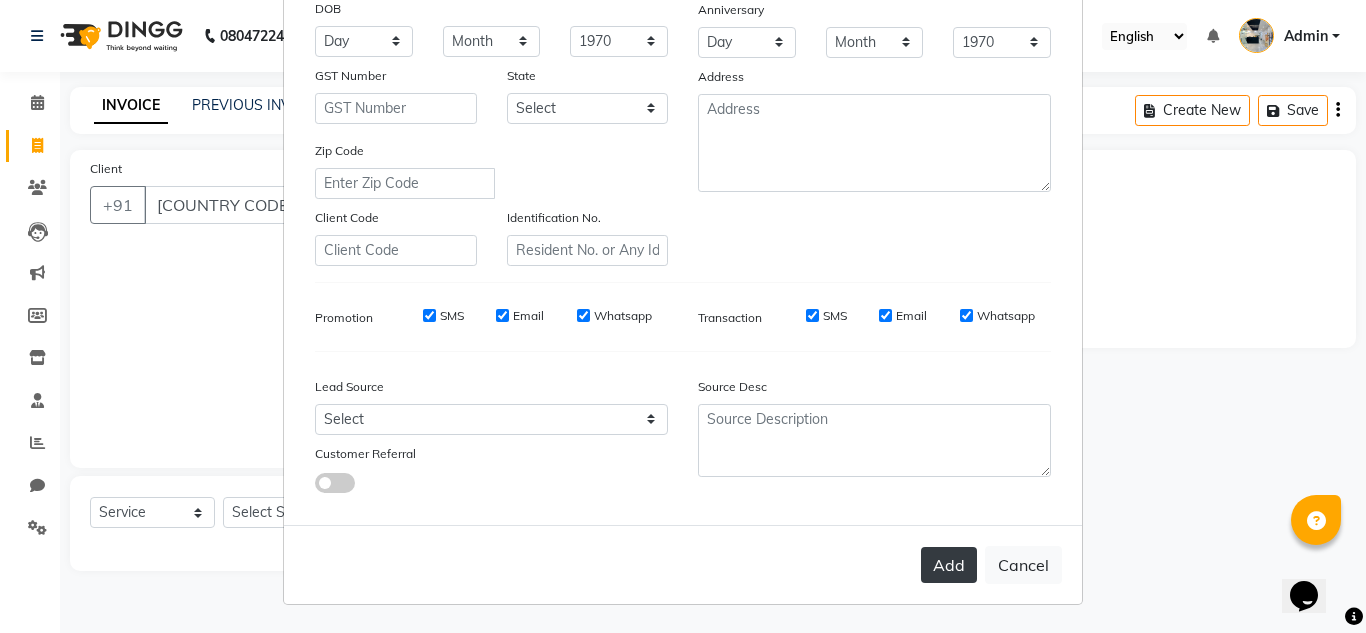 click on "Add" at bounding box center (949, 565) 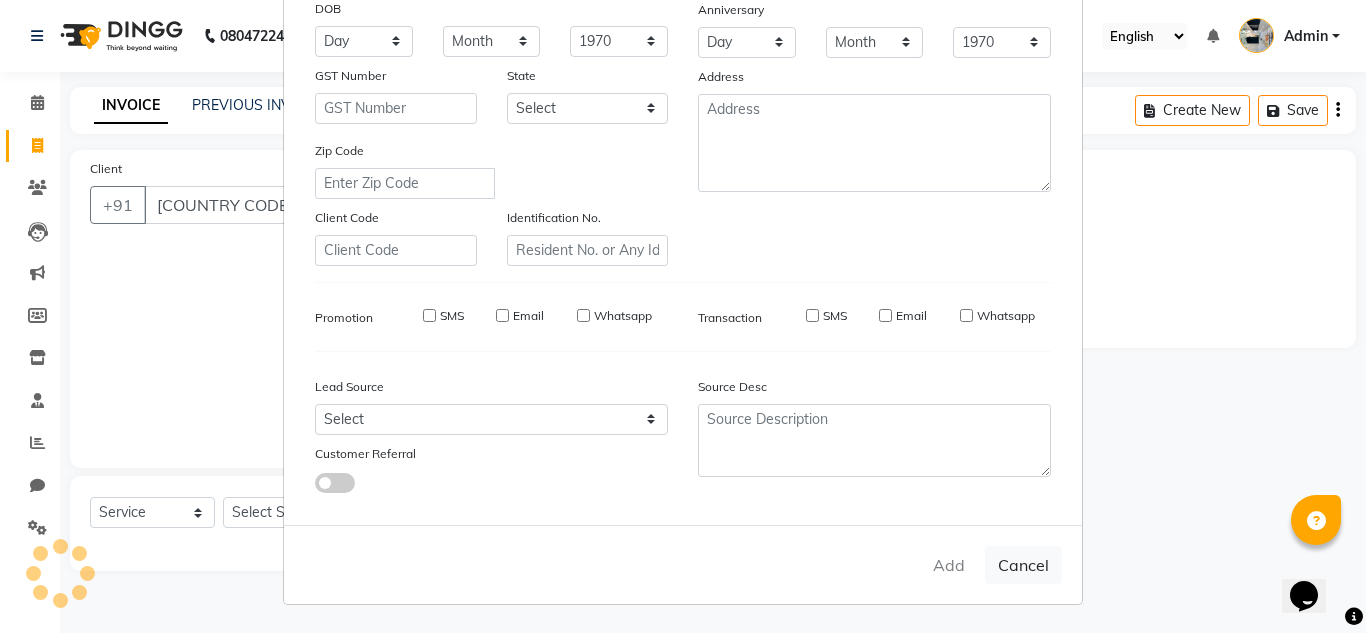 type 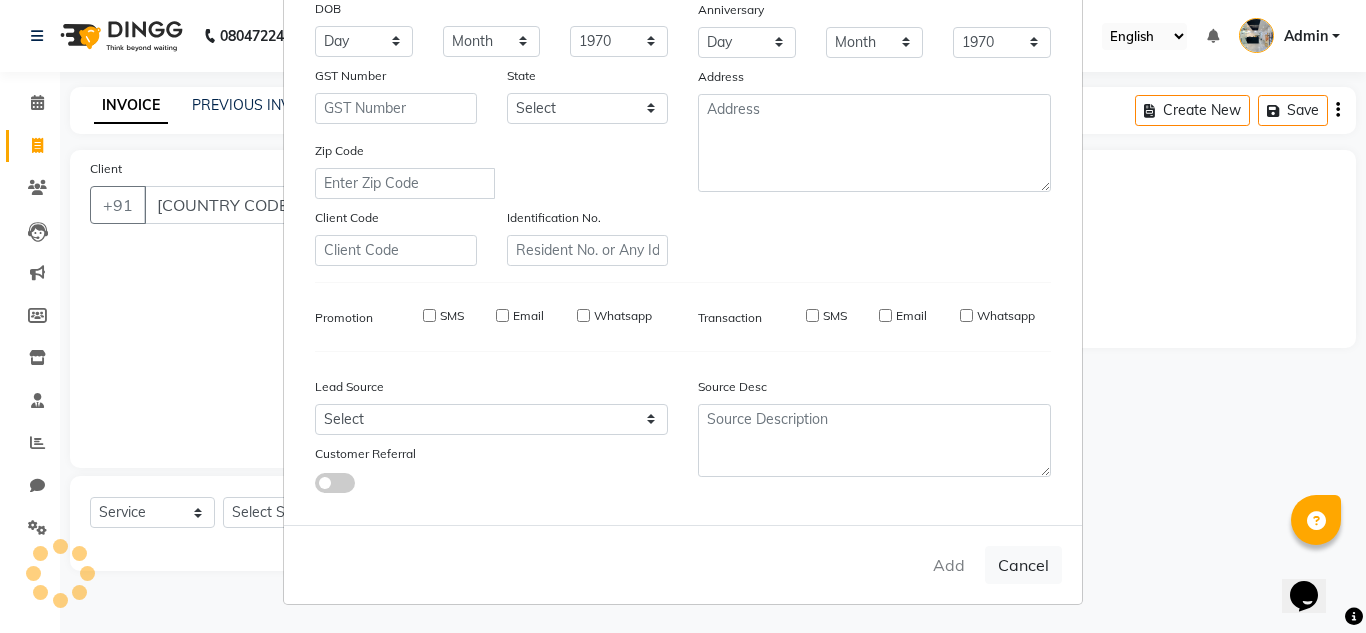 select 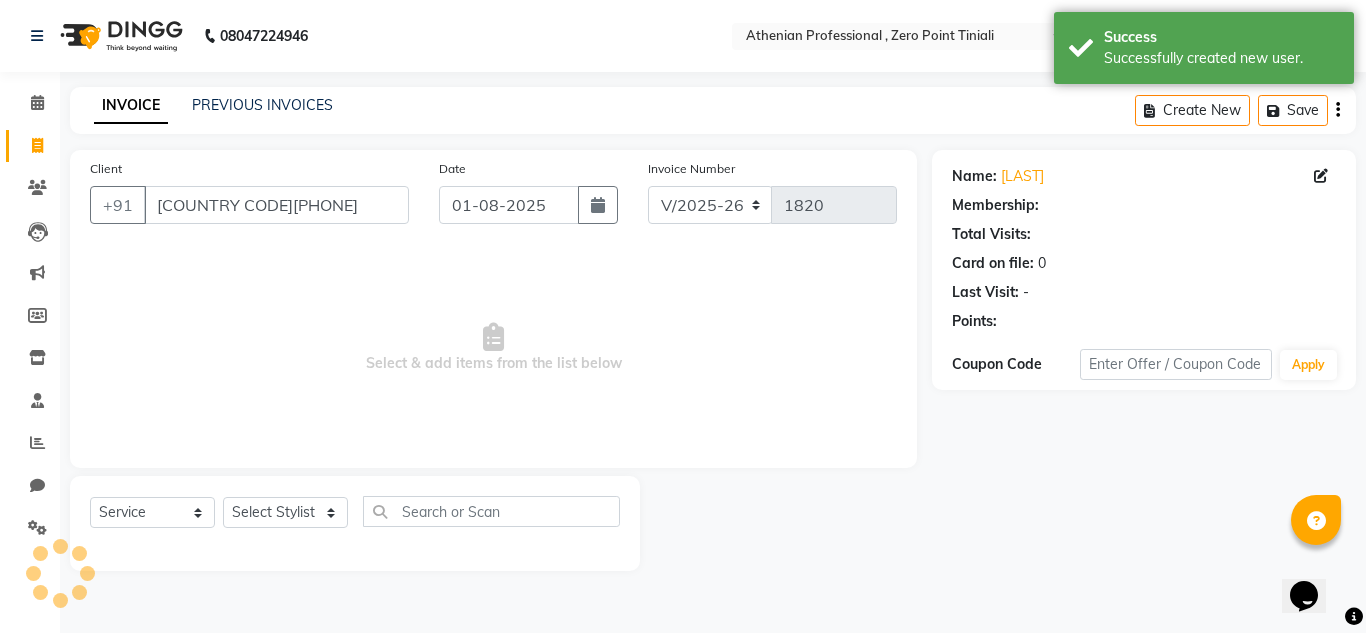 select on "1: Object" 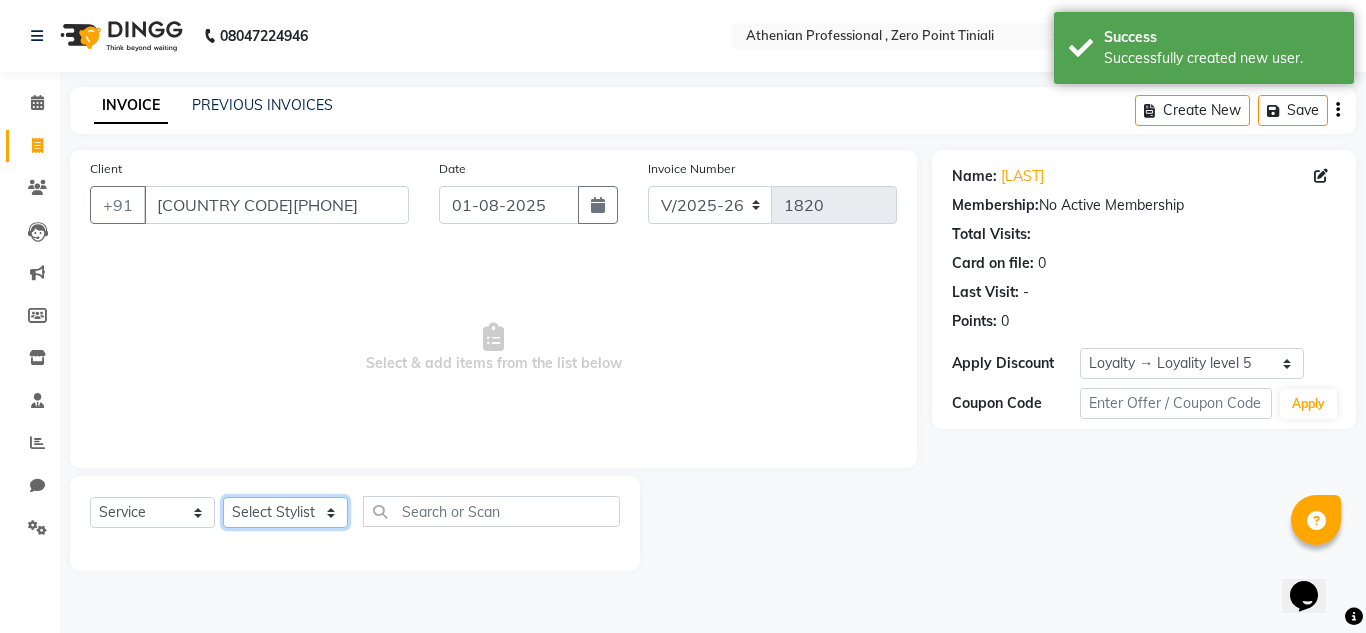 click on "Select Stylist [FIRST] [LAST] [FIRST] [LAST] [FIRST] [LAST] [FIRST] [LAST] [FIRST] [LAST] Manager [FIRST] [LAST] [FIRST] [LAST] [FIRST] [LAST] [FIRST] [LAST] [FIRST] [LAST] [FIRST] [LAST] [FIRST] [LAST] [FIRST] [LAST] [FIRST] [LAST] [FIRST] [LAST] [FIRST] [LAST]" 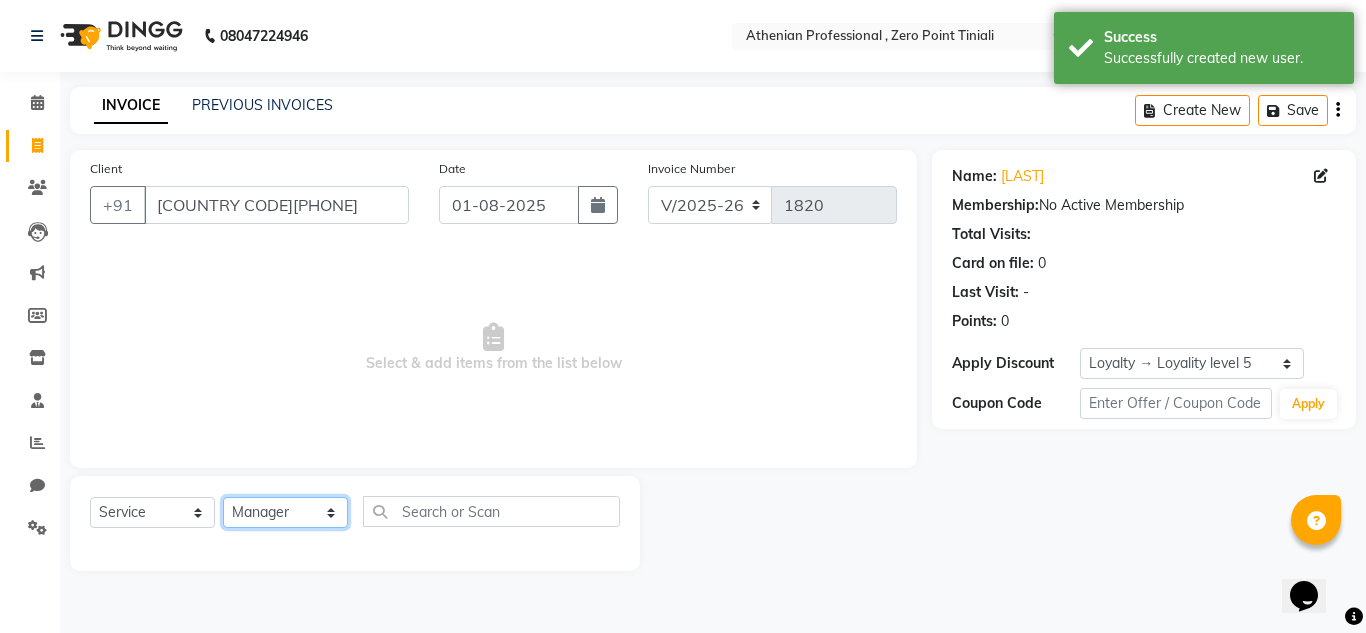 click on "Select Stylist [FIRST] [LAST] [FIRST] [LAST] [FIRST] [LAST] [FIRST] [LAST] [FIRST] [LAST] Manager [FIRST] [LAST] [FIRST] [LAST] [FIRST] [LAST] [FIRST] [LAST] [FIRST] [LAST] [FIRST] [LAST] [FIRST] [LAST] [FIRST] [LAST] [FIRST] [LAST] [FIRST] [LAST] [FIRST] [LAST]" 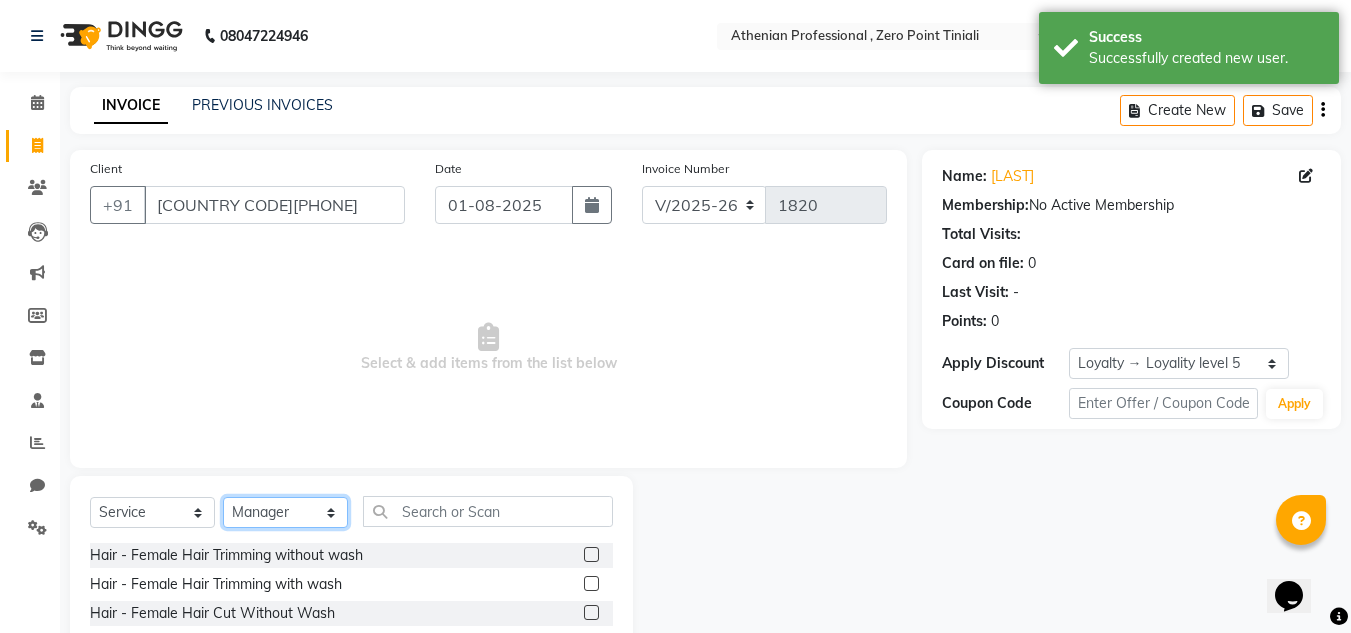 click on "Select Stylist [FIRST] [LAST] [FIRST] [LAST] [FIRST] [LAST] [FIRST] [LAST] [FIRST] [LAST] Manager [FIRST] [LAST] [FIRST] [LAST] [FIRST] [LAST] [FIRST] [LAST] [FIRST] [LAST] [FIRST] [LAST] [FIRST] [LAST] [FIRST] [LAST] [FIRST] [LAST] [FIRST] [LAST] [FIRST] [LAST]" 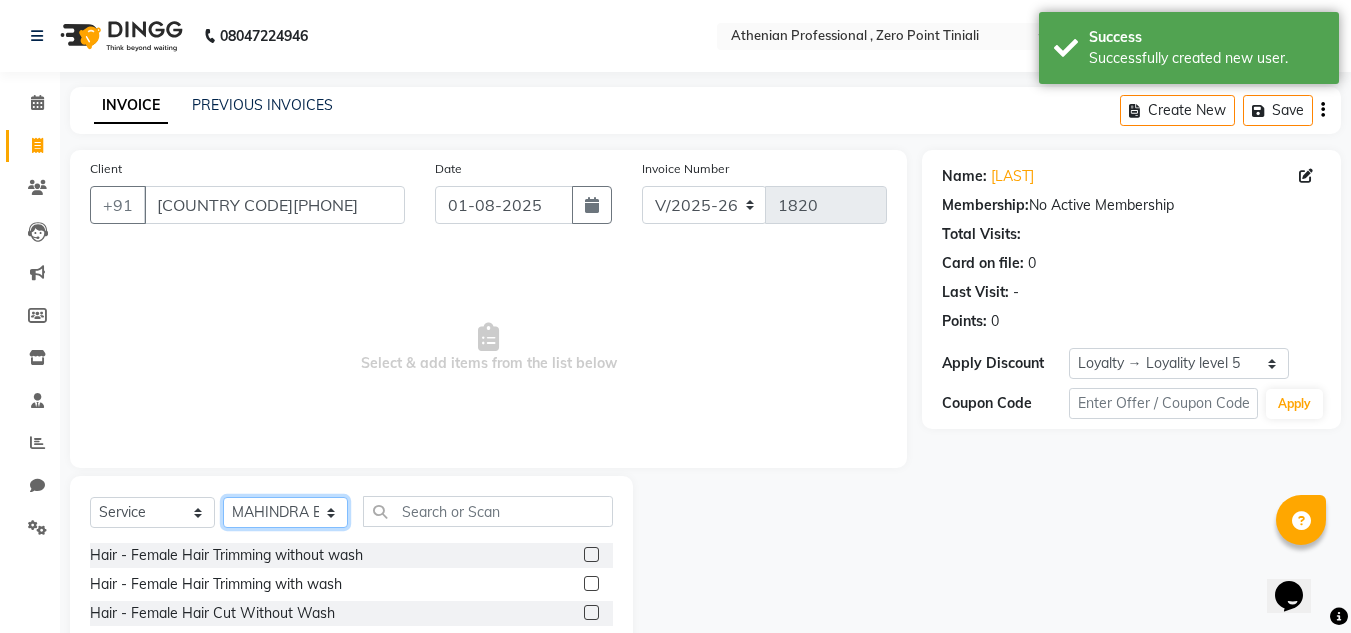 click on "Select Stylist [FIRST] [LAST] [FIRST] [LAST] [FIRST] [LAST] [FIRST] [LAST] [FIRST] [LAST] Manager [FIRST] [LAST] [FIRST] [LAST] [FIRST] [LAST] [FIRST] [LAST] [FIRST] [LAST] [FIRST] [LAST] [FIRST] [LAST] [FIRST] [LAST] [FIRST] [LAST] [FIRST] [LAST] [FIRST] [LAST]" 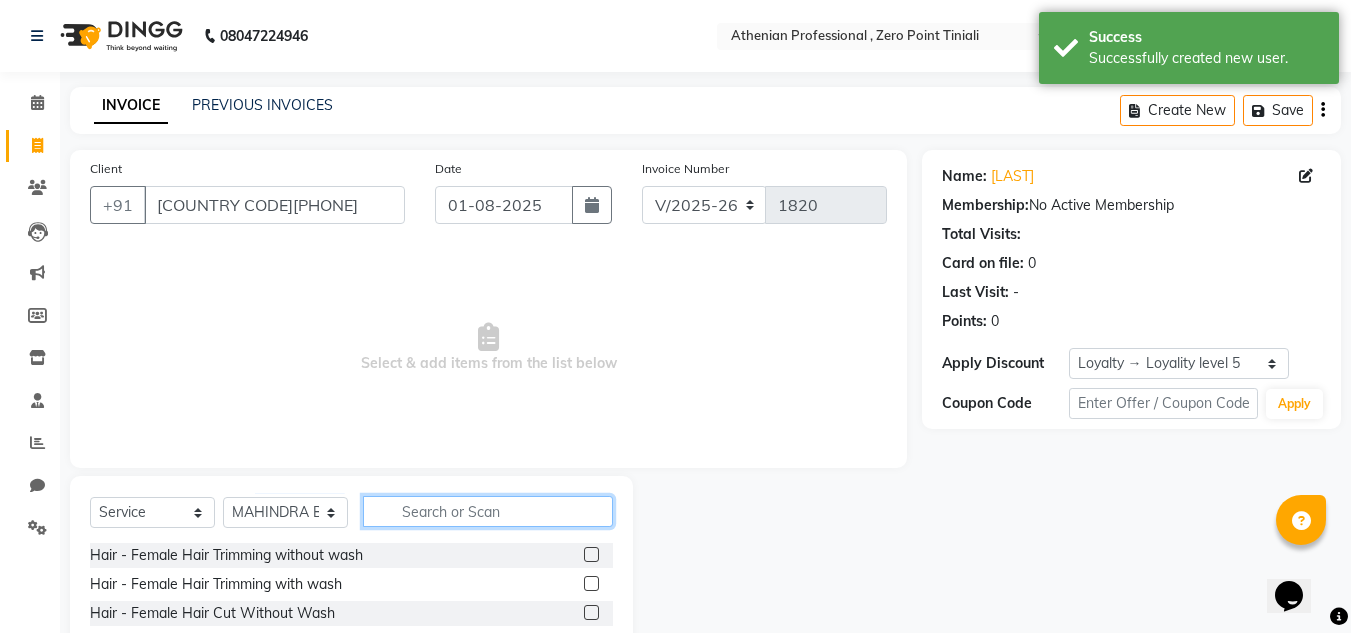 click 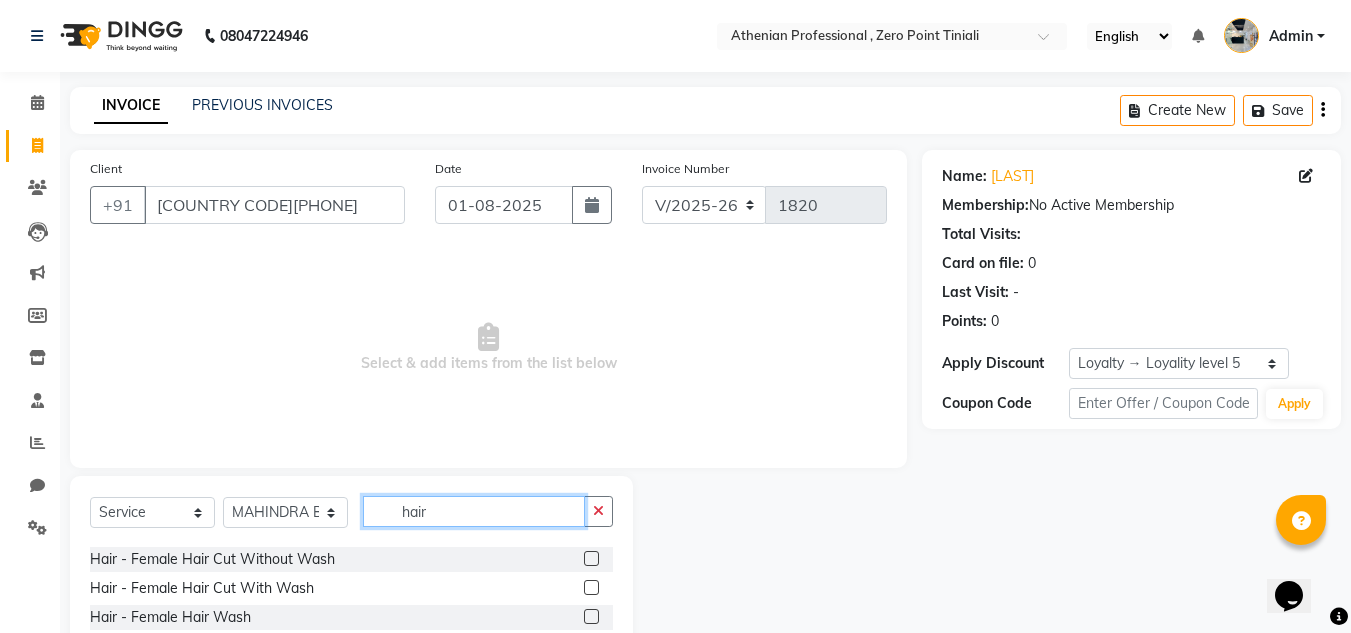scroll, scrollTop: 53, scrollLeft: 0, axis: vertical 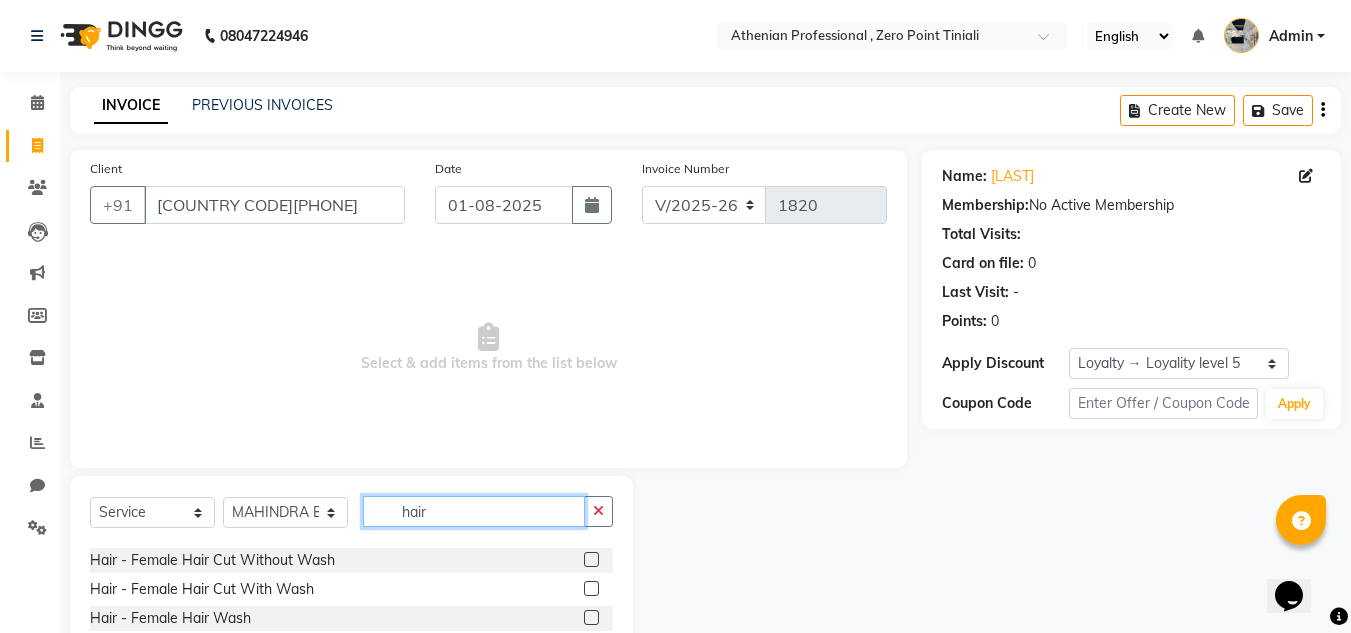 type on "hair" 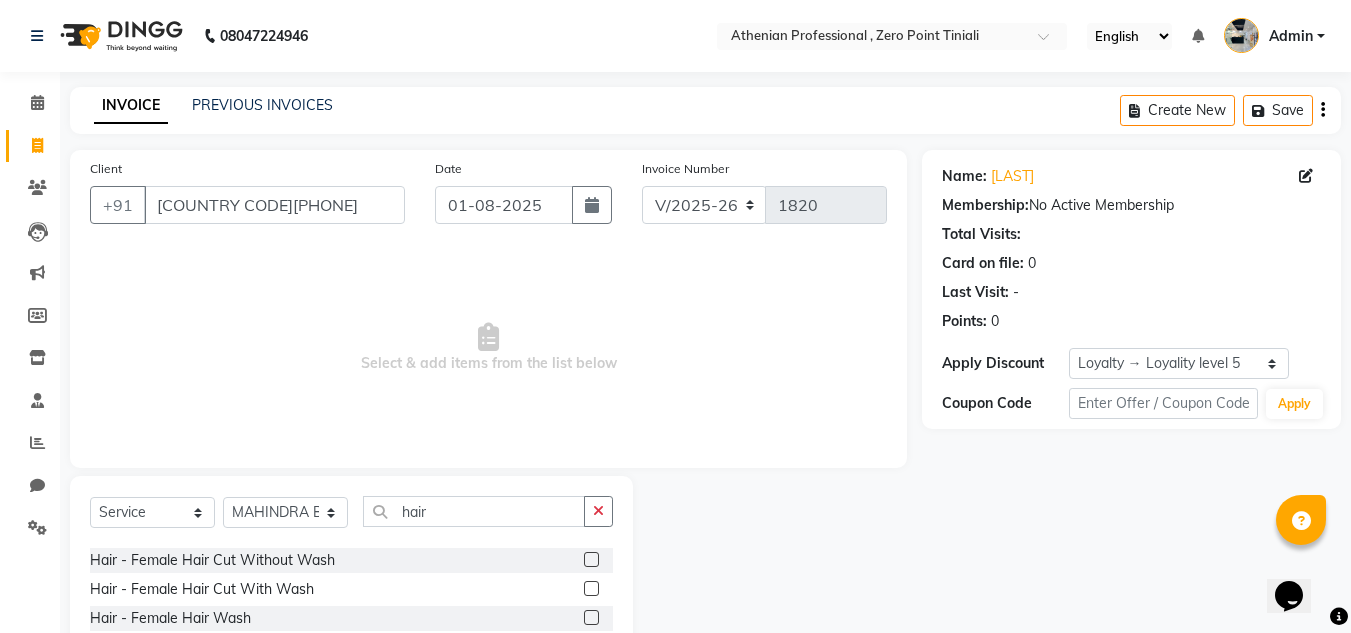 click 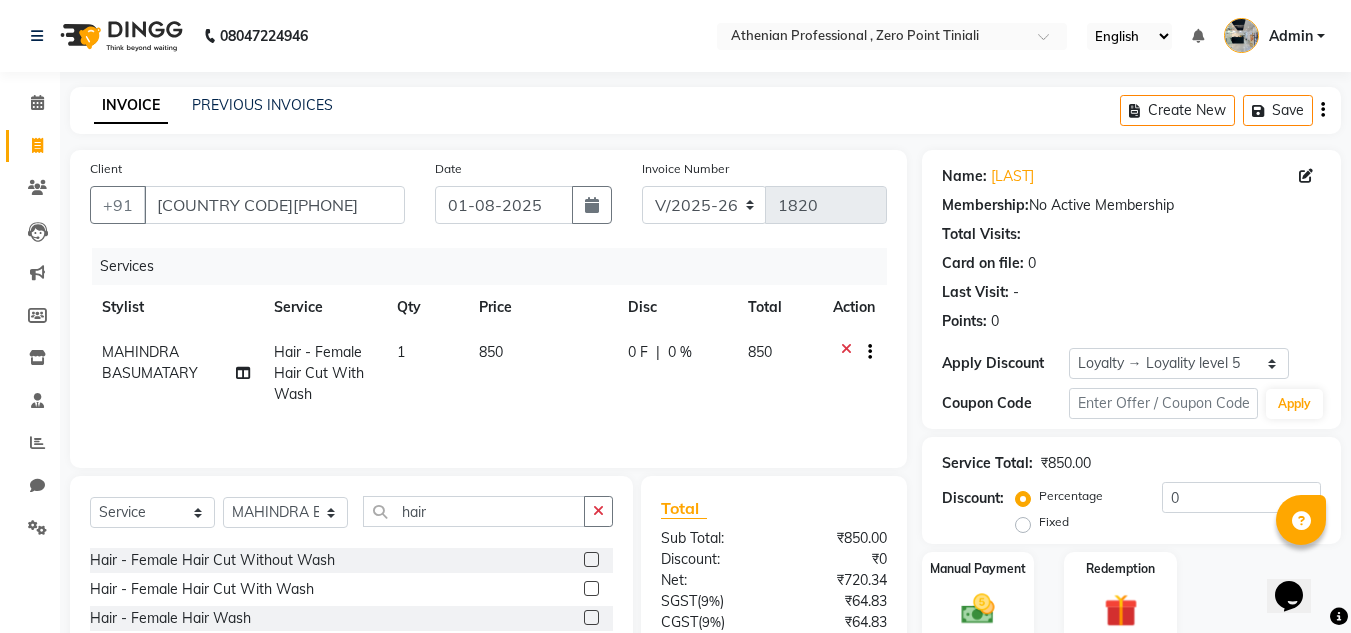 click 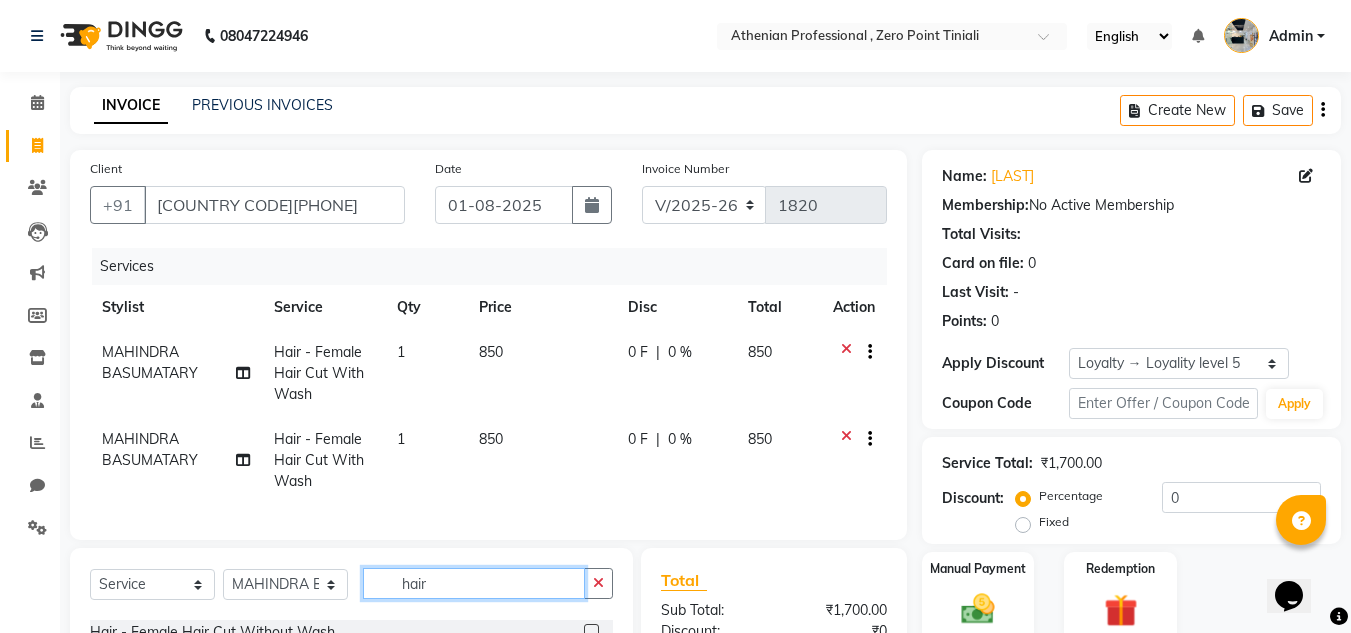 click on "hair" 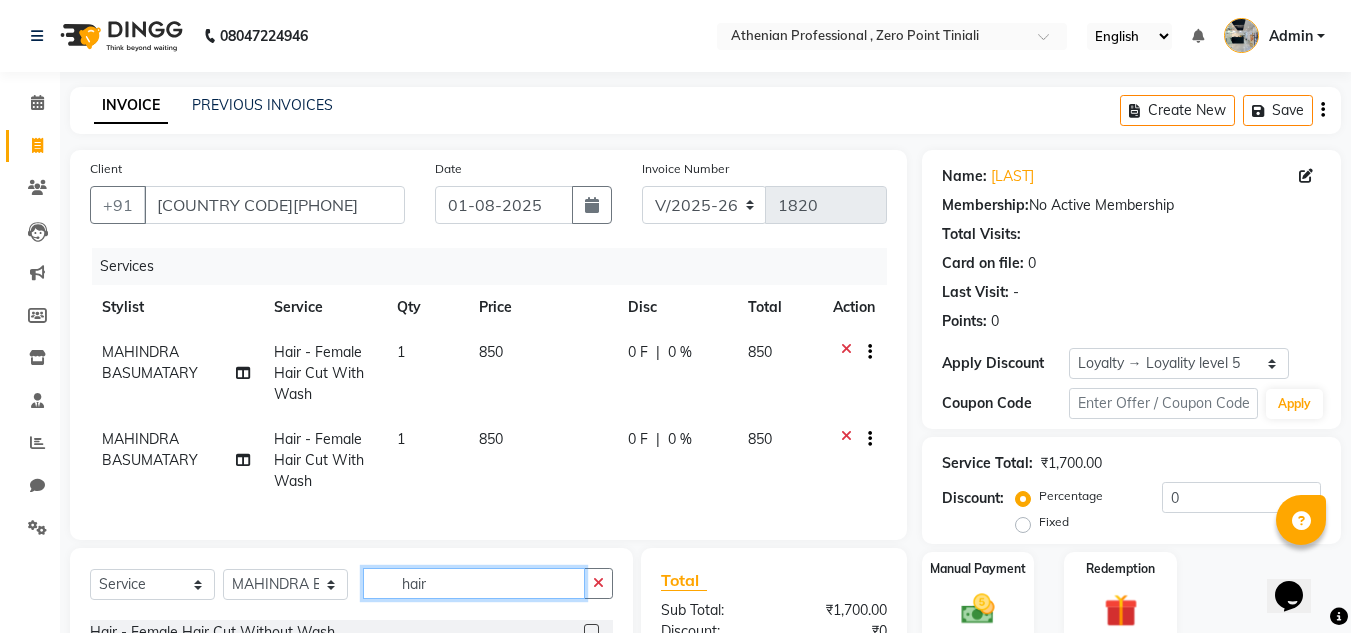 scroll, scrollTop: 255, scrollLeft: 0, axis: vertical 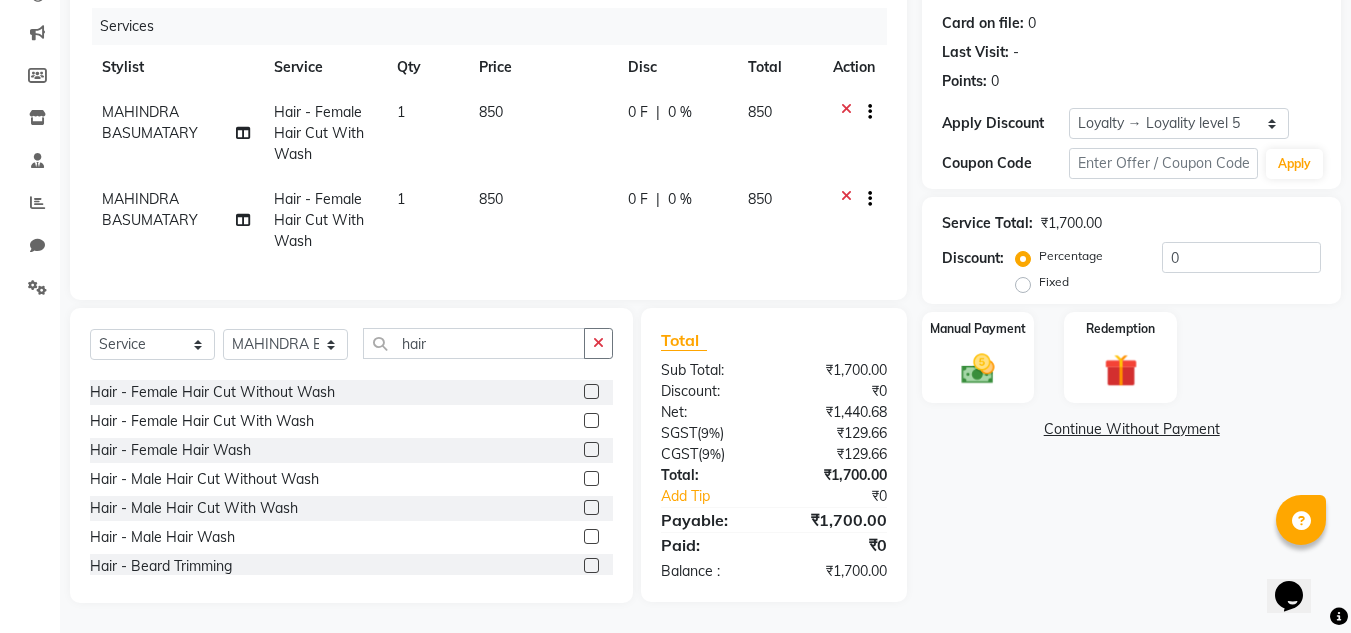 click 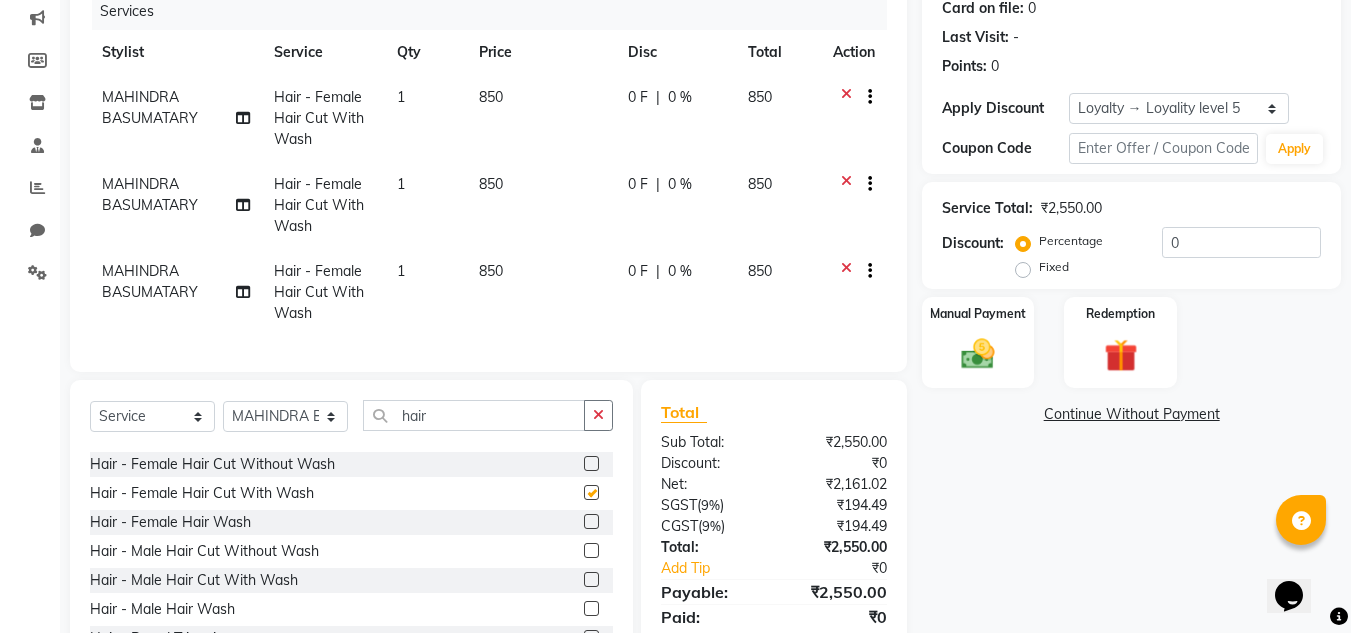 checkbox on "false" 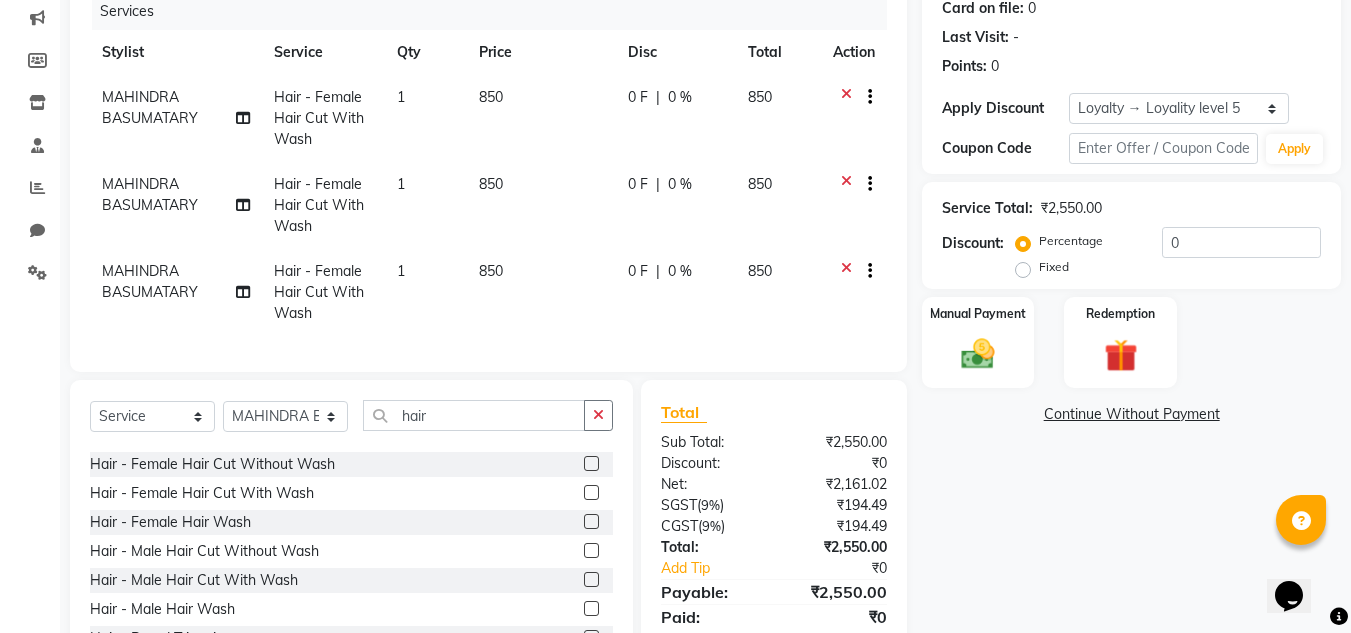 click on "MAHINDRA BASUMATARY" 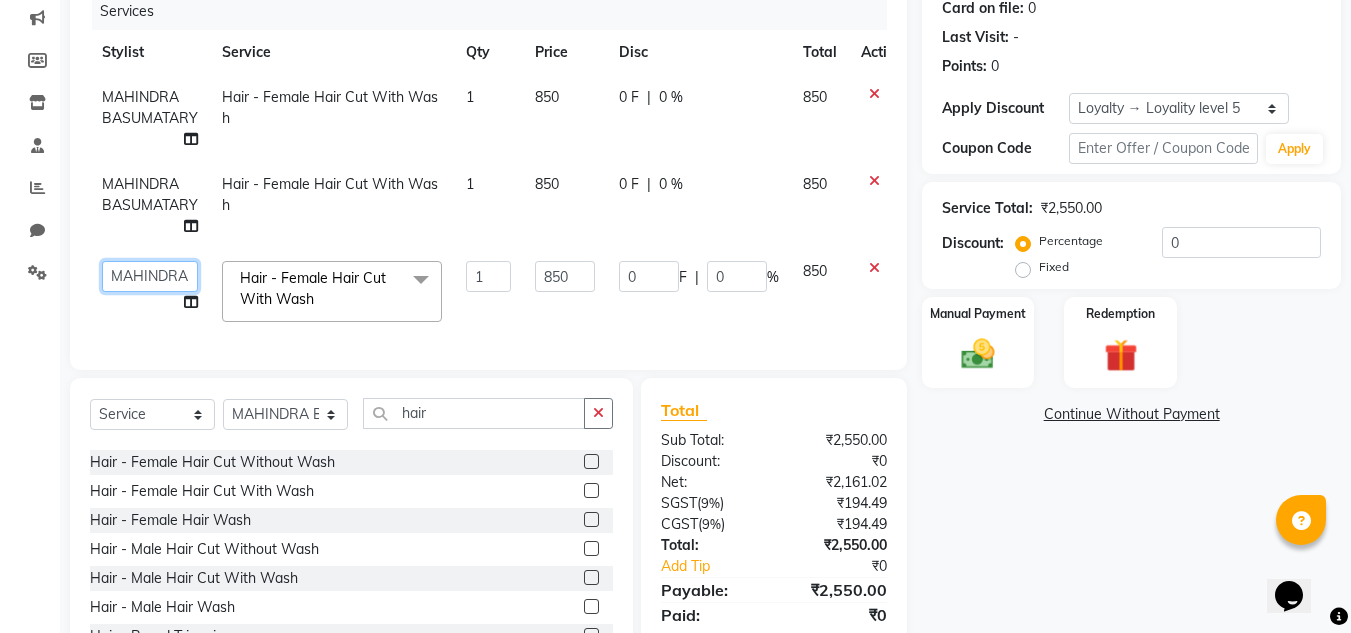 click on "Select Service Product Membership Package Voucher Prepaid Gift Card Select Stylist [FIRST] [LAST] [FIRST] [LAST] [FIRST] [LAST] [FIRST] [LAST] [FIRST] [LAST] Manager [FIRST] [LAST] [FIRST] [LAST] [FIRST] [LAST] [FIRST] [LAST] [FIRST] [LAST] [FIRST] [LAST] [FIRST] [LAST] [FIRST] [LAST] [FIRST] [LAST] [FIRST] [LAST] [FIRST] [LAST]" 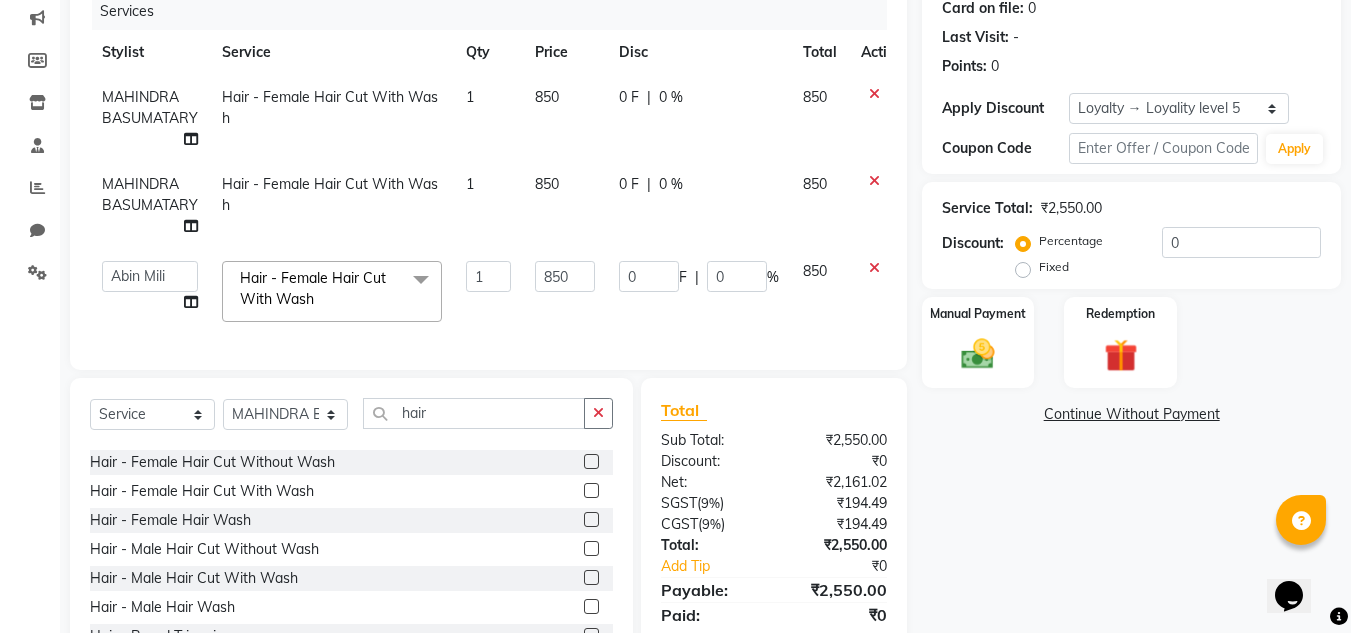 click on "MAHINDRA BASUMATARY" 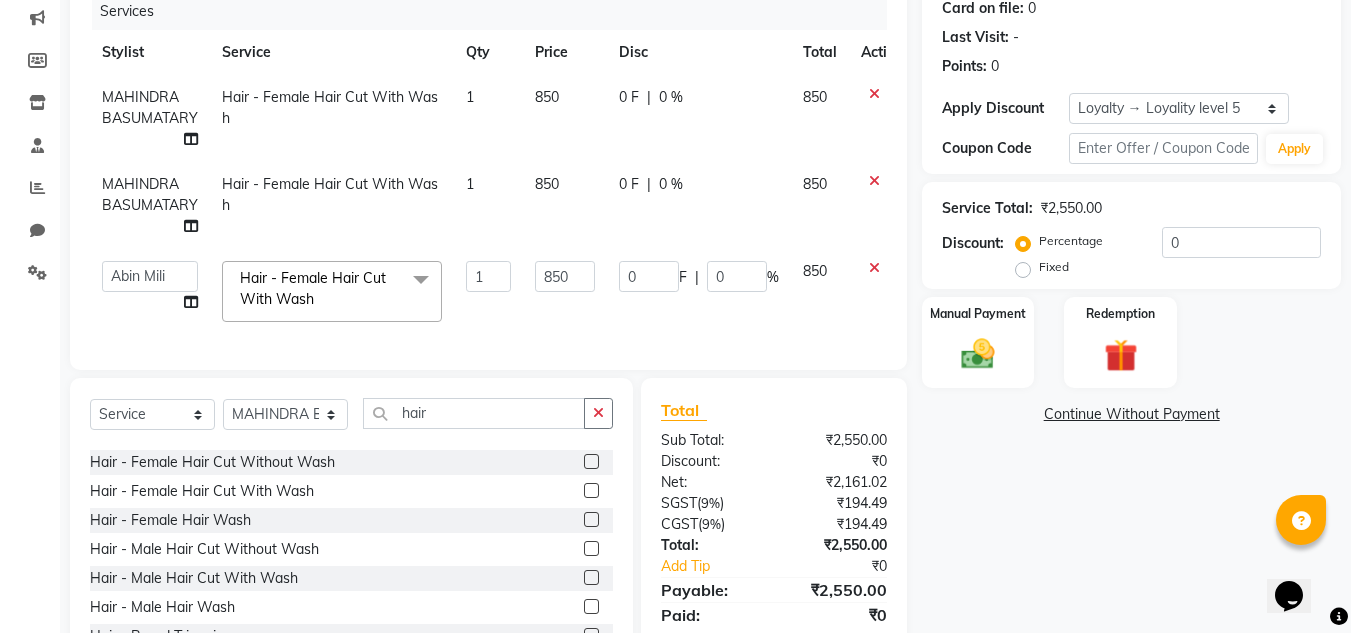select on "80204" 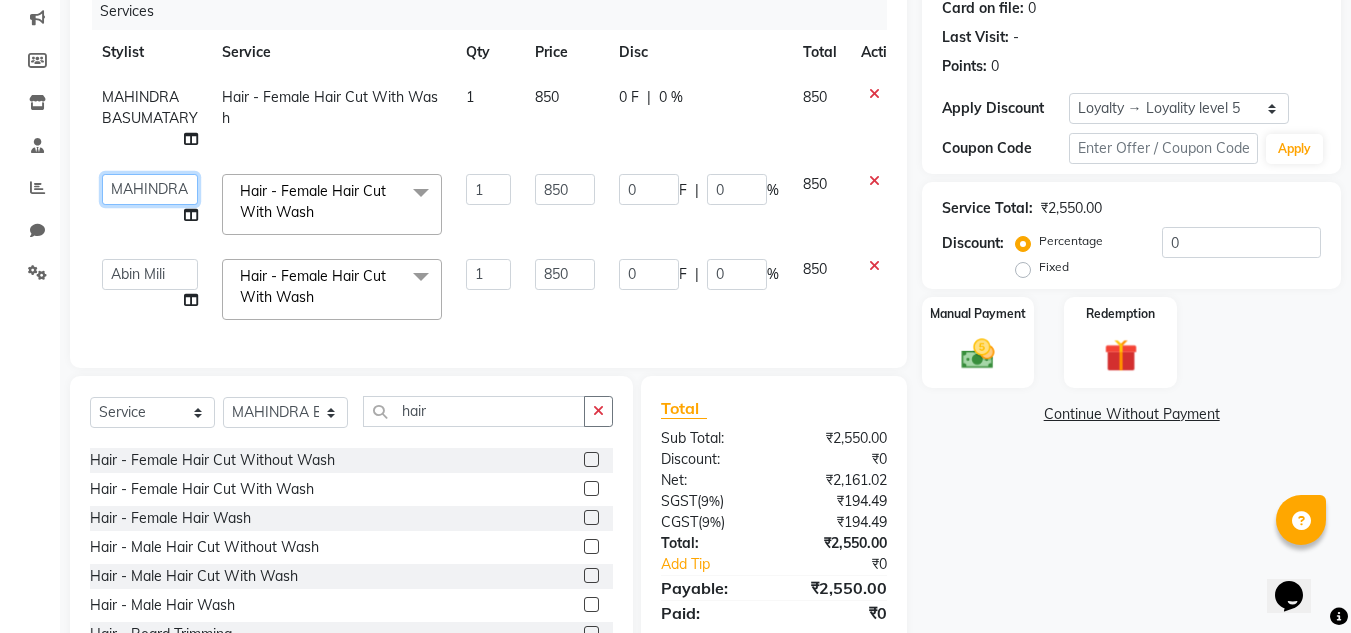 click on "Select Service Product Membership Package Voucher Prepaid Gift Card Select Stylist [FIRST] [LAST] [FIRST] [LAST] [FIRST] [LAST] [FIRST] [LAST] [FIRST] [LAST] Manager [FIRST] [LAST] [FIRST] [LAST] [FIRST] [LAST] [FIRST] [LAST] [FIRST] [LAST] [FIRST] [LAST] [FIRST] [LAST] [FIRST] [LAST] [FIRST] [LAST] [FIRST] [LAST] [FIRST] [LAST]" 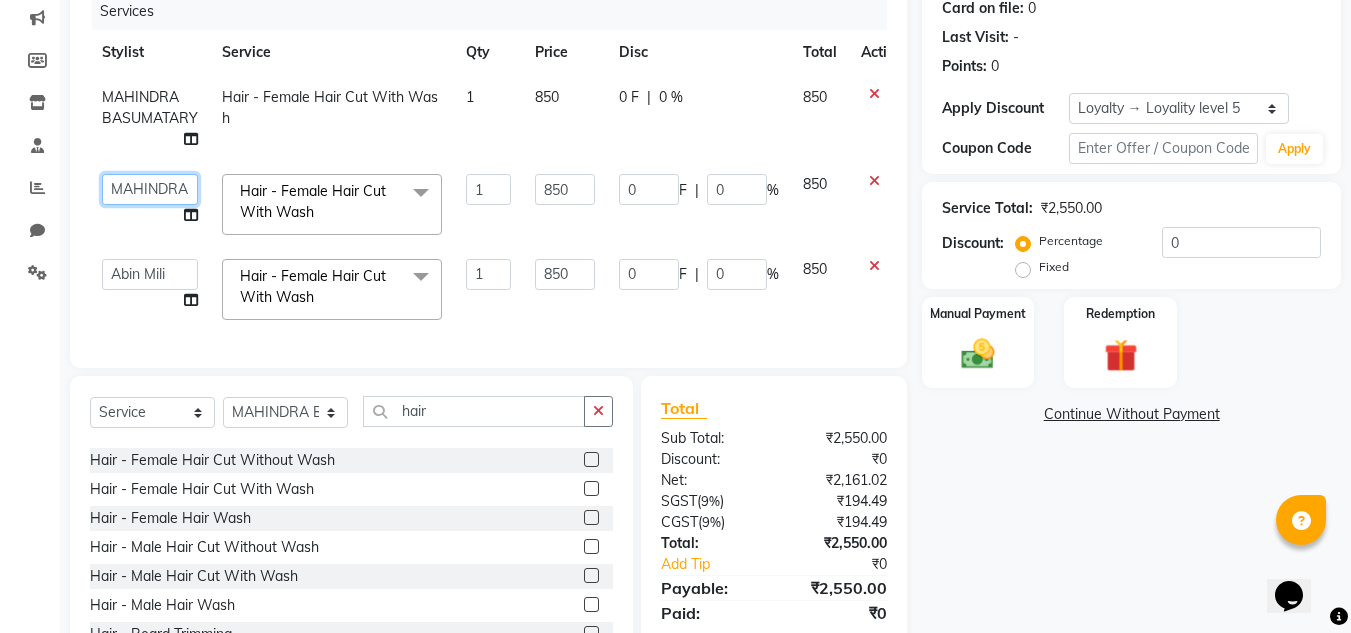 click on "Select Service Product Membership Package Voucher Prepaid Gift Card Select Stylist [FIRST] [LAST] [FIRST] [LAST] [FIRST] [LAST] [FIRST] [LAST] [FIRST] [LAST] Manager [FIRST] [LAST] [FIRST] [LAST] [FIRST] [LAST] [FIRST] [LAST] [FIRST] [LAST] [FIRST] [LAST] [FIRST] [LAST] [FIRST] [LAST] [FIRST] [LAST] [FIRST] [LAST] [FIRST] [LAST]" 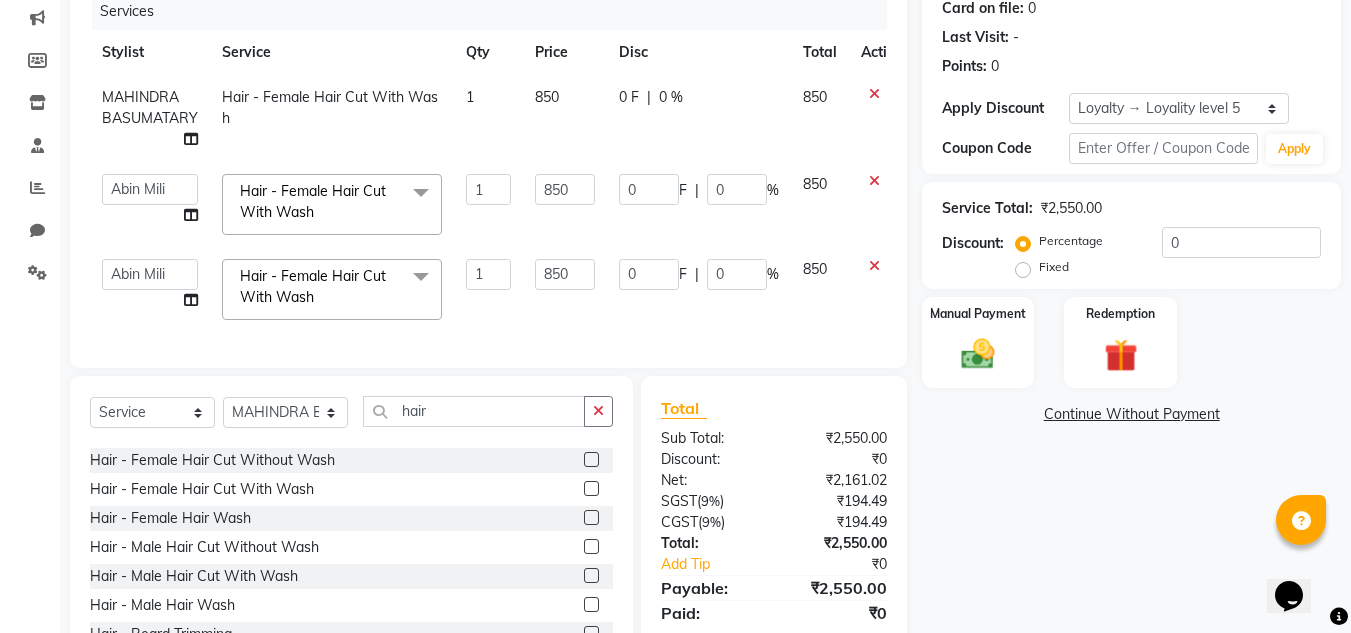 click on "Select Service Product Membership Package Voucher Prepaid Gift Card Select Stylist [FIRST] [LAST] [FIRST] [LAST] [FIRST] [LAST] [FIRST] [LAST] [FIRST] [LAST] Manager [FIRST] [LAST] [FIRST] [LAST] [FIRST] [LAST] [FIRST] [LAST] [FIRST] [LAST] [FIRST] [LAST] [FIRST] [LAST] [FIRST] [LAST] [FIRST] [LAST] [FIRST] [LAST] [FIRST] [LAST]" 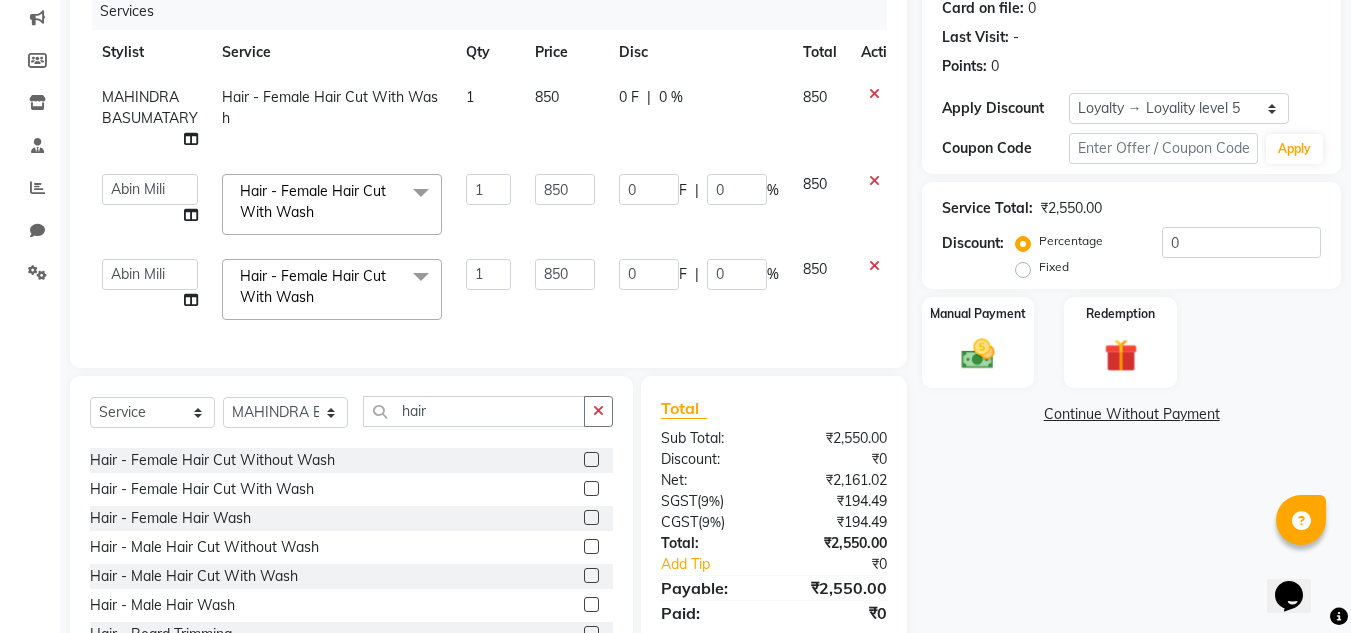select on "80204" 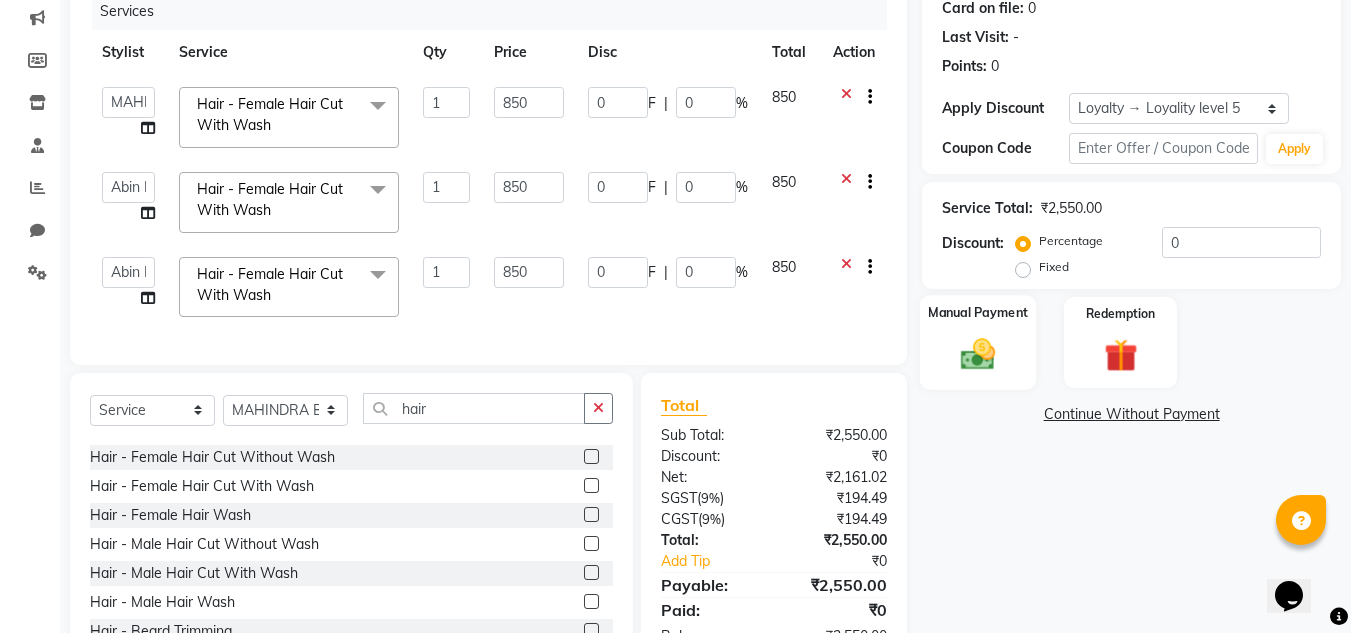 click 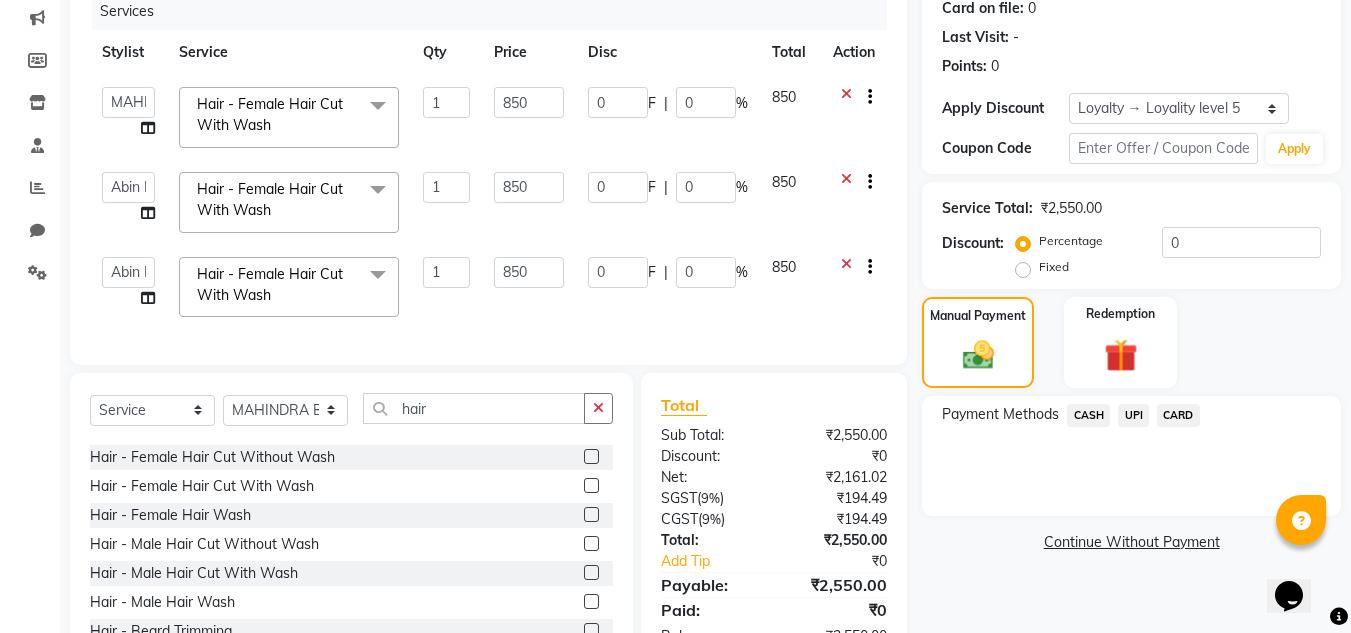 click on "UPI" 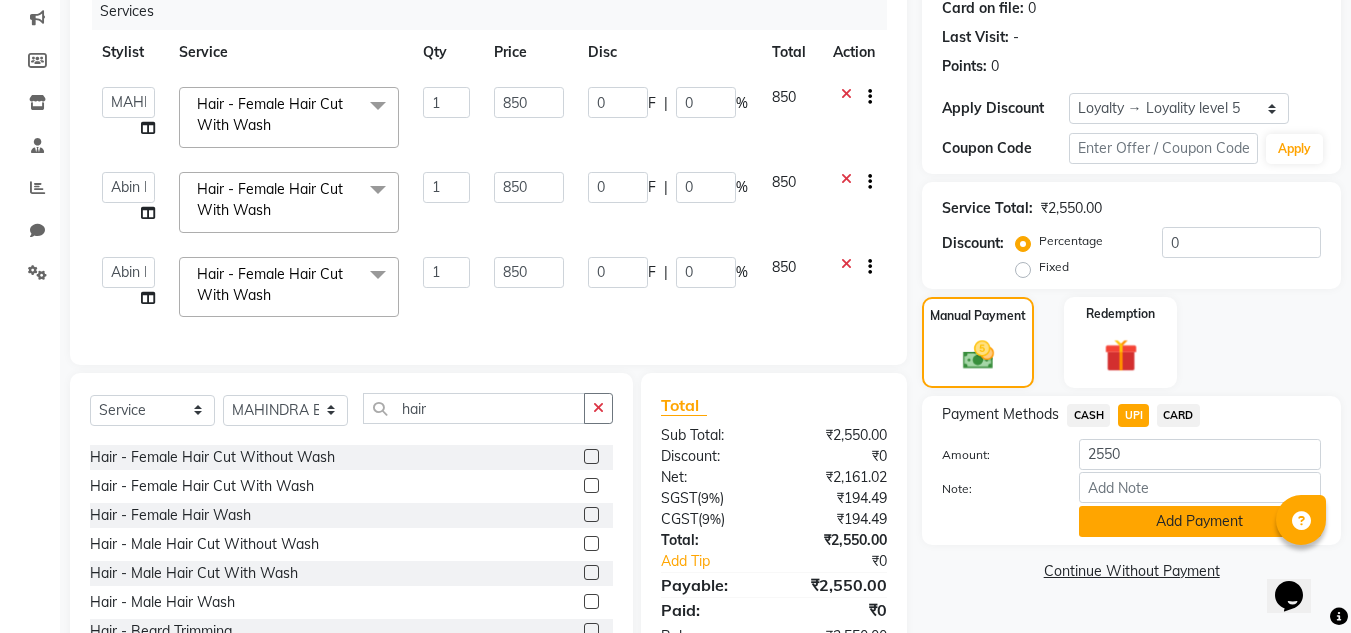 click on "Add Payment" 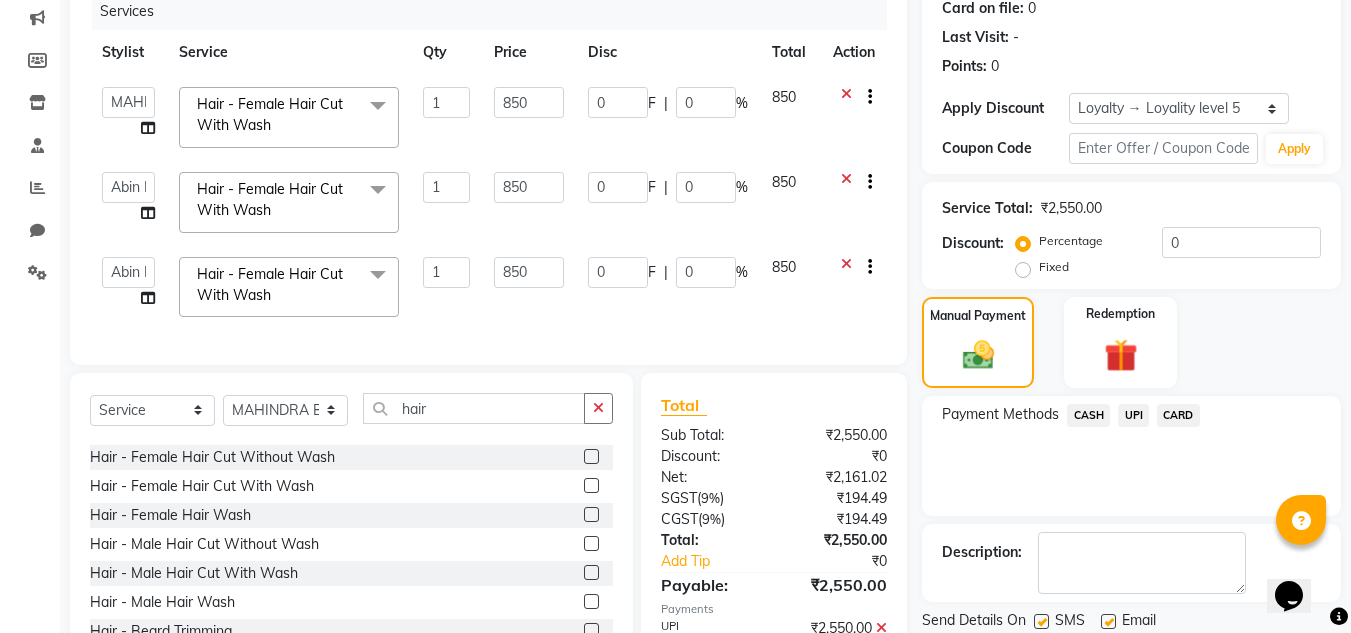 scroll, scrollTop: 496, scrollLeft: 0, axis: vertical 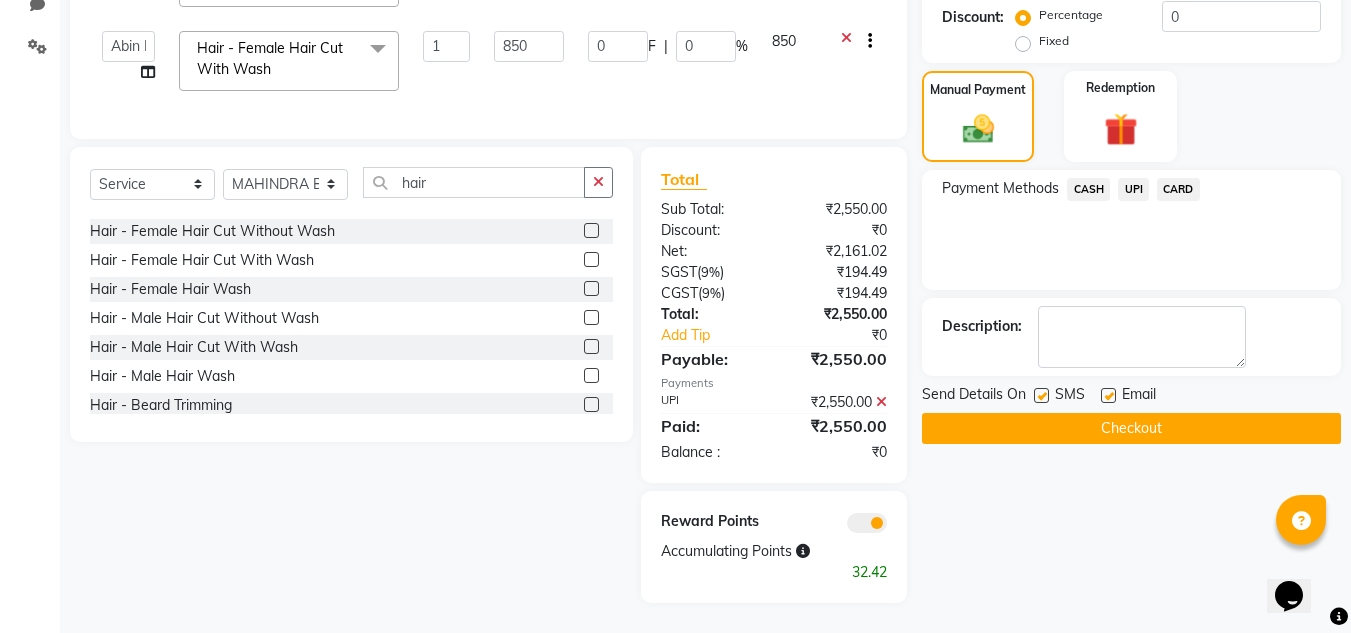 click on "Checkout" 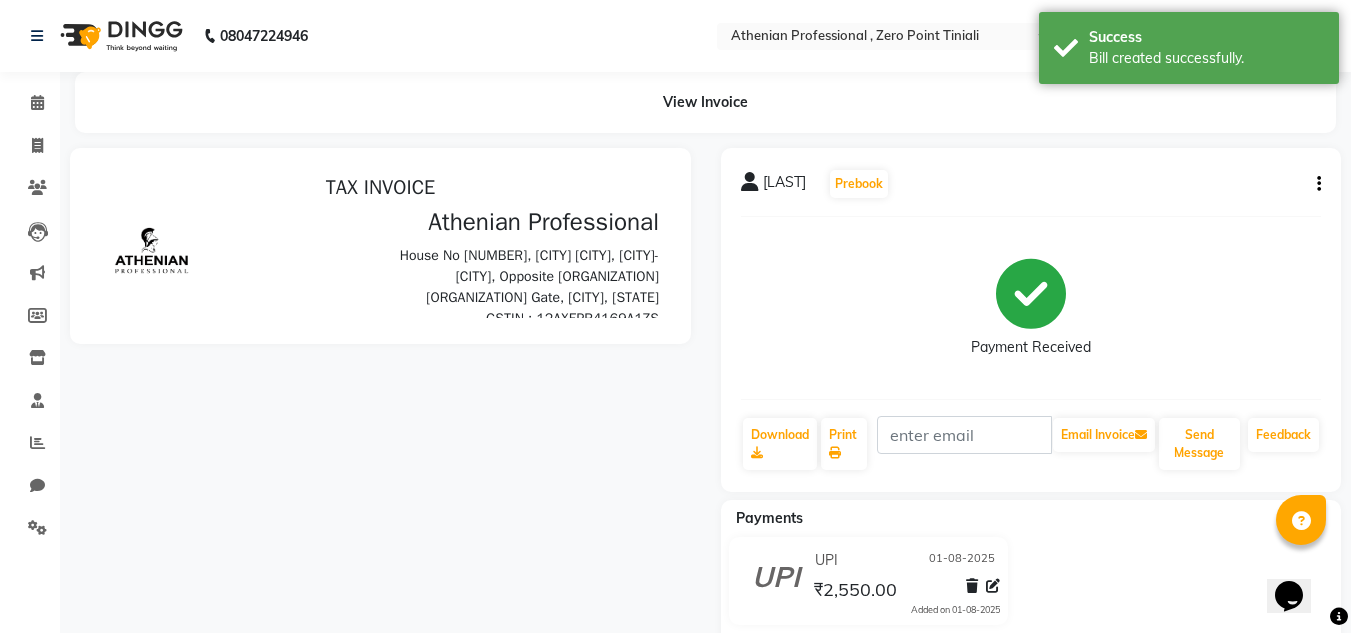 scroll, scrollTop: 0, scrollLeft: 0, axis: both 